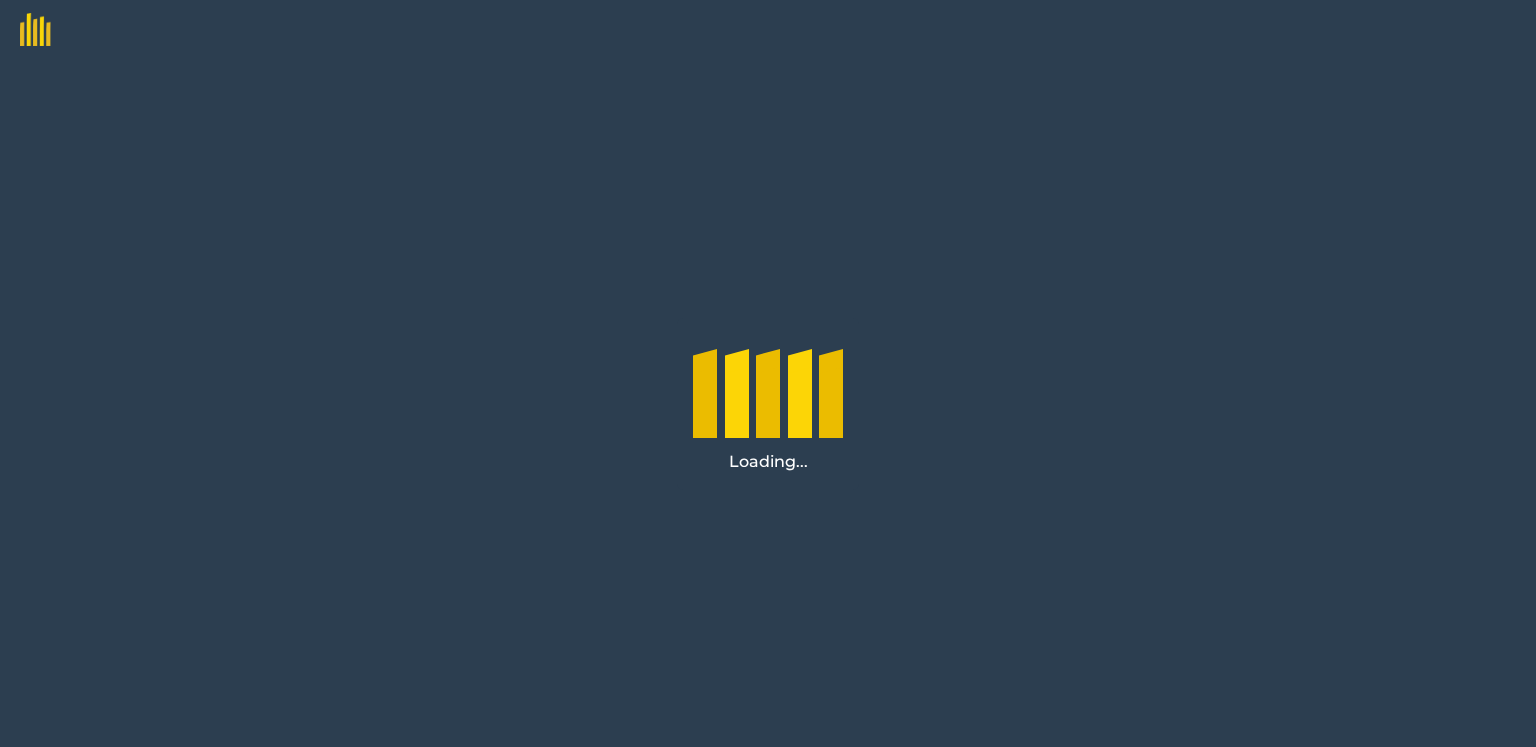 scroll, scrollTop: 0, scrollLeft: 0, axis: both 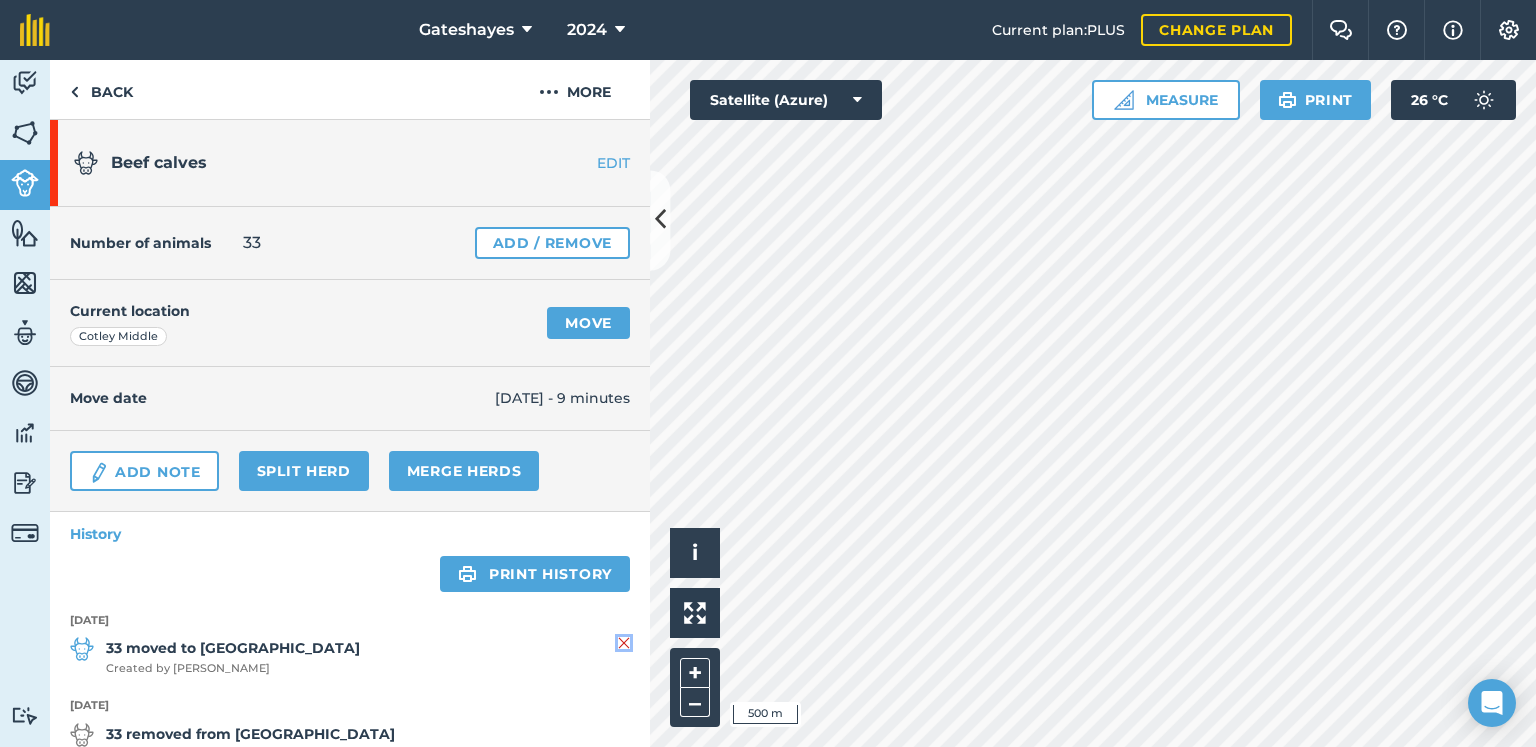 click at bounding box center (624, 643) 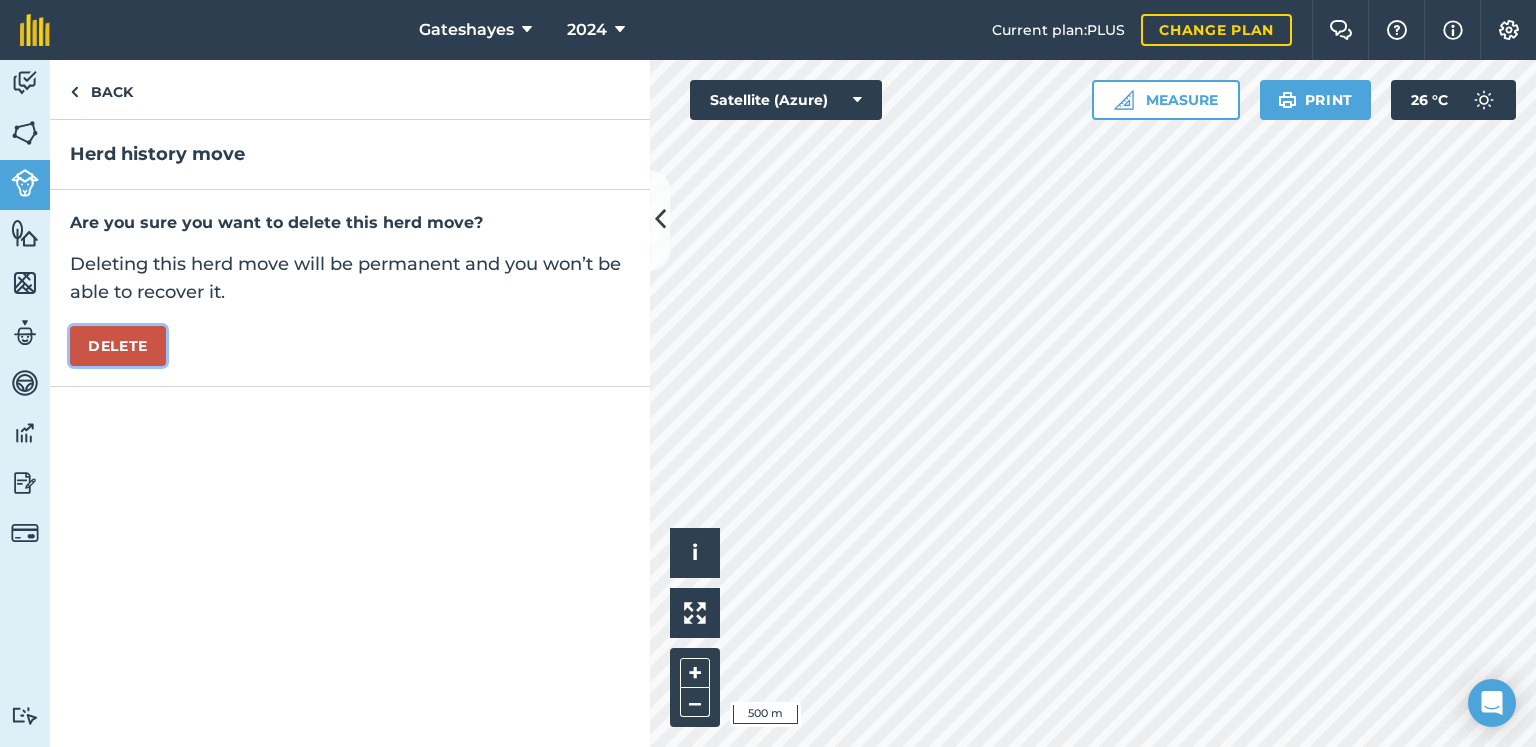 click on "Delete" at bounding box center [118, 346] 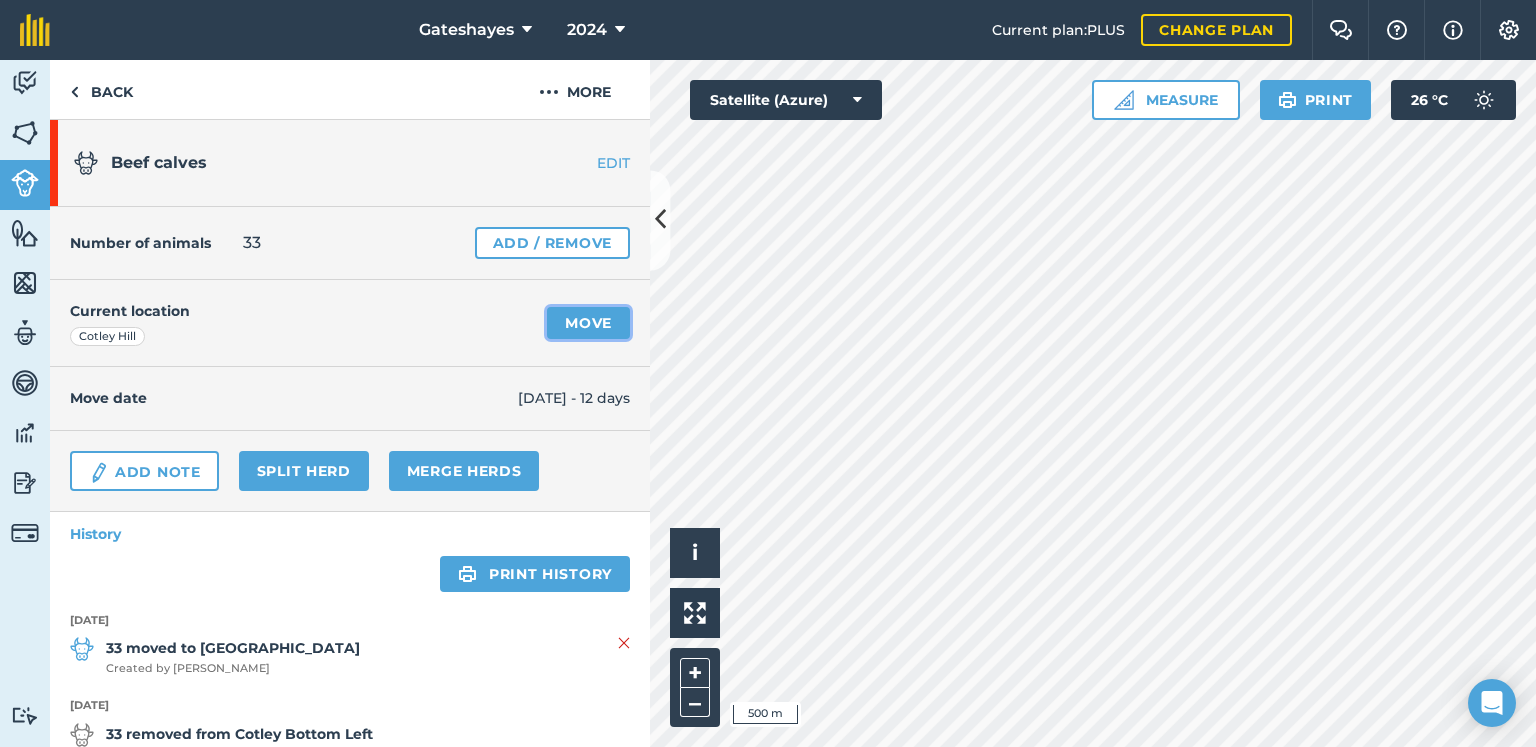 click on "Move" at bounding box center (588, 323) 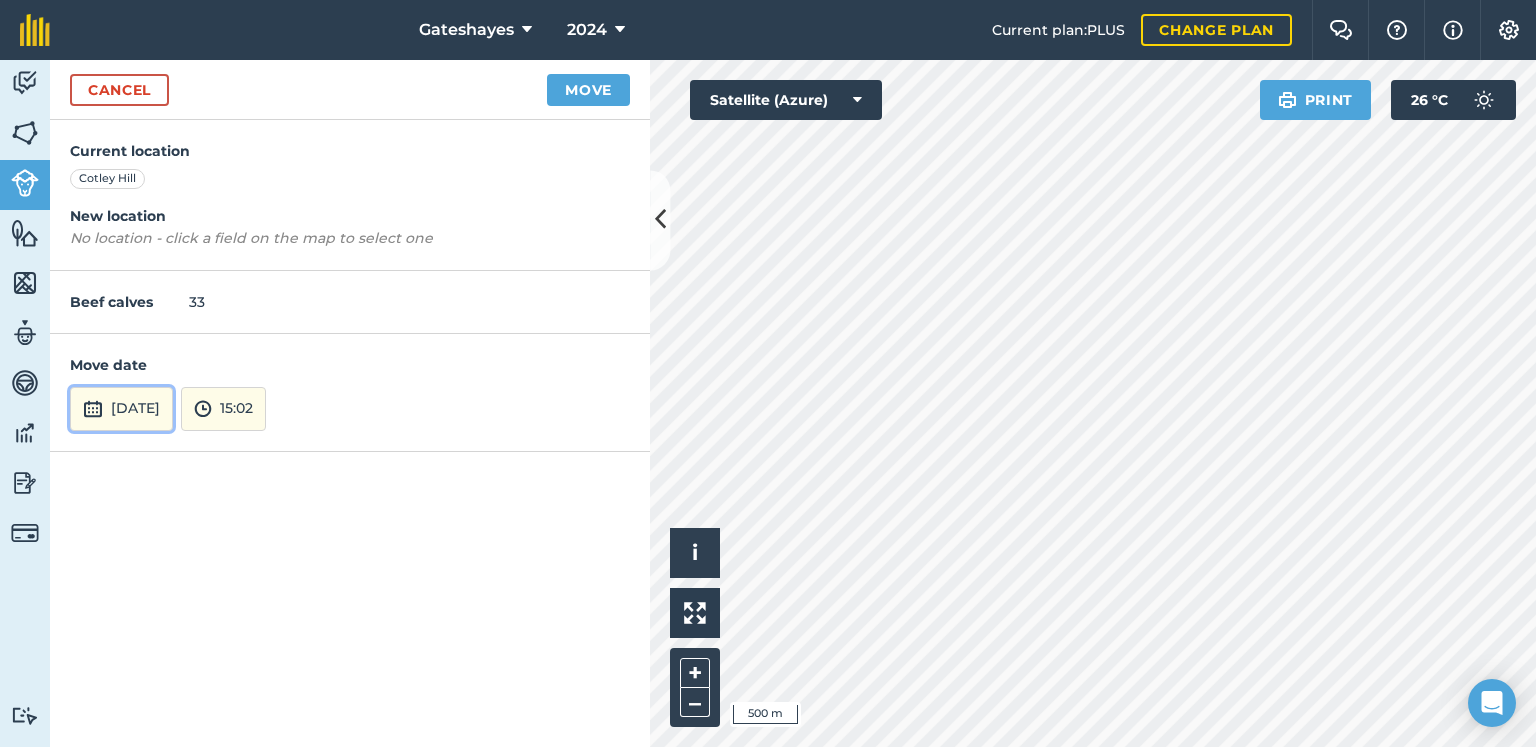 click on "[DATE]" at bounding box center [121, 409] 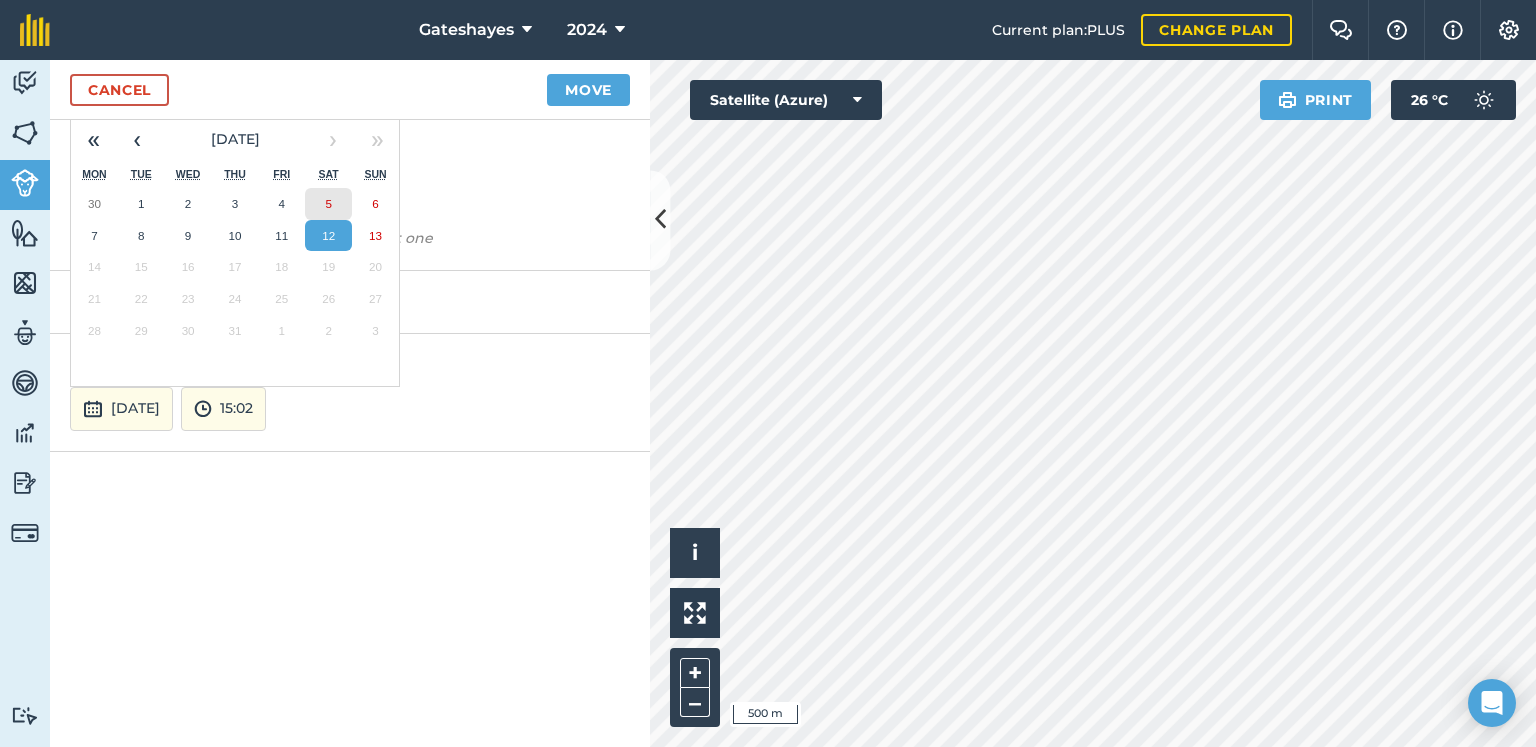 click on "5" at bounding box center (328, 204) 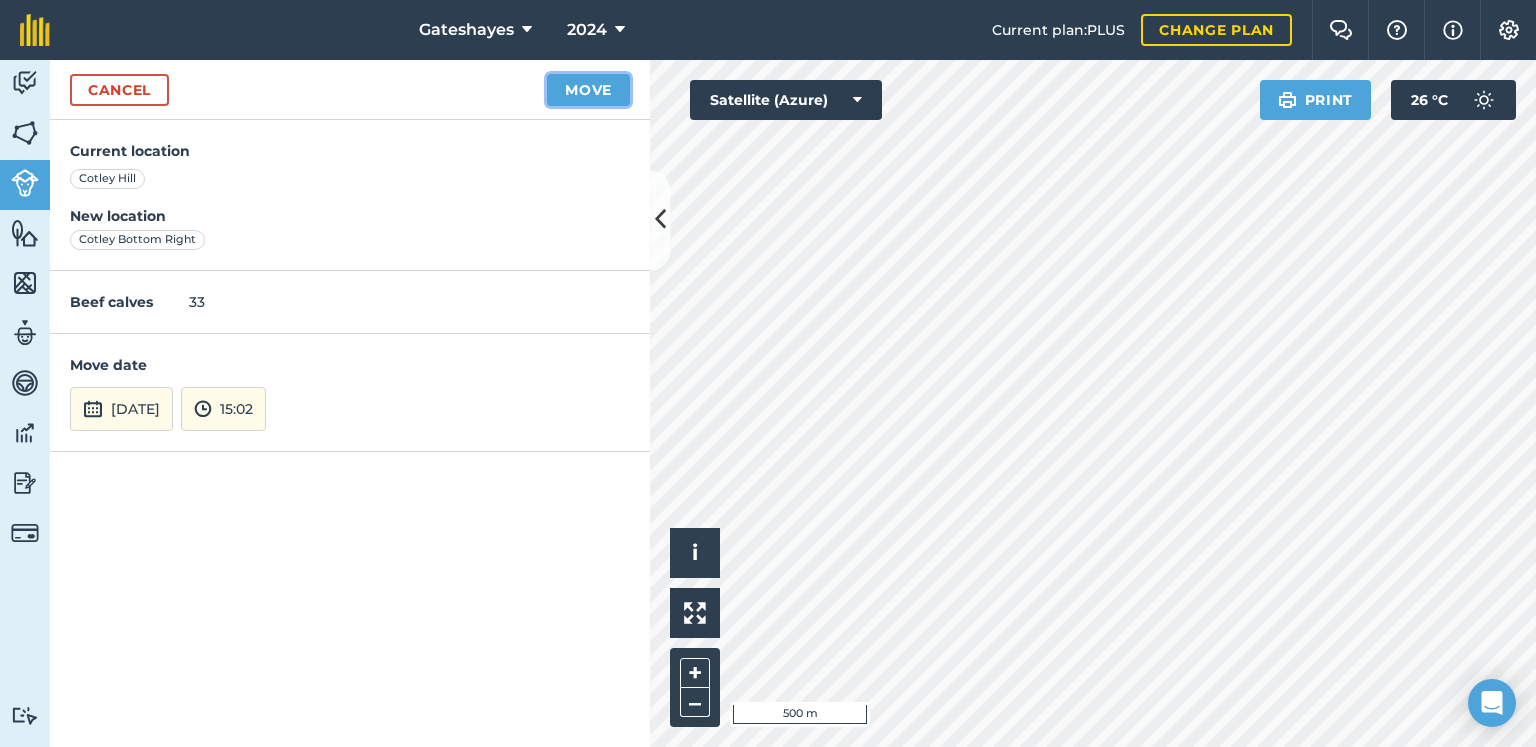 click on "Move" at bounding box center (588, 90) 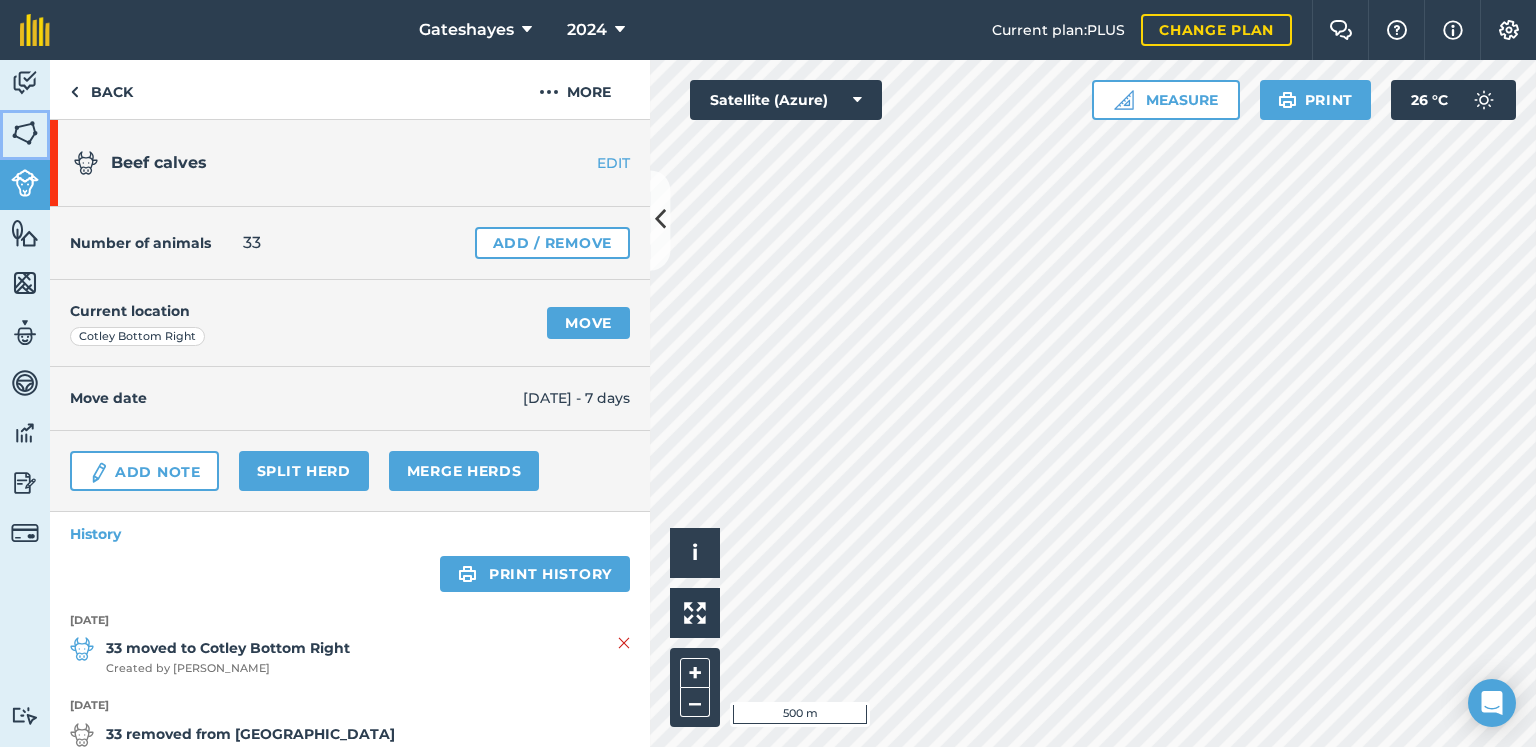 click at bounding box center (25, 133) 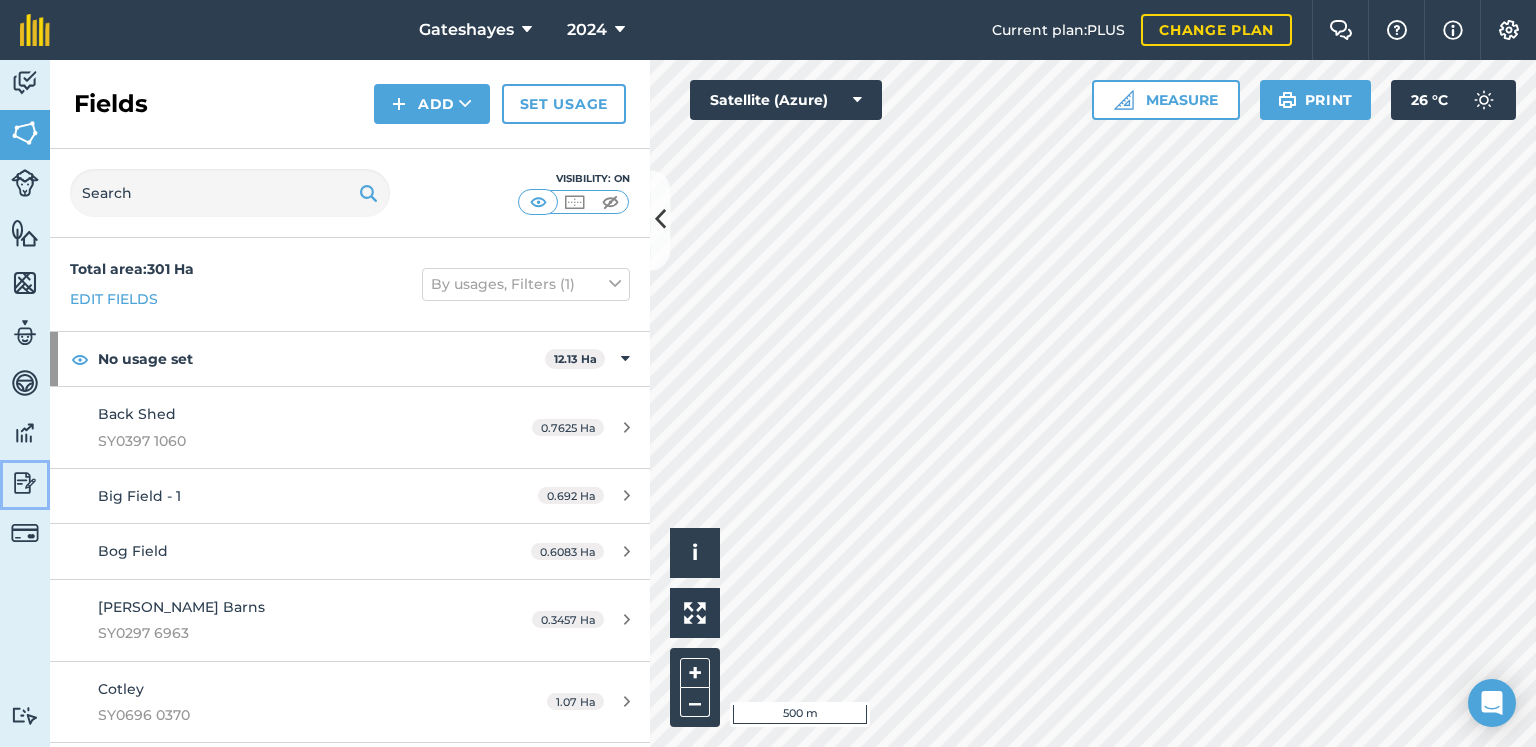 click at bounding box center [25, 483] 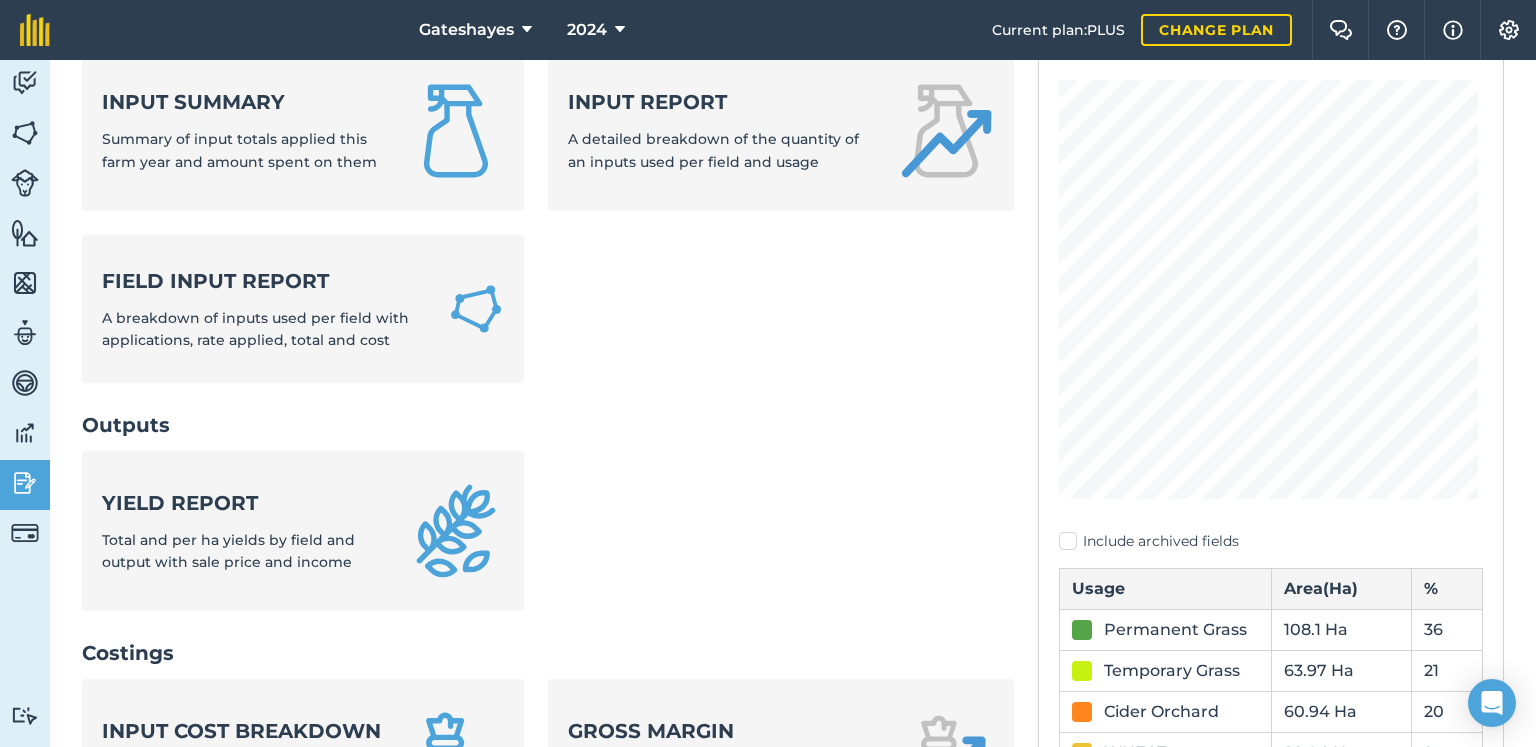 scroll, scrollTop: 200, scrollLeft: 0, axis: vertical 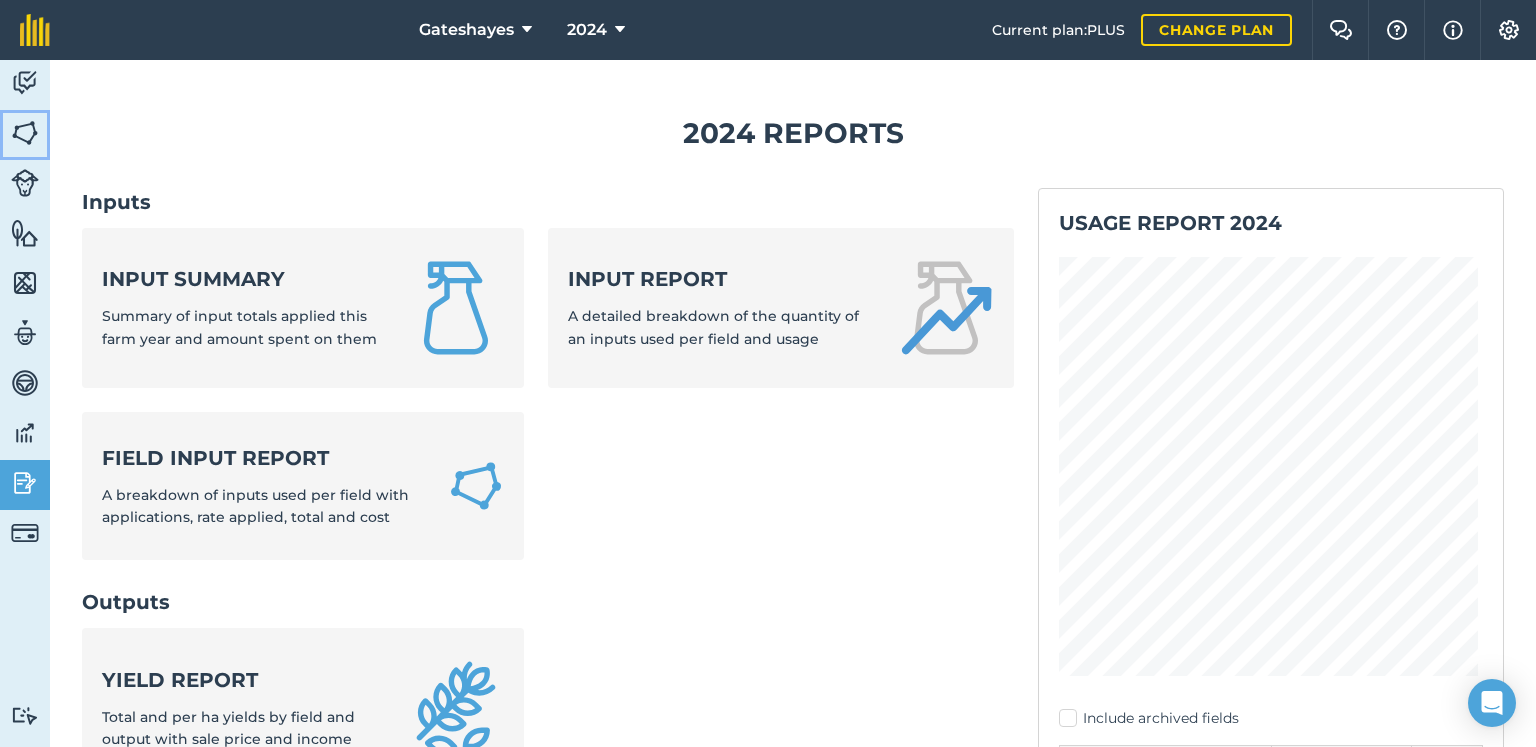 click at bounding box center (25, 133) 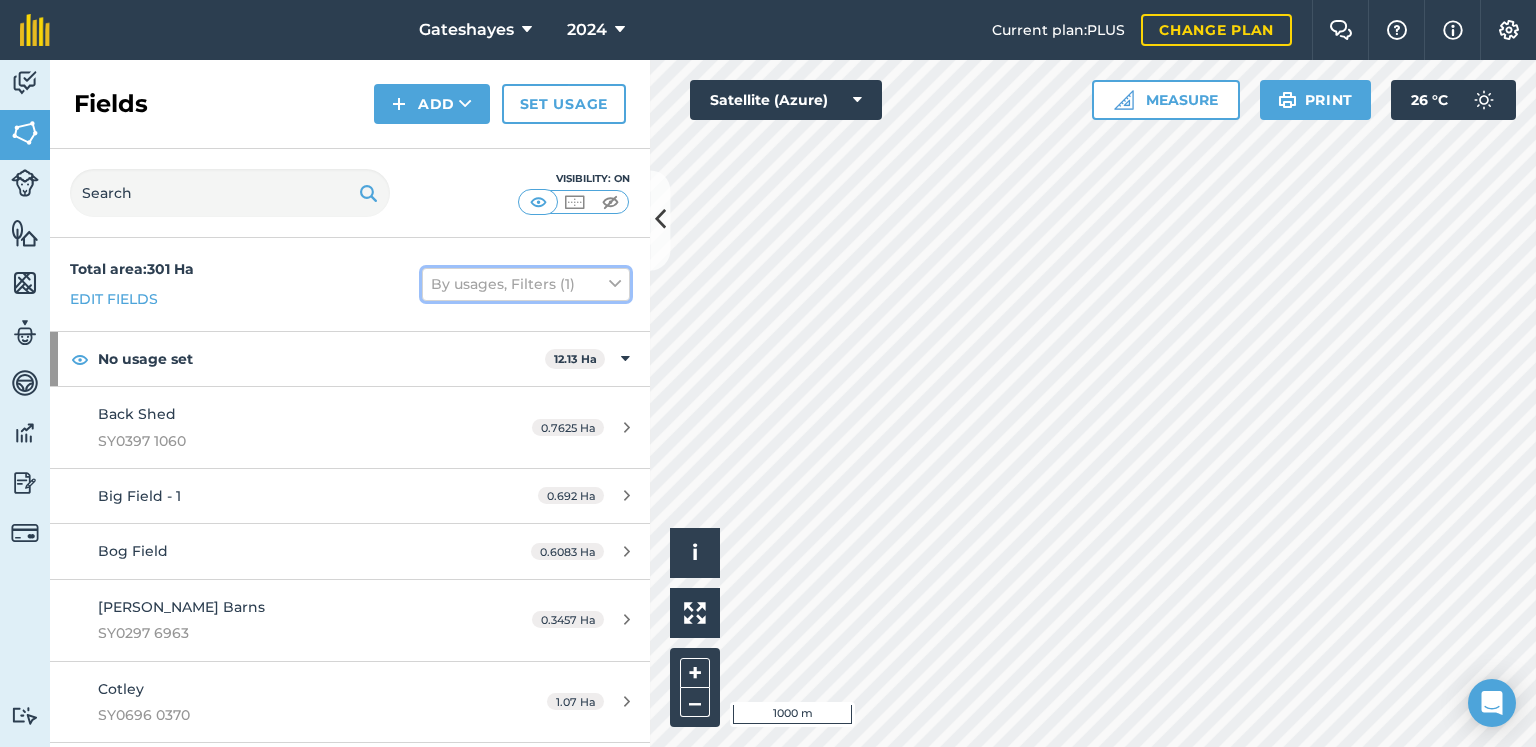 click at bounding box center (615, 284) 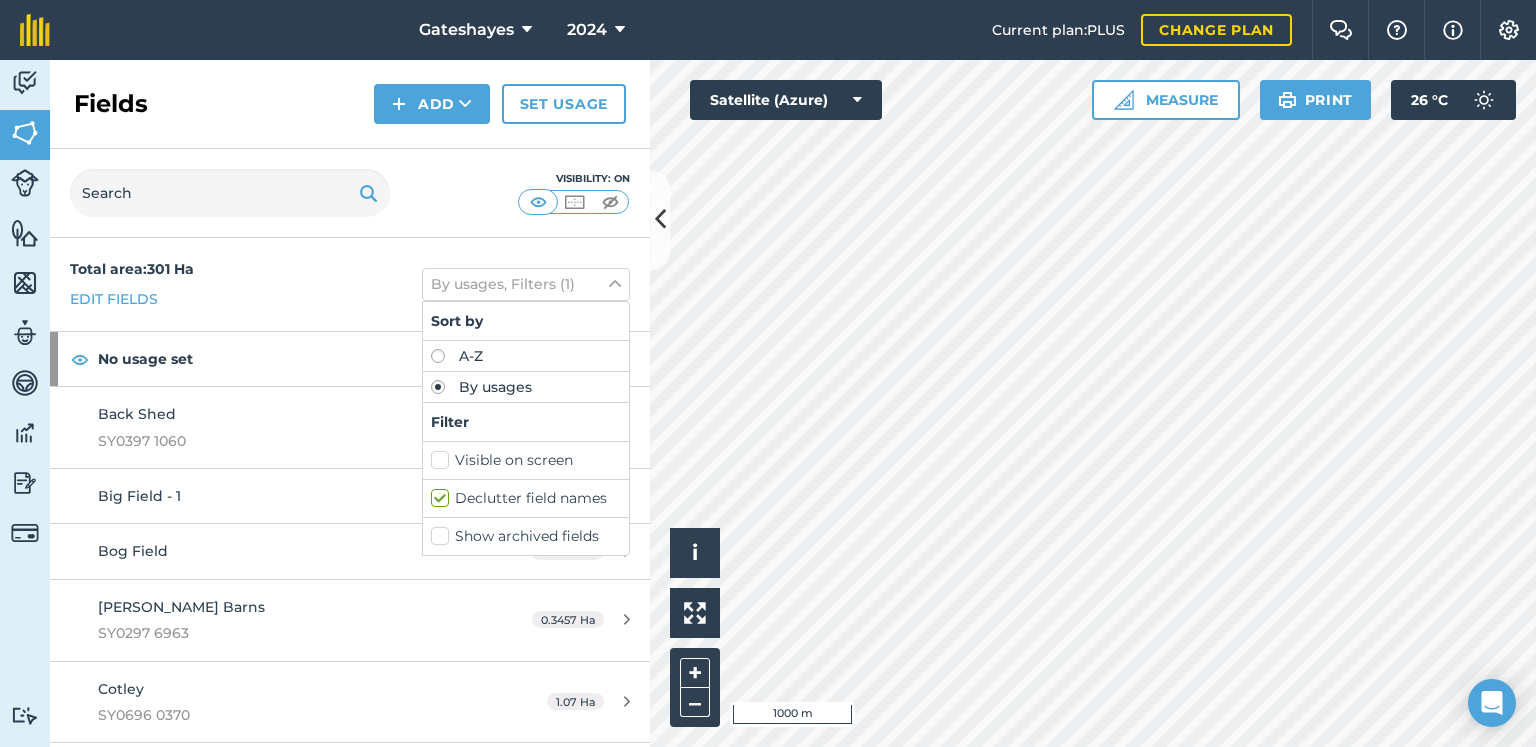 click on "Total area :  301   Ha Edit fields By usages, Filters (1) Sort by A-Z By usages Filter Visible on screen Declutter field names Show archived fields" at bounding box center [350, 284] 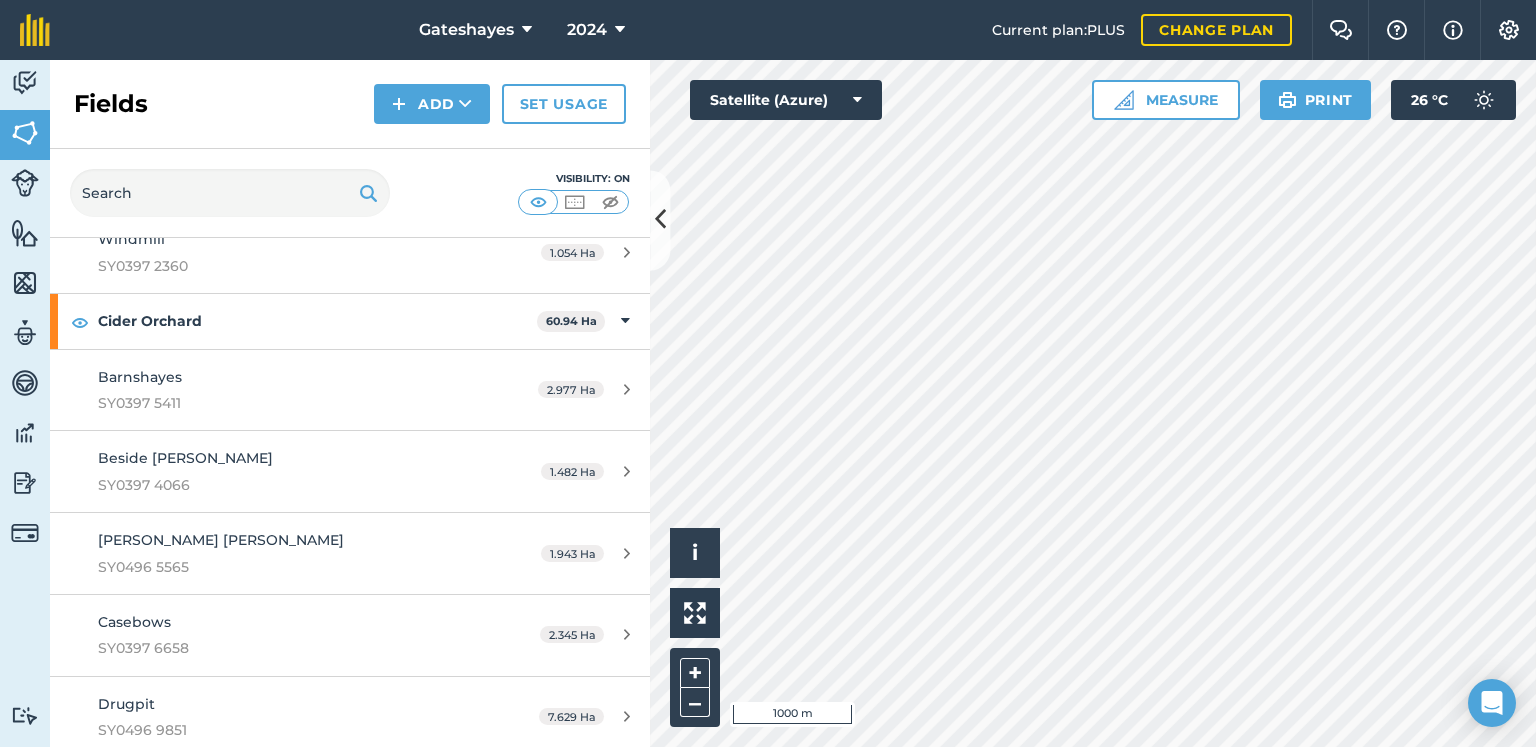 scroll, scrollTop: 1094, scrollLeft: 0, axis: vertical 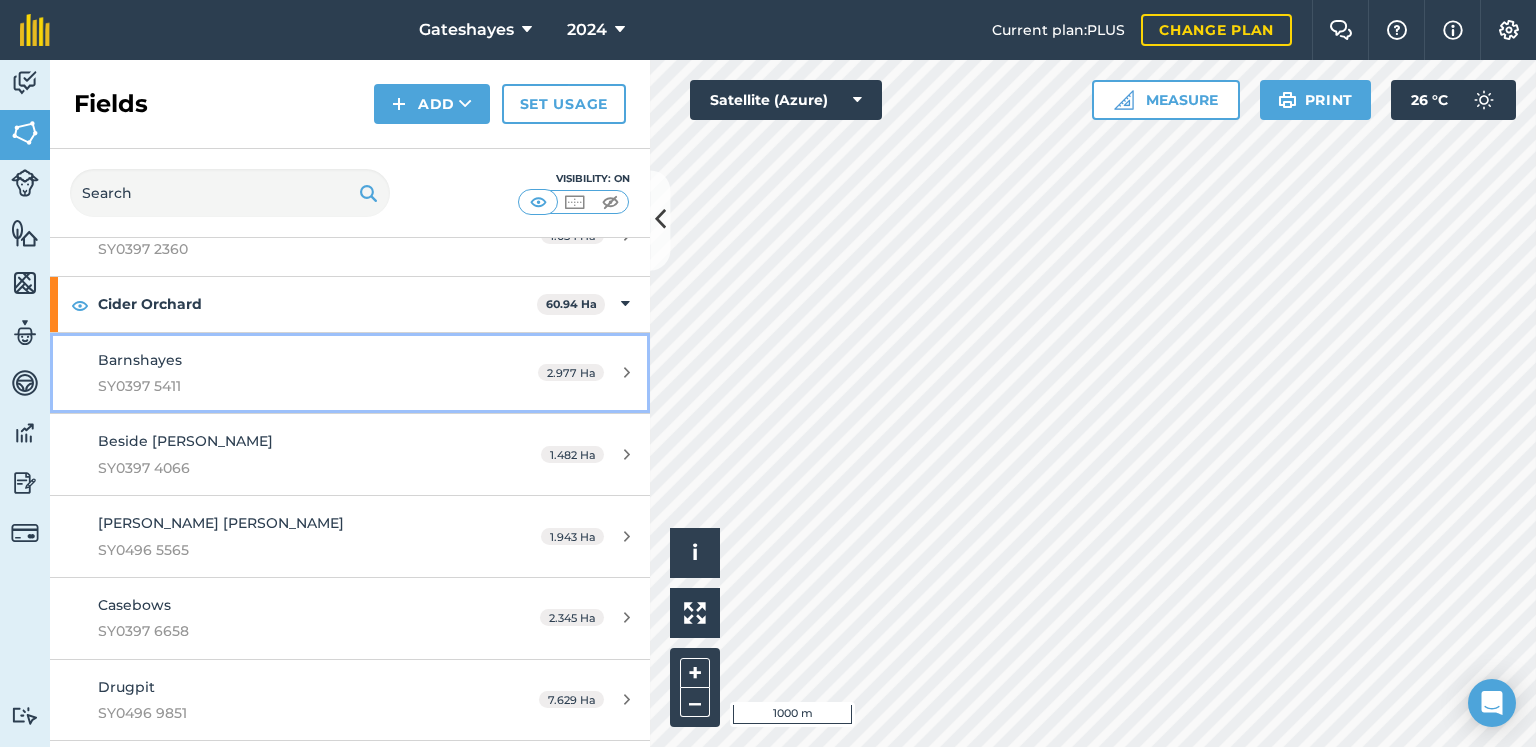 click at bounding box center (627, 372) 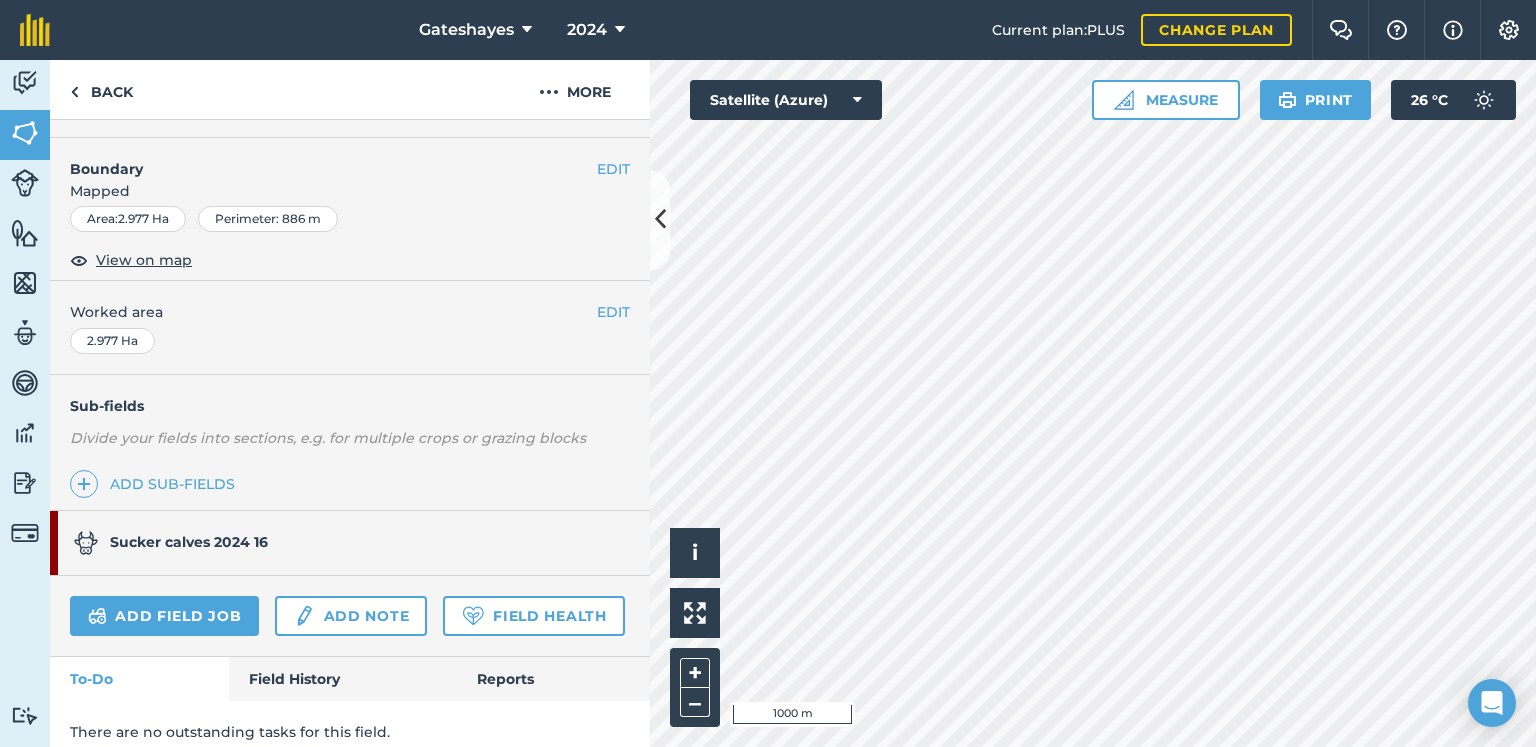 scroll, scrollTop: 236, scrollLeft: 0, axis: vertical 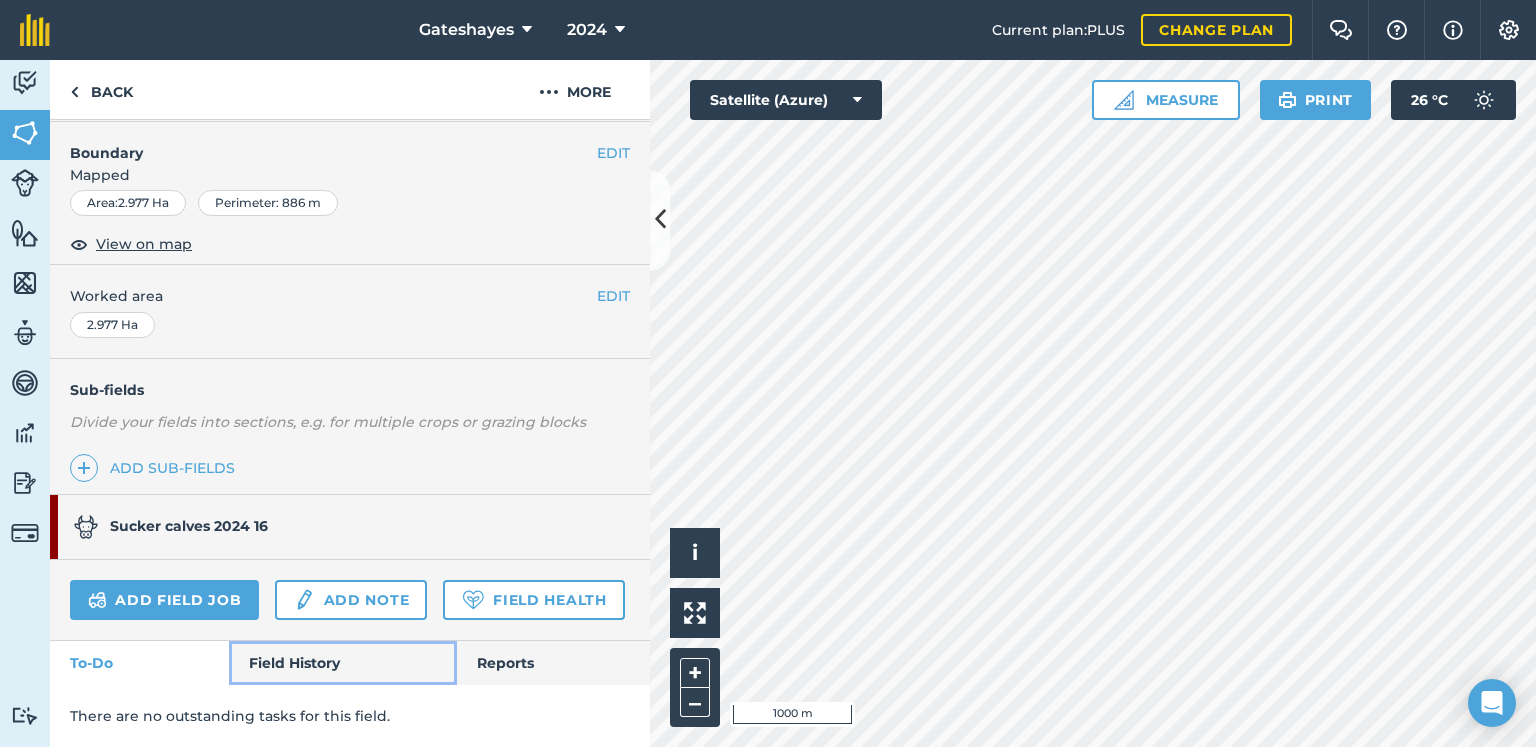 click on "Field History" at bounding box center [342, 663] 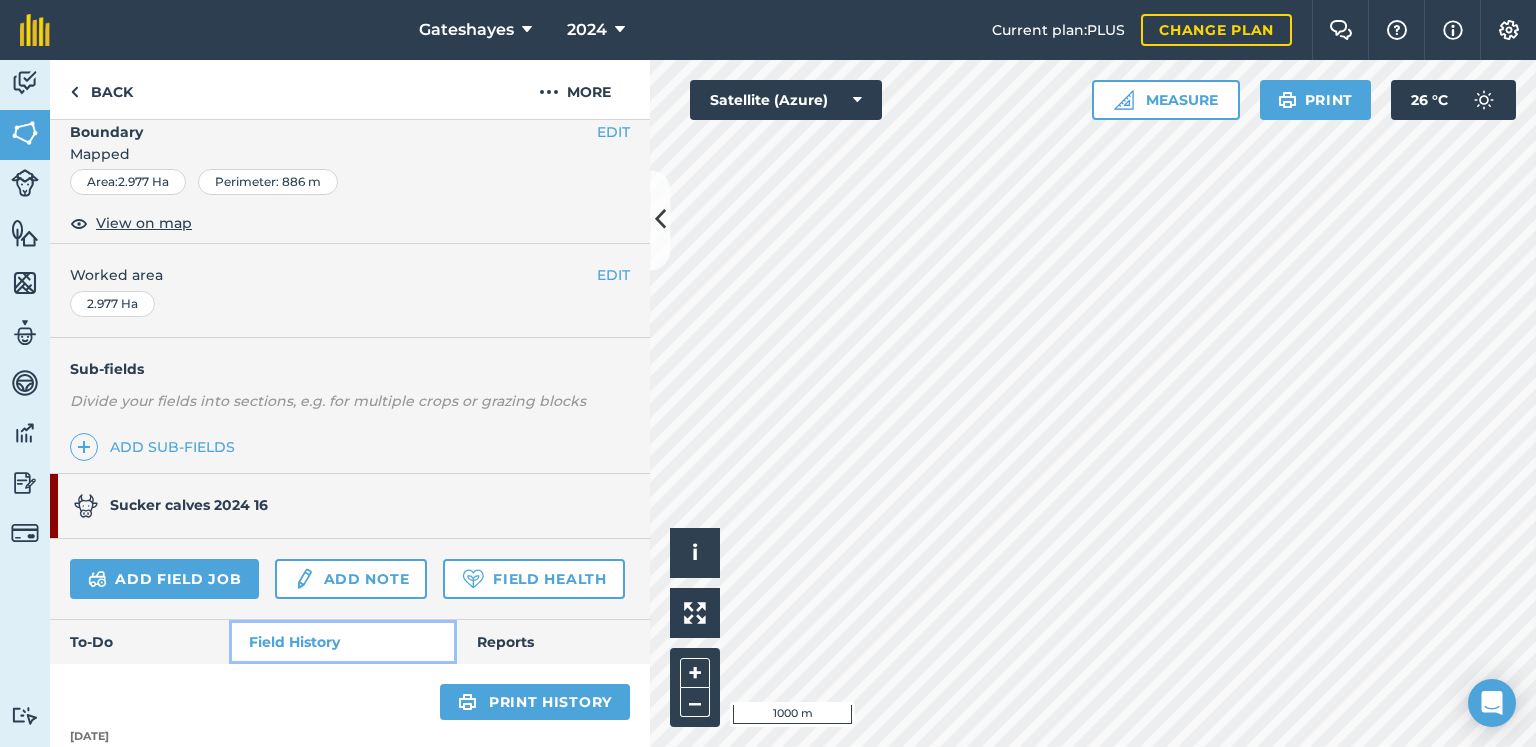 scroll, scrollTop: 336, scrollLeft: 0, axis: vertical 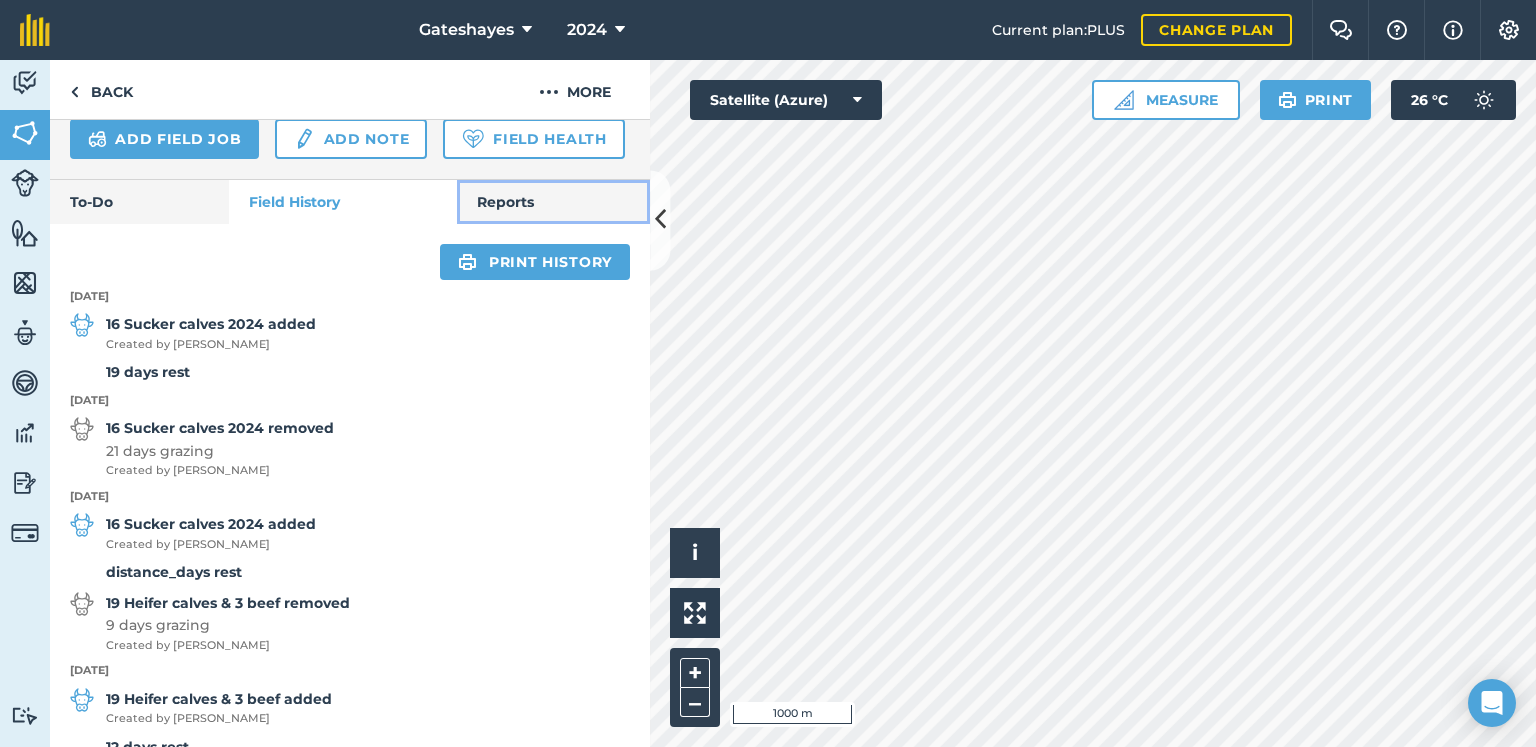 click on "Reports" at bounding box center [553, 202] 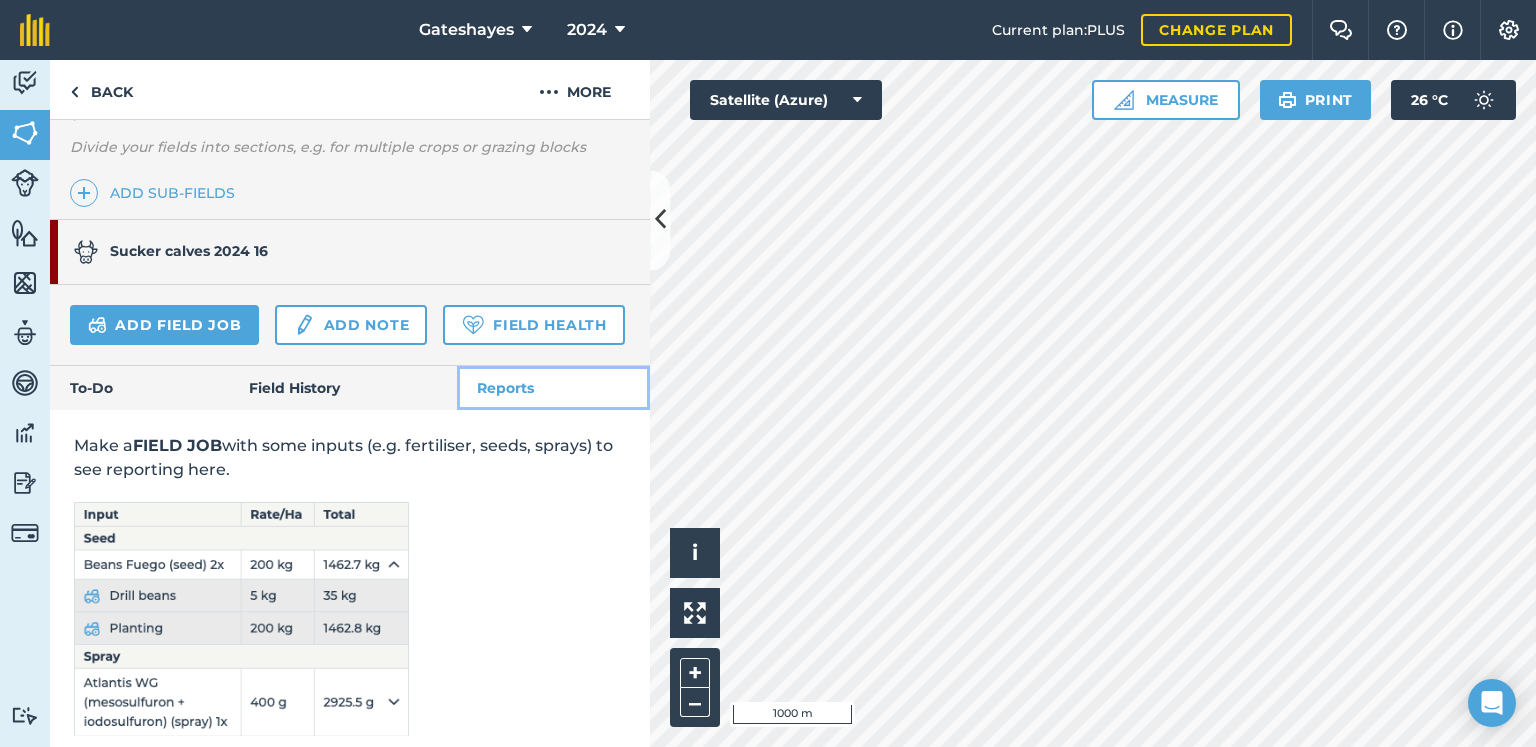 scroll, scrollTop: 524, scrollLeft: 0, axis: vertical 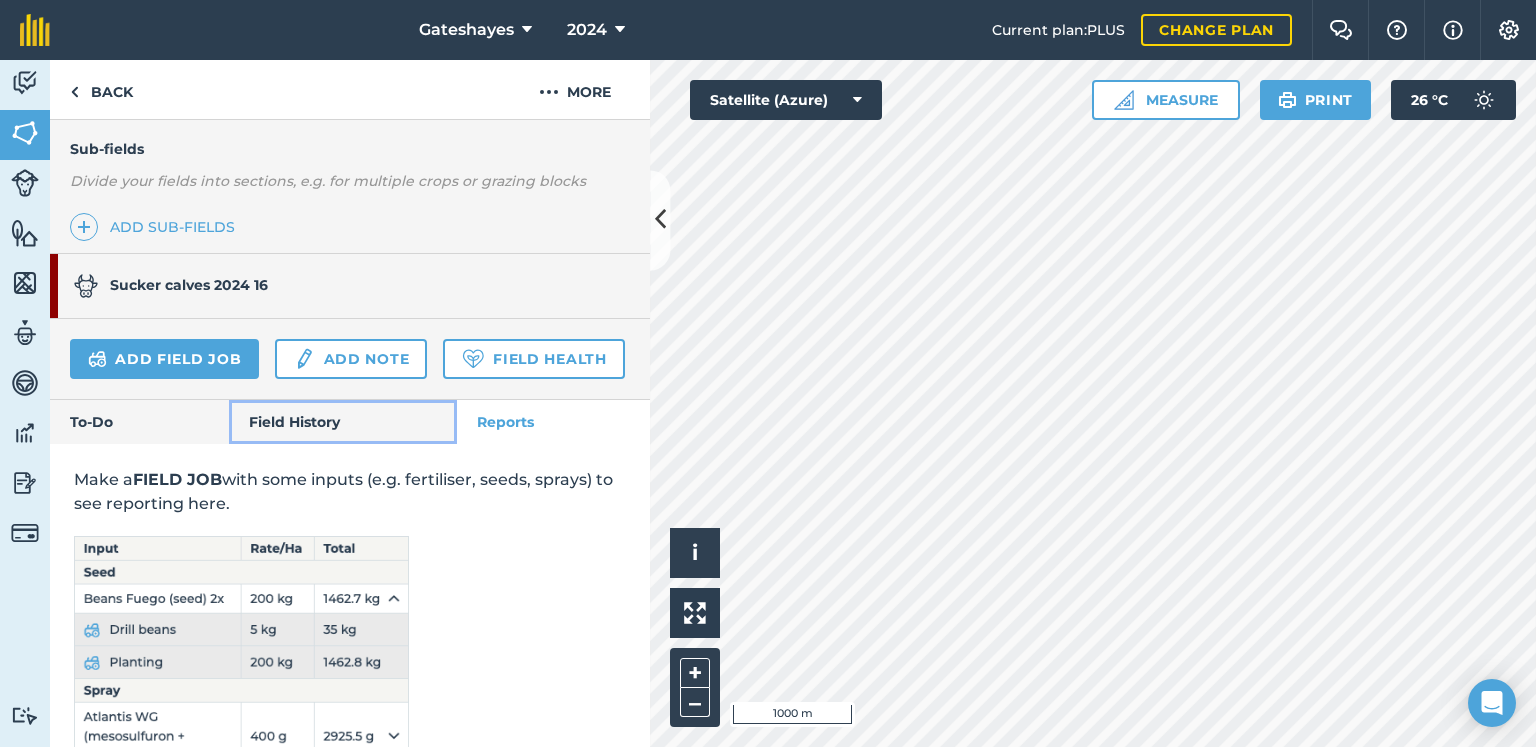 click on "Field History" at bounding box center [342, 422] 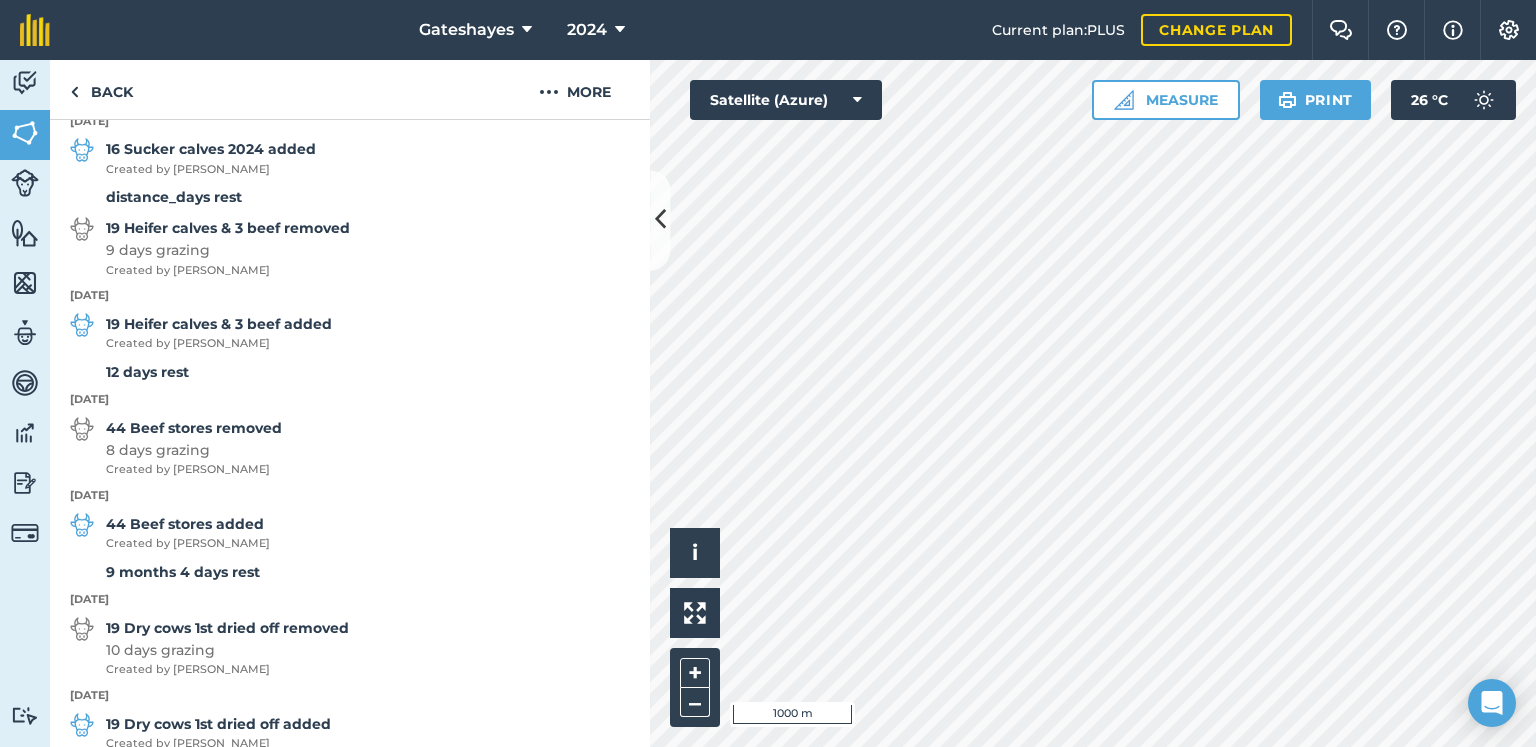 scroll, scrollTop: 1110, scrollLeft: 0, axis: vertical 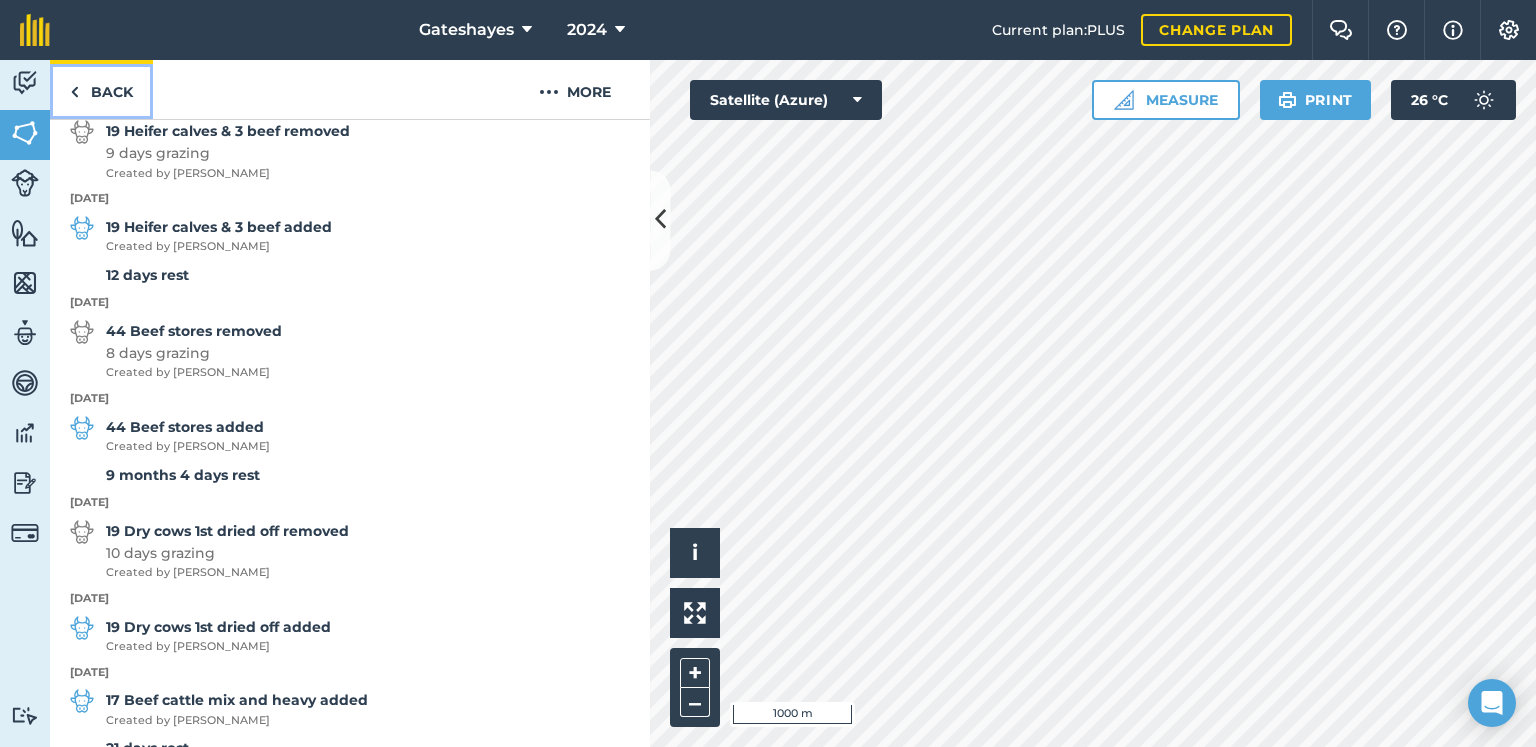 click on "Back" at bounding box center [101, 89] 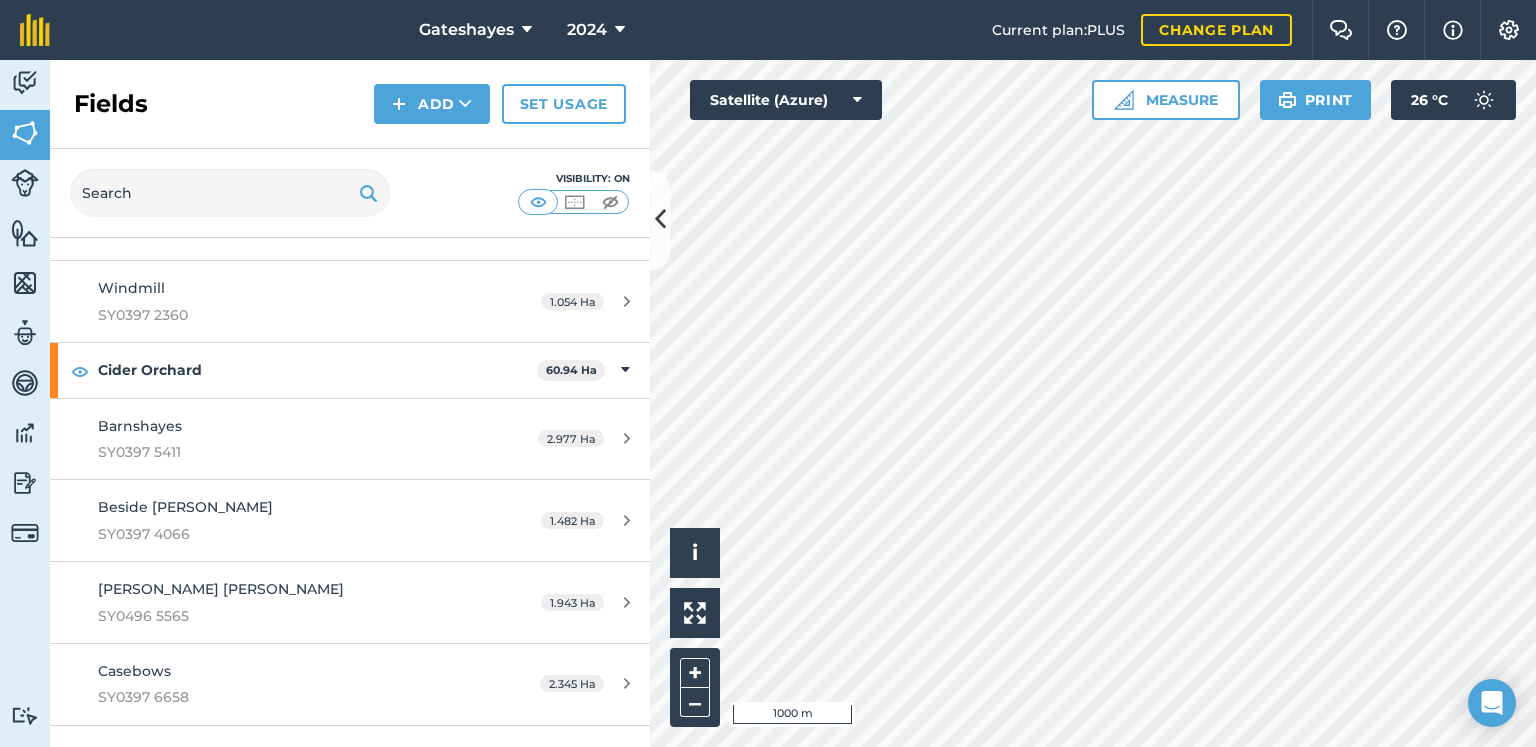 scroll, scrollTop: 1200, scrollLeft: 0, axis: vertical 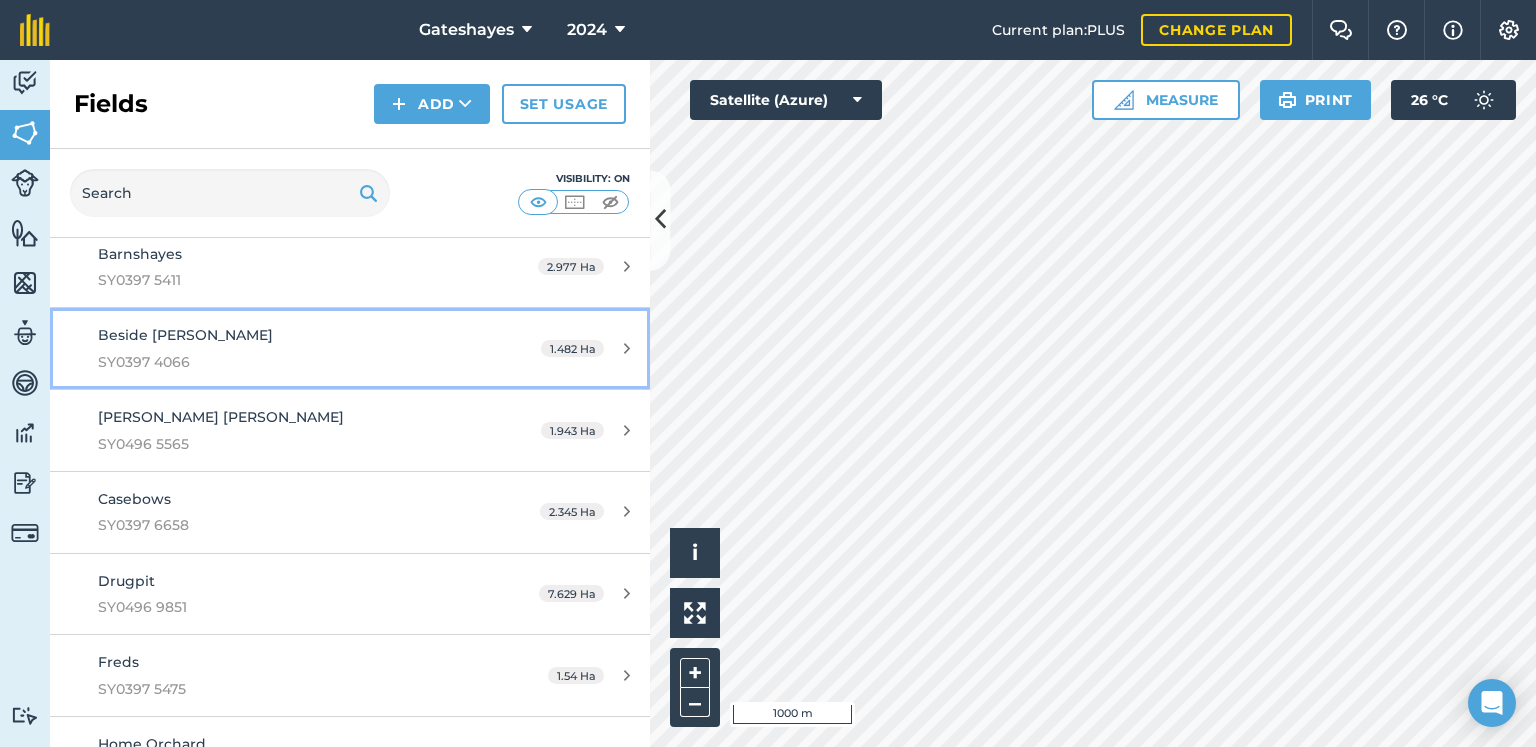 click on "1.482   Ha" at bounding box center [585, 349] 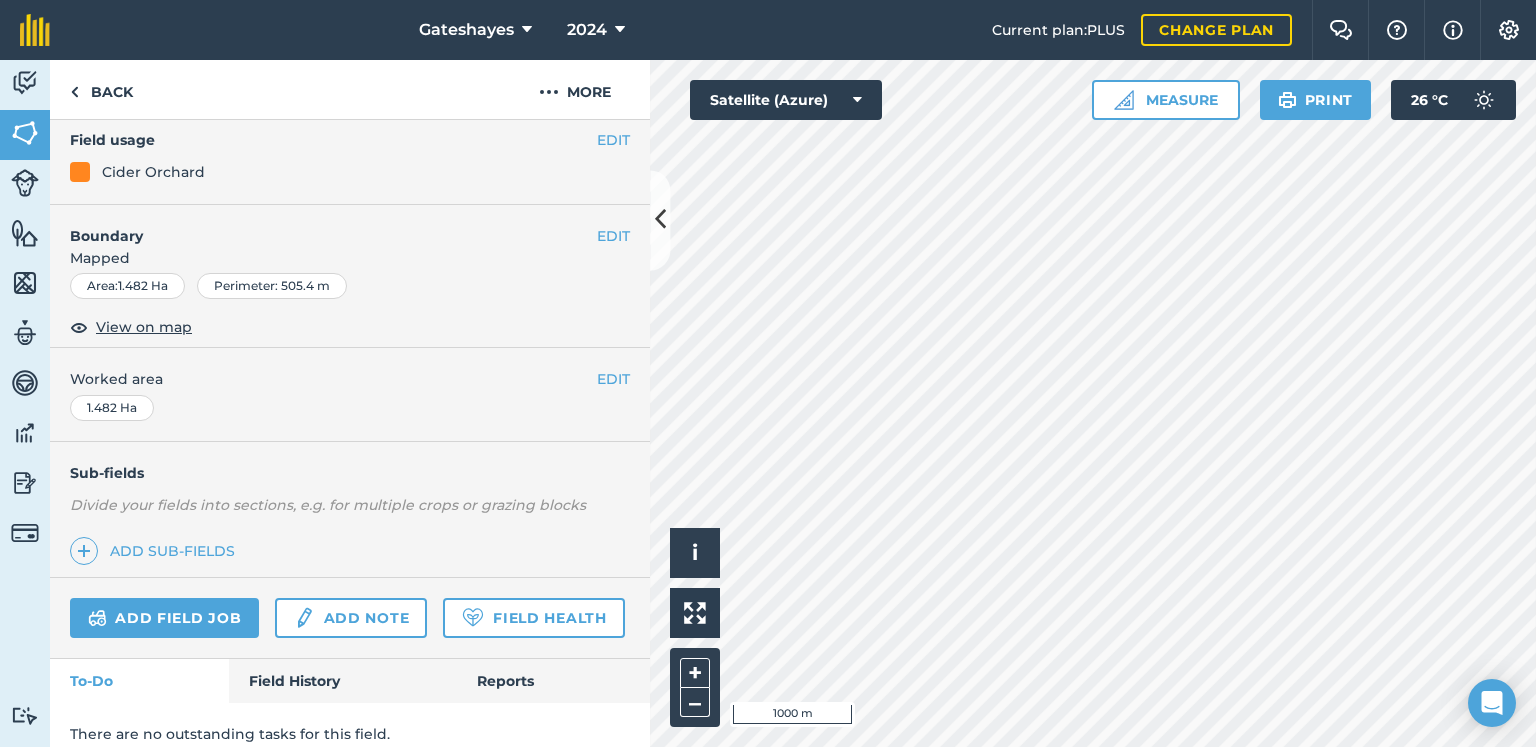 scroll, scrollTop: 271, scrollLeft: 0, axis: vertical 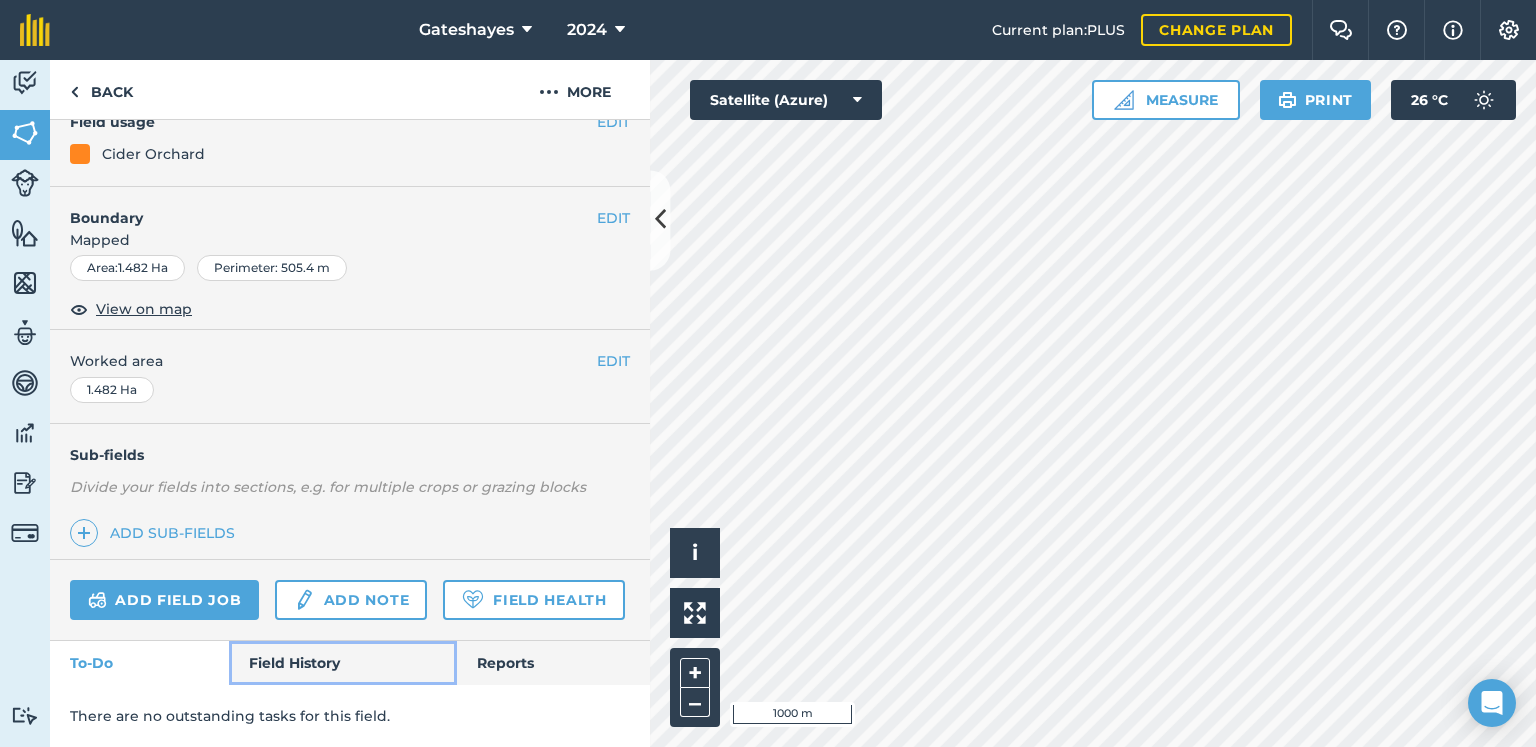 click on "Field History" at bounding box center (342, 663) 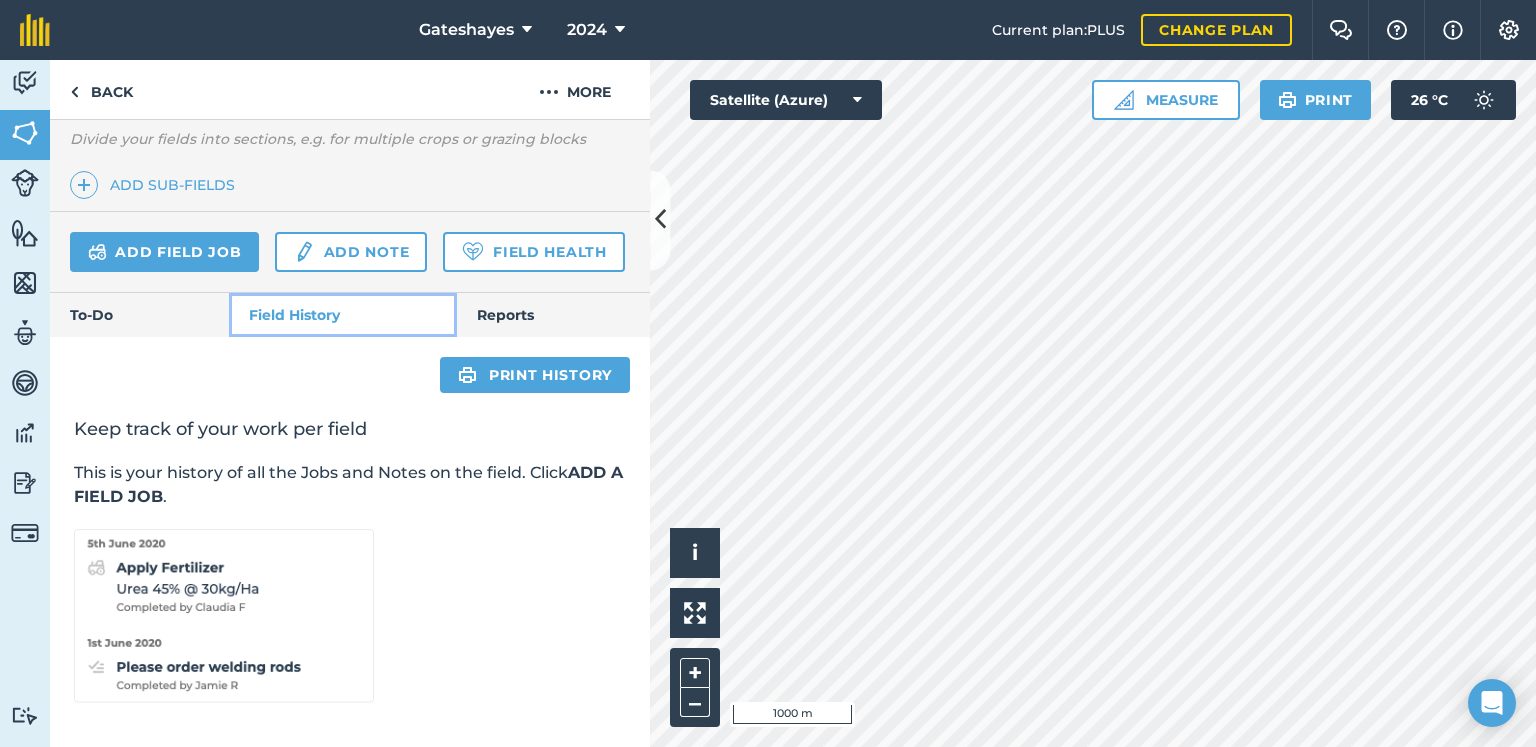scroll, scrollTop: 618, scrollLeft: 0, axis: vertical 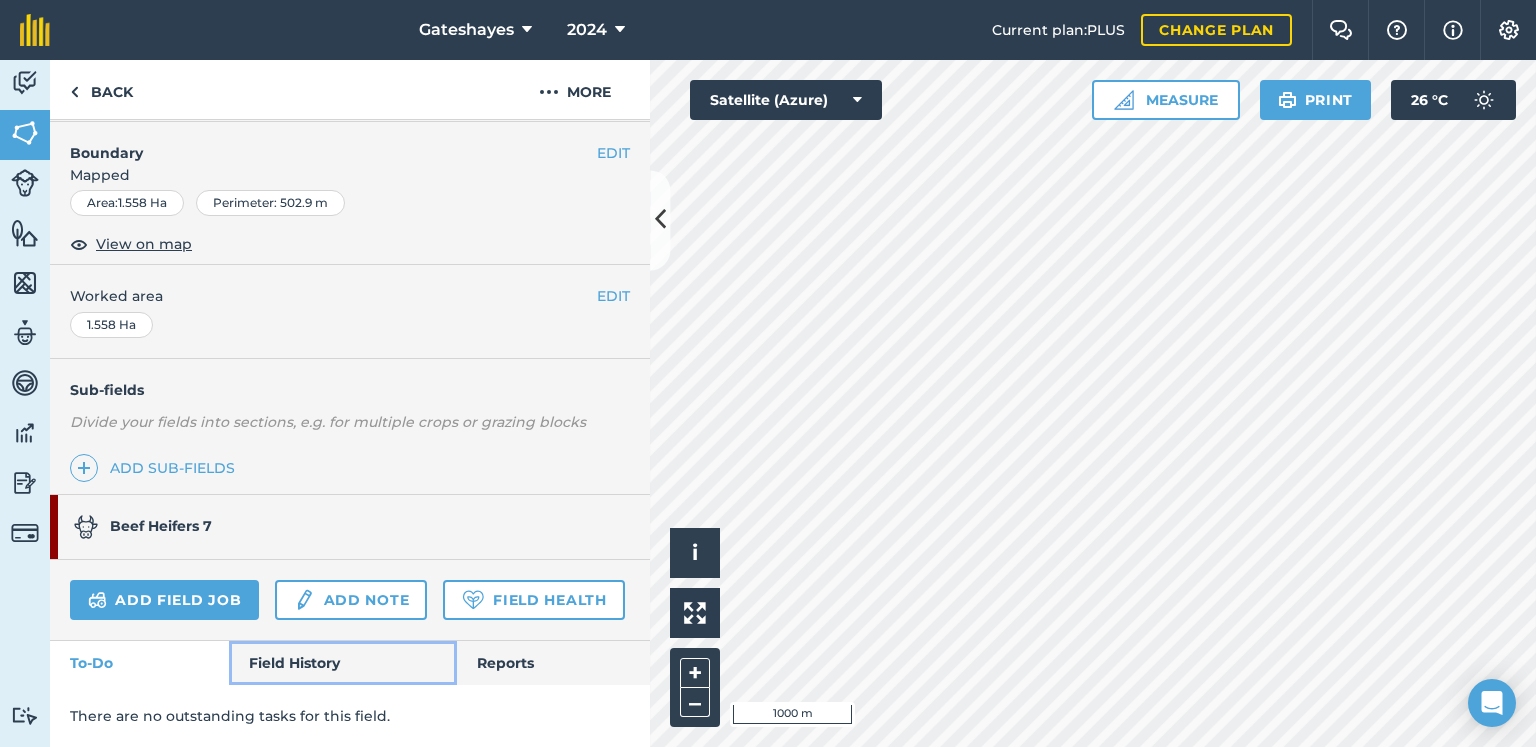 click on "Field History" at bounding box center (342, 663) 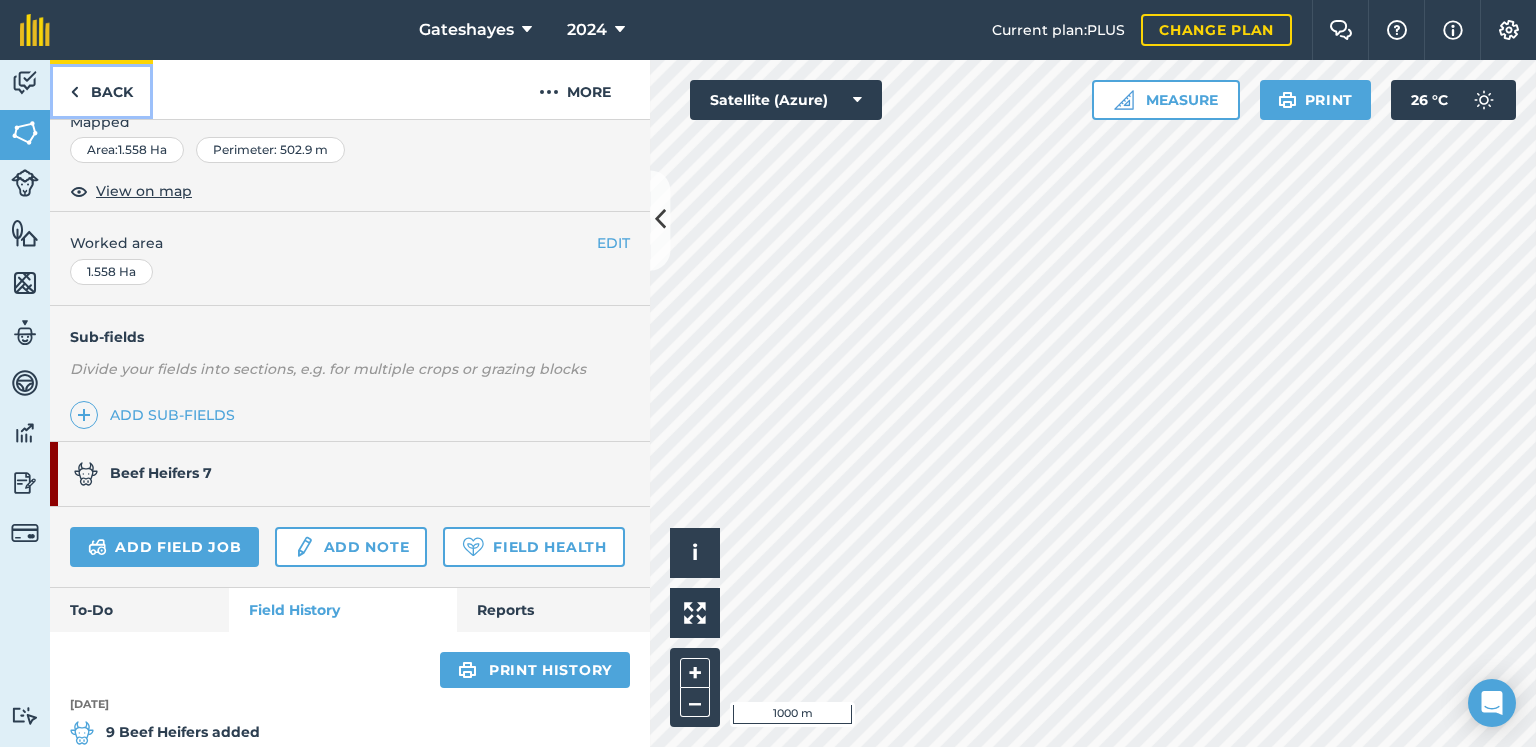 click on "Back" at bounding box center [101, 89] 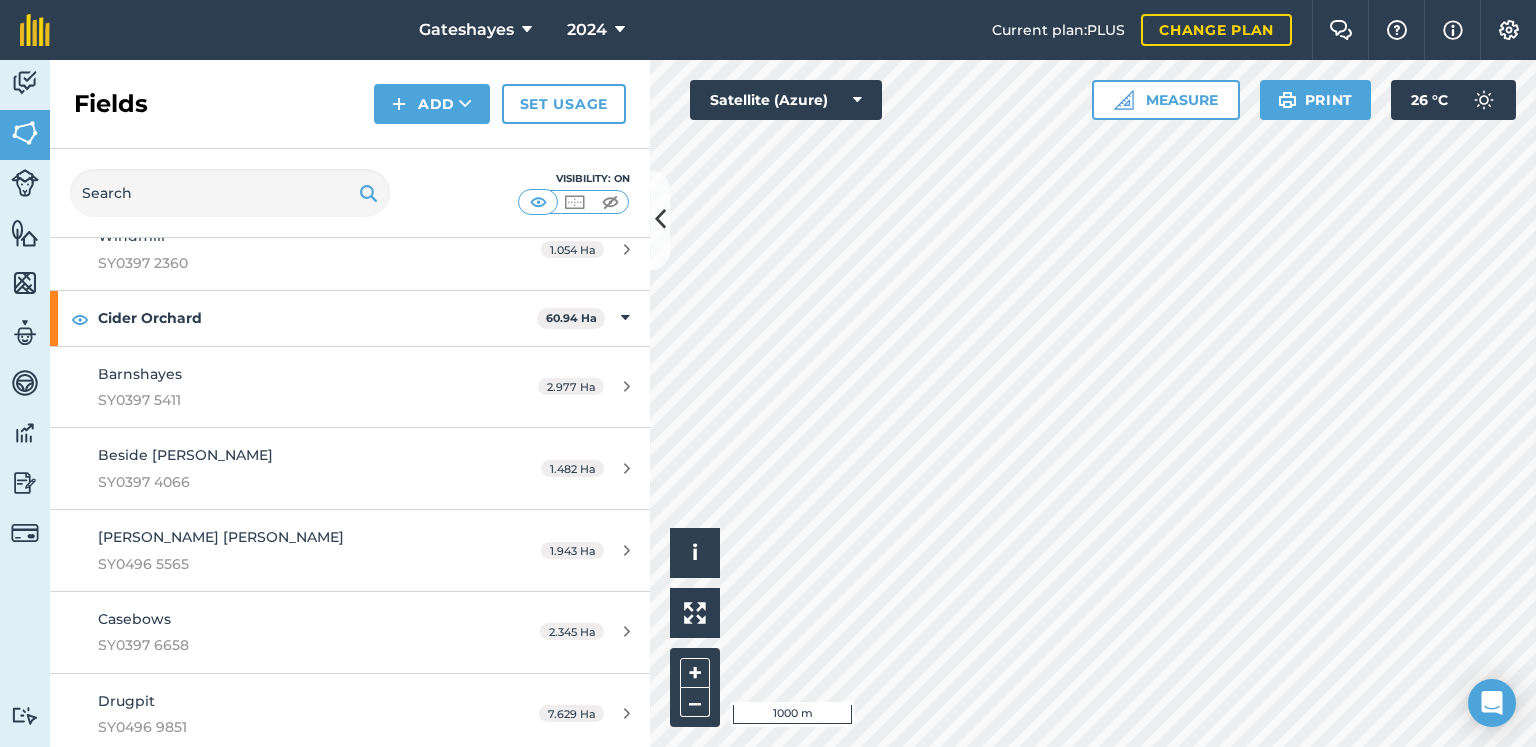 scroll, scrollTop: 1100, scrollLeft: 0, axis: vertical 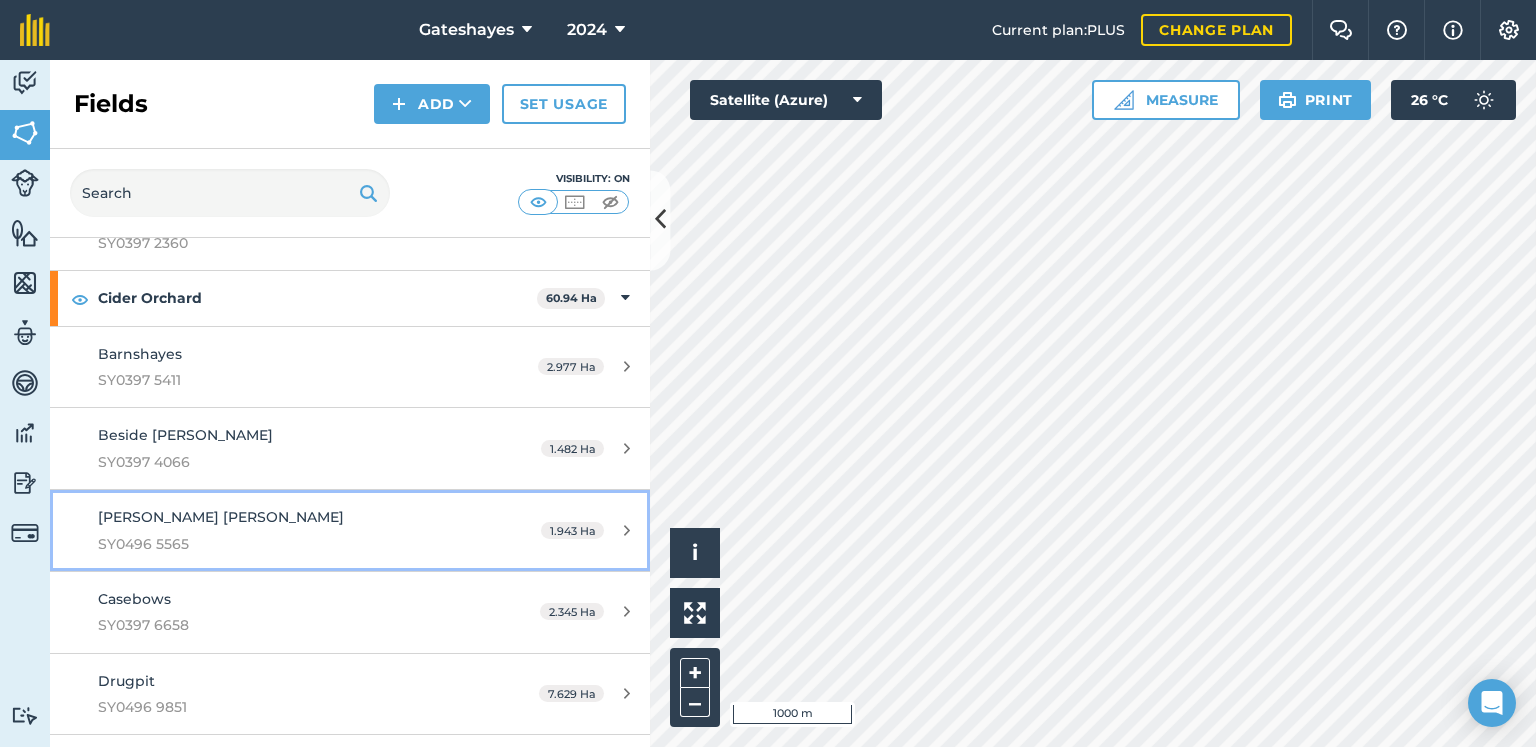 click on "1.943   Ha" at bounding box center (585, 531) 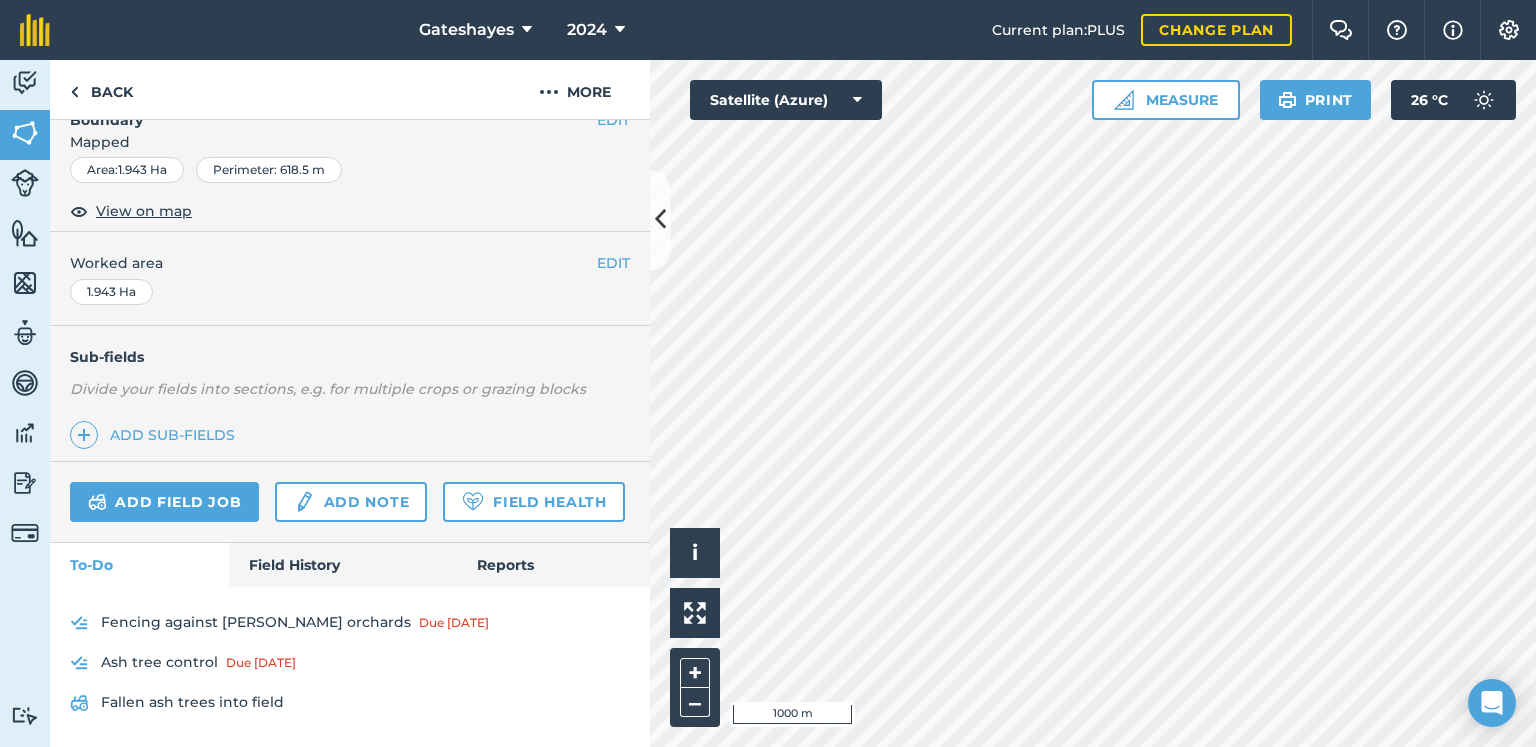scroll, scrollTop: 368, scrollLeft: 0, axis: vertical 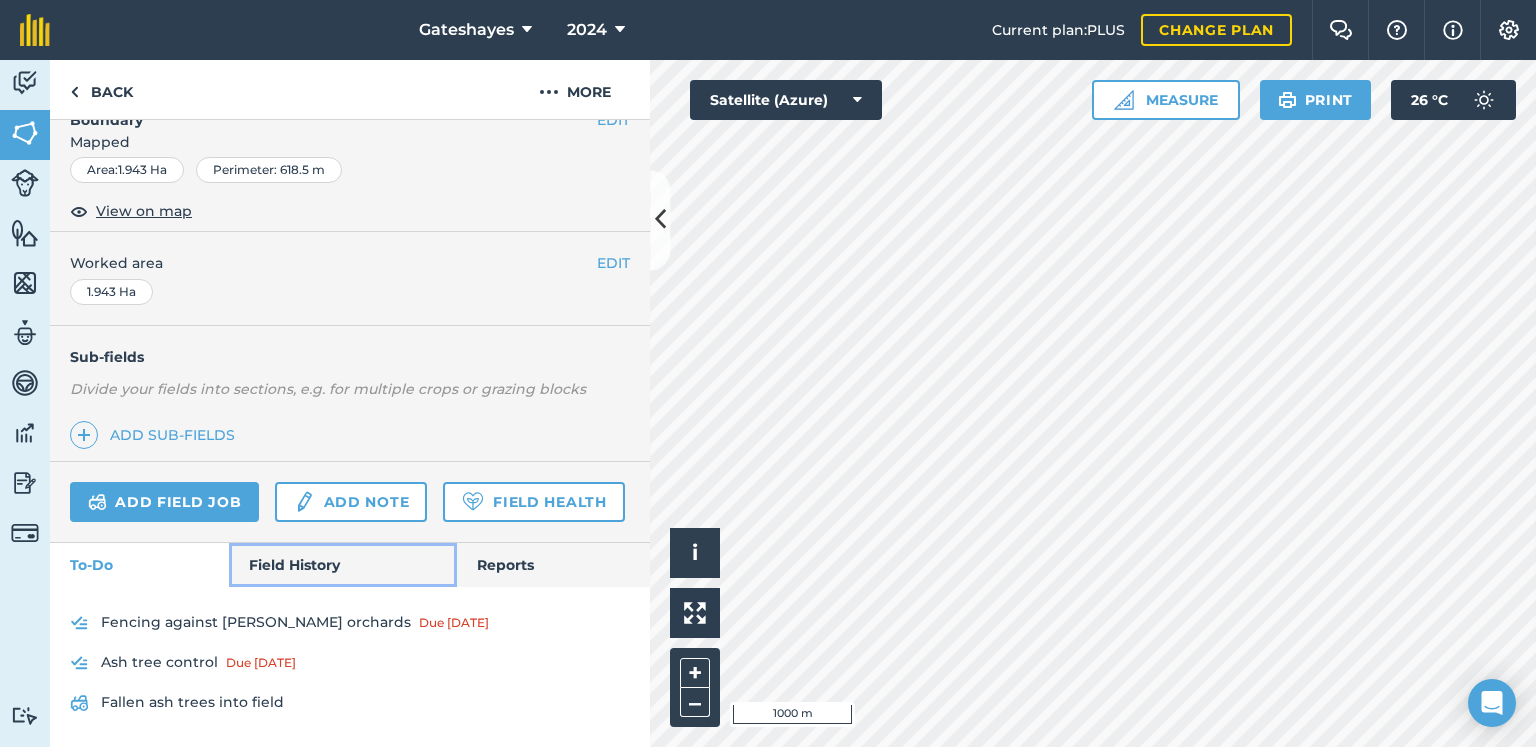 click on "Field History" at bounding box center (342, 565) 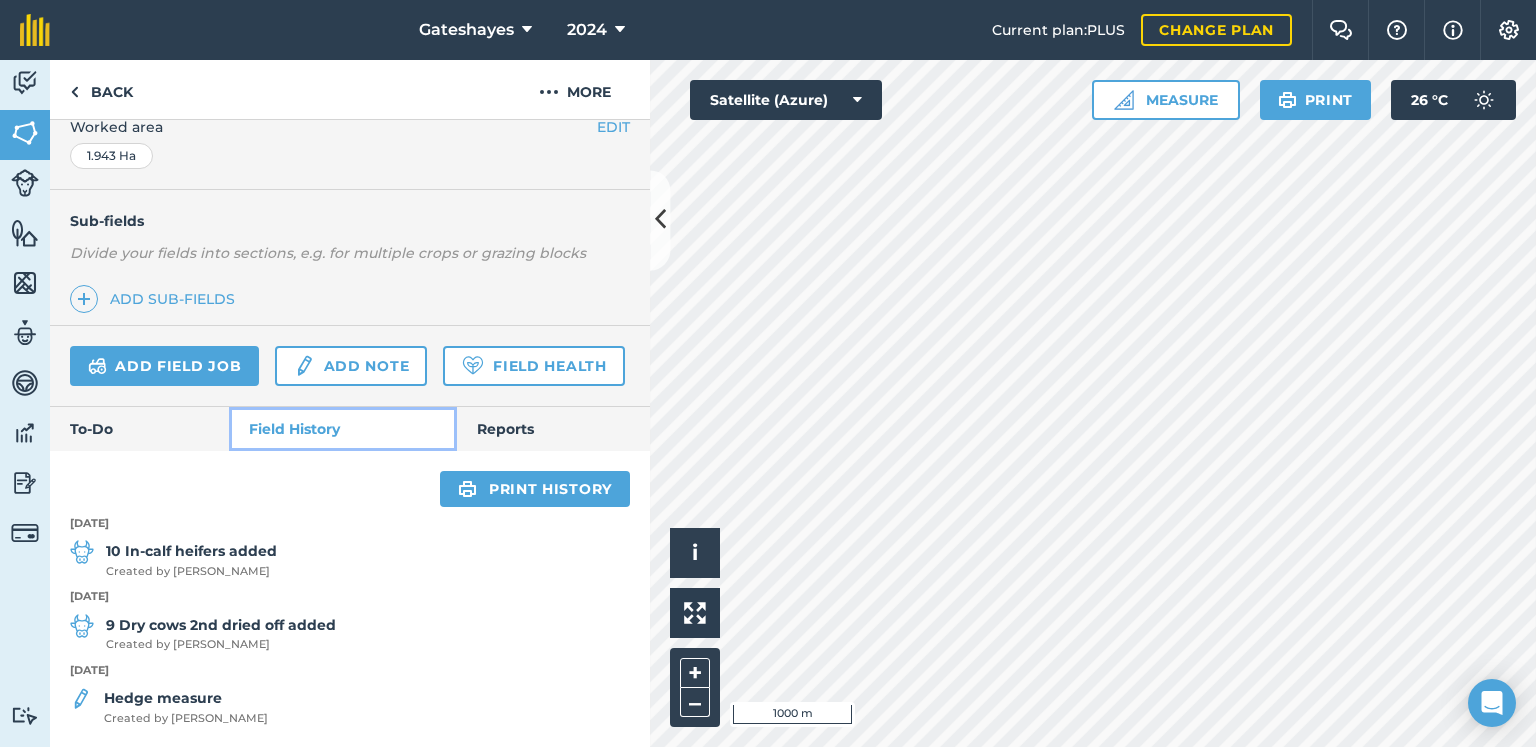 scroll, scrollTop: 504, scrollLeft: 0, axis: vertical 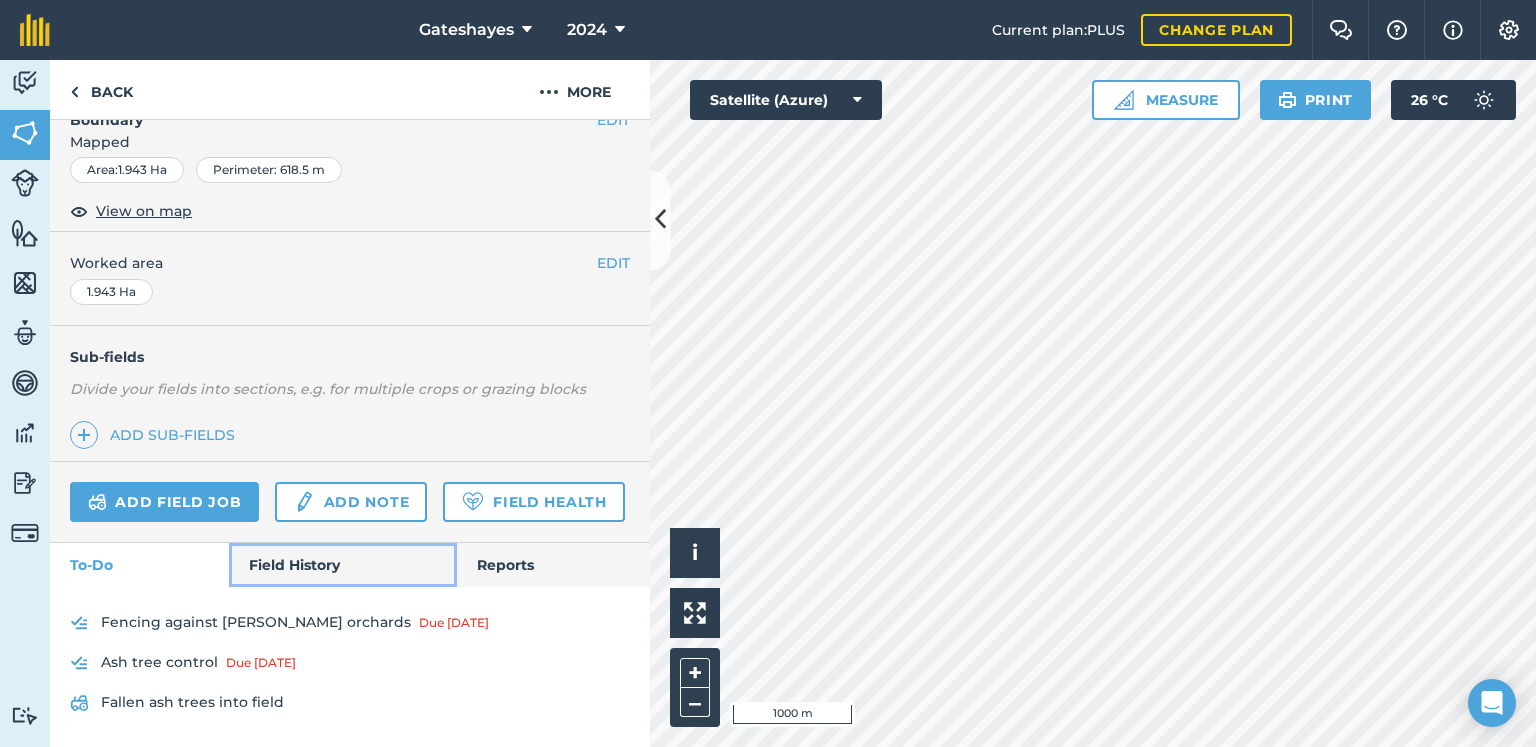 click on "Field History" at bounding box center [342, 565] 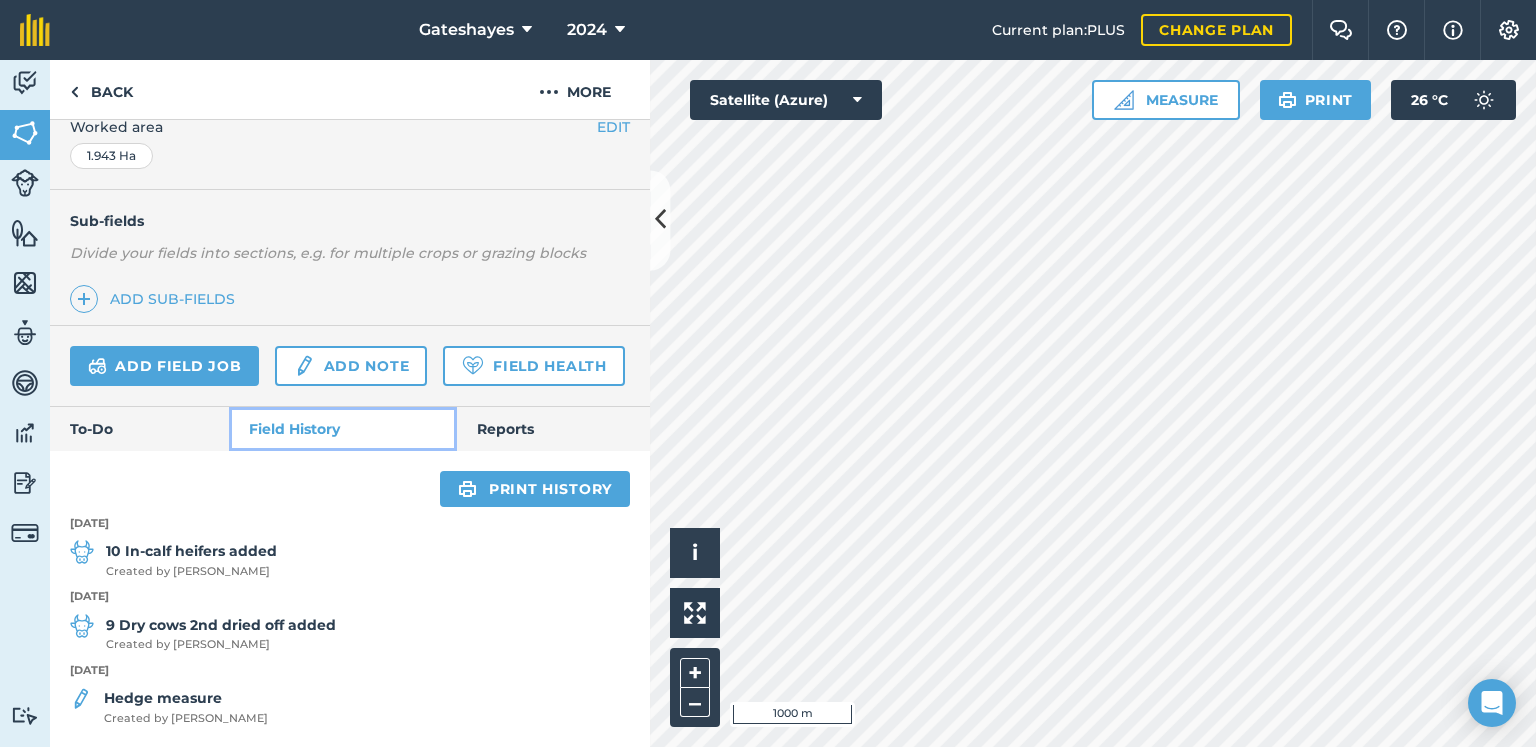 scroll, scrollTop: 404, scrollLeft: 0, axis: vertical 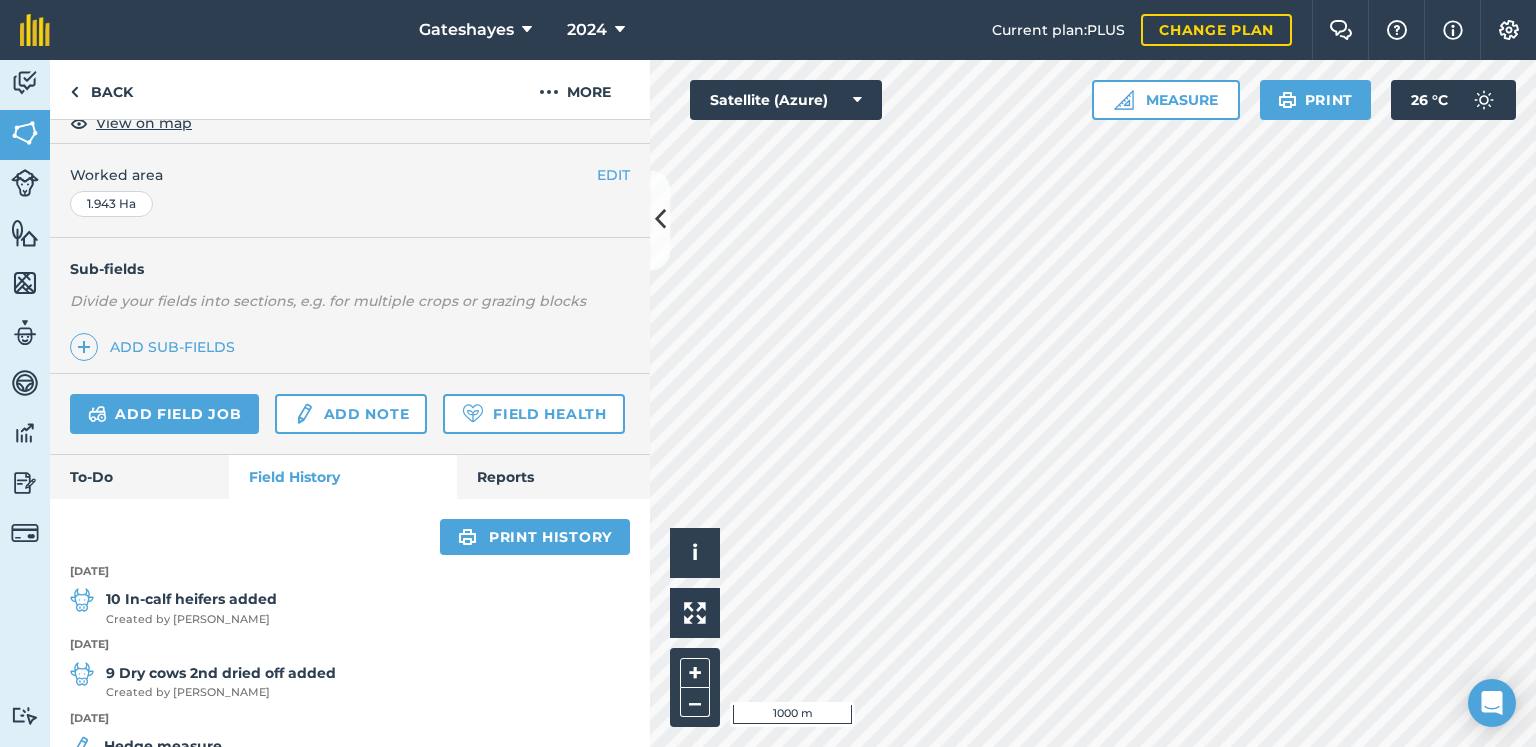 click at bounding box center [82, 600] 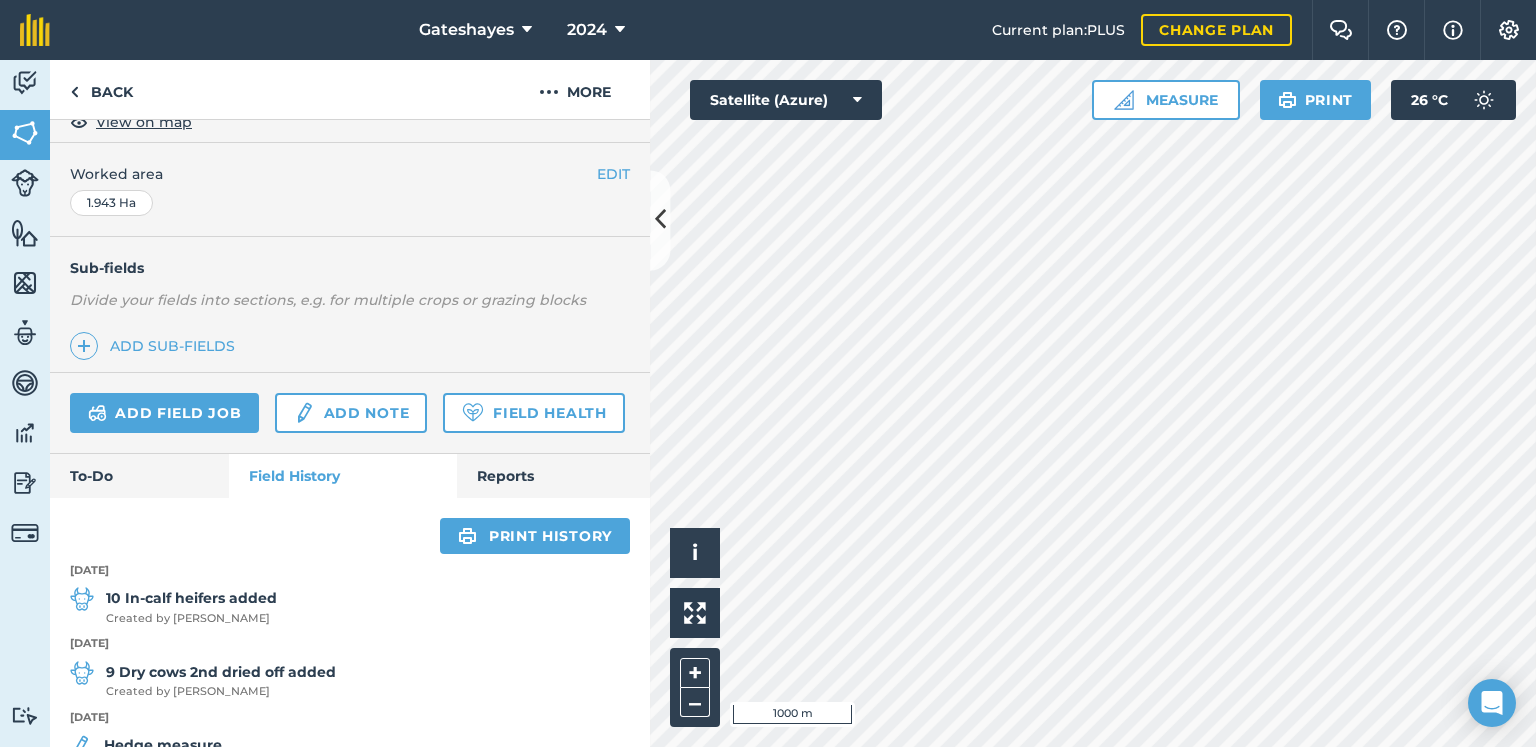 scroll, scrollTop: 404, scrollLeft: 0, axis: vertical 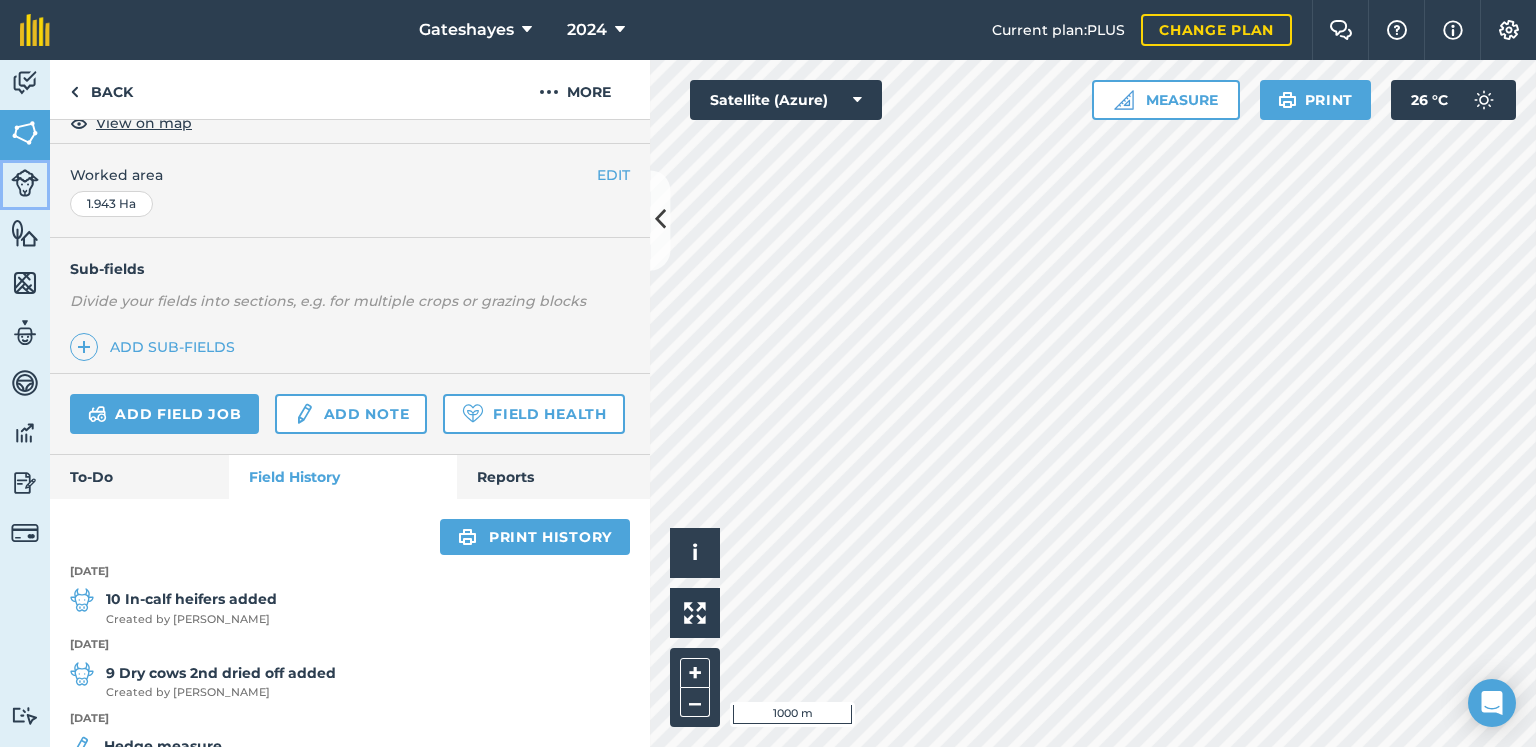 click at bounding box center (25, 183) 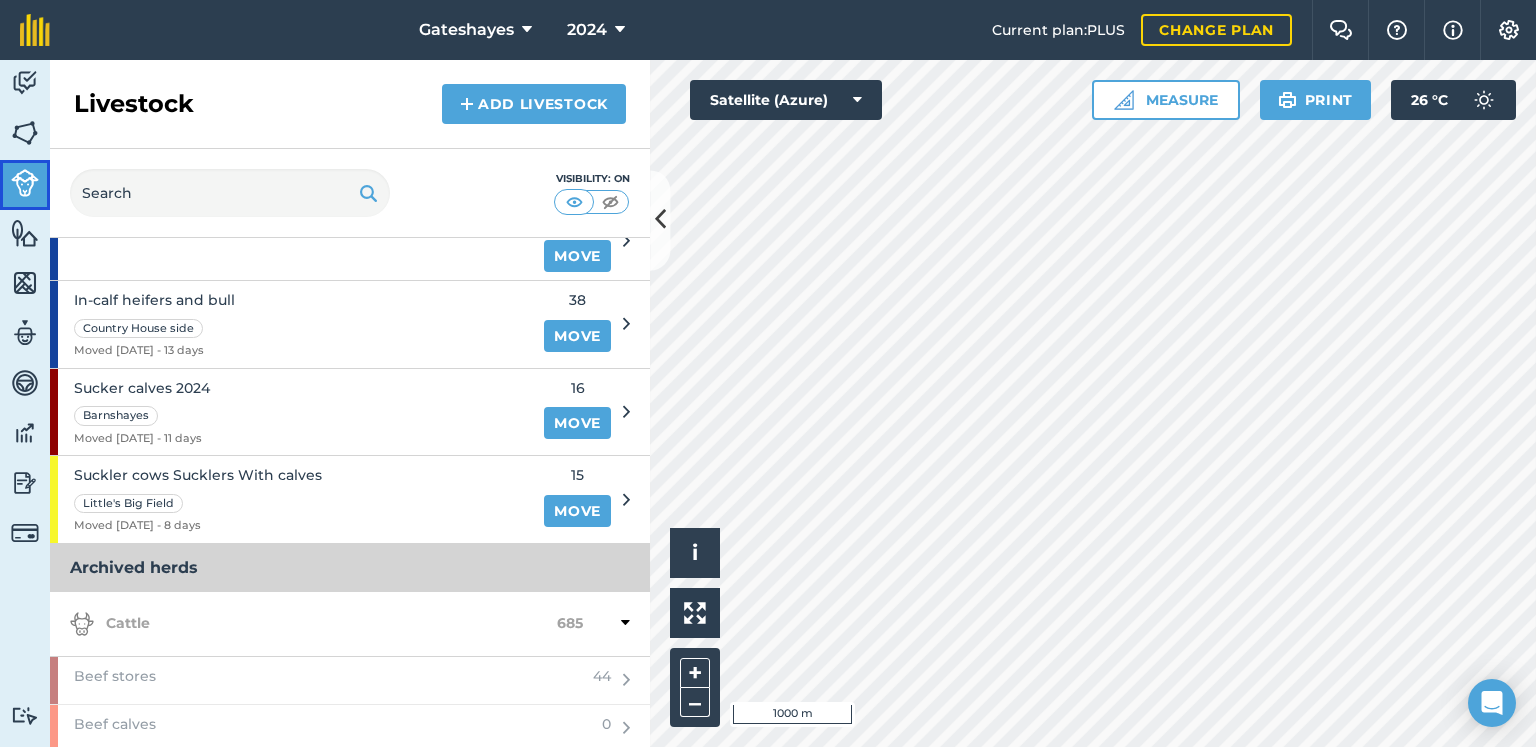 scroll, scrollTop: 900, scrollLeft: 0, axis: vertical 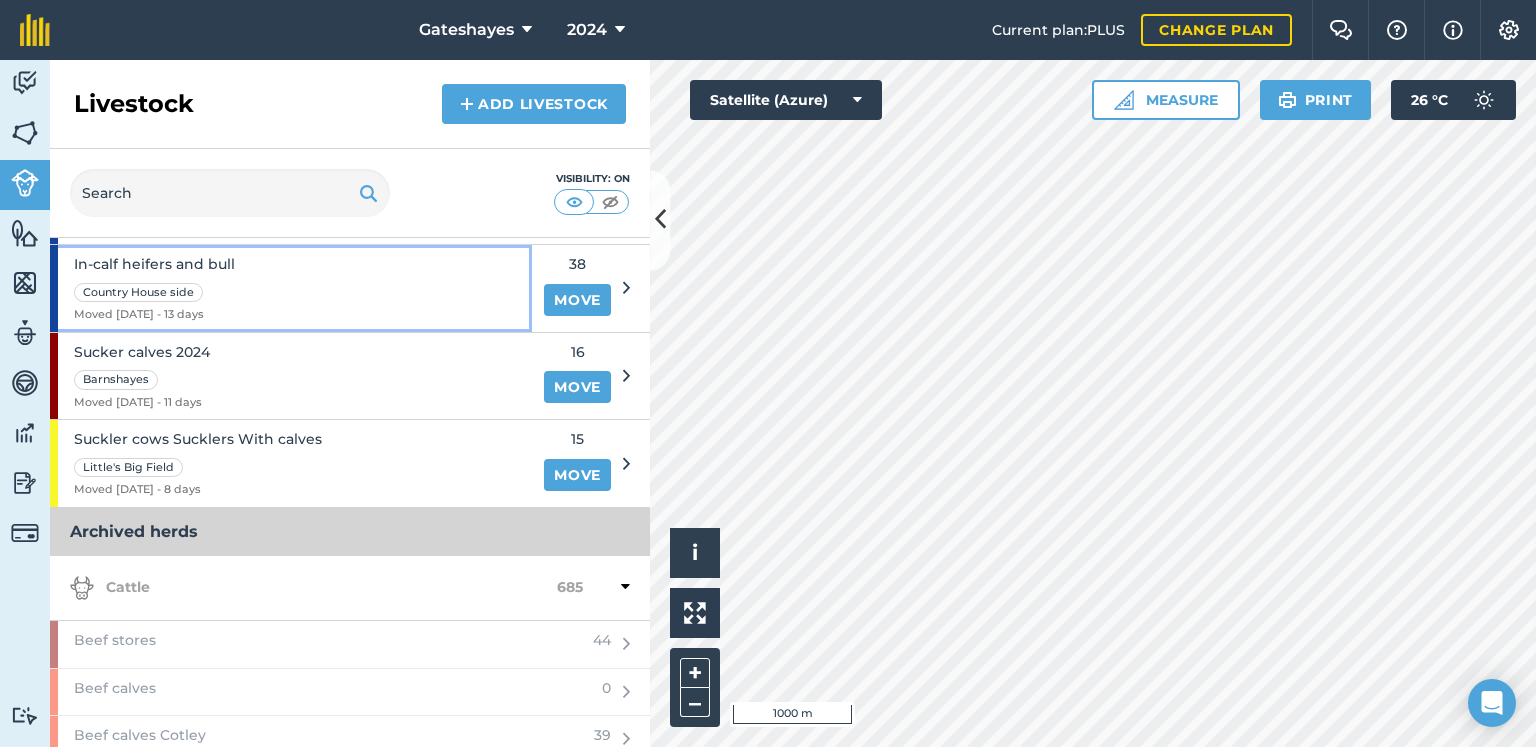 click on "In-calf heifers and bull" at bounding box center [154, 264] 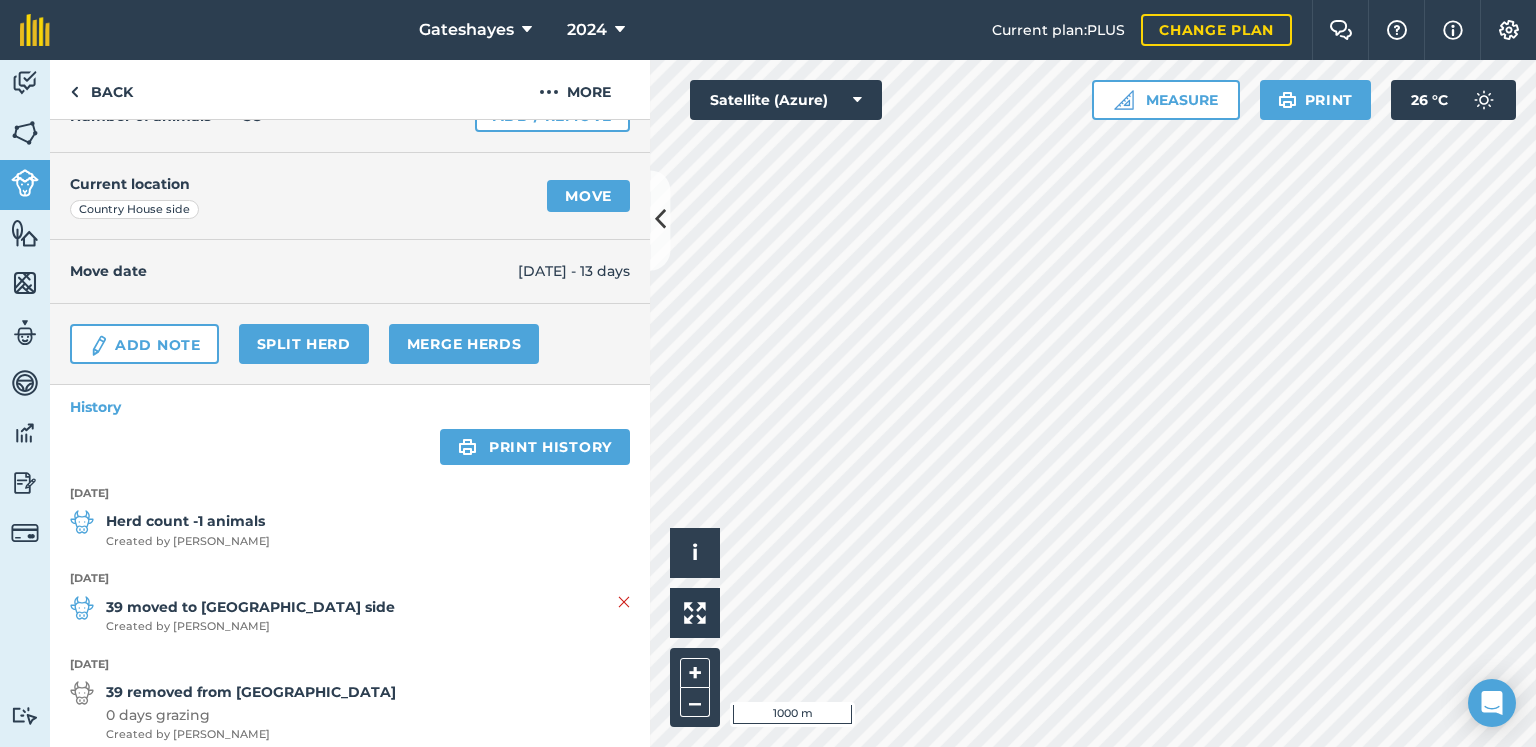 scroll, scrollTop: 0, scrollLeft: 0, axis: both 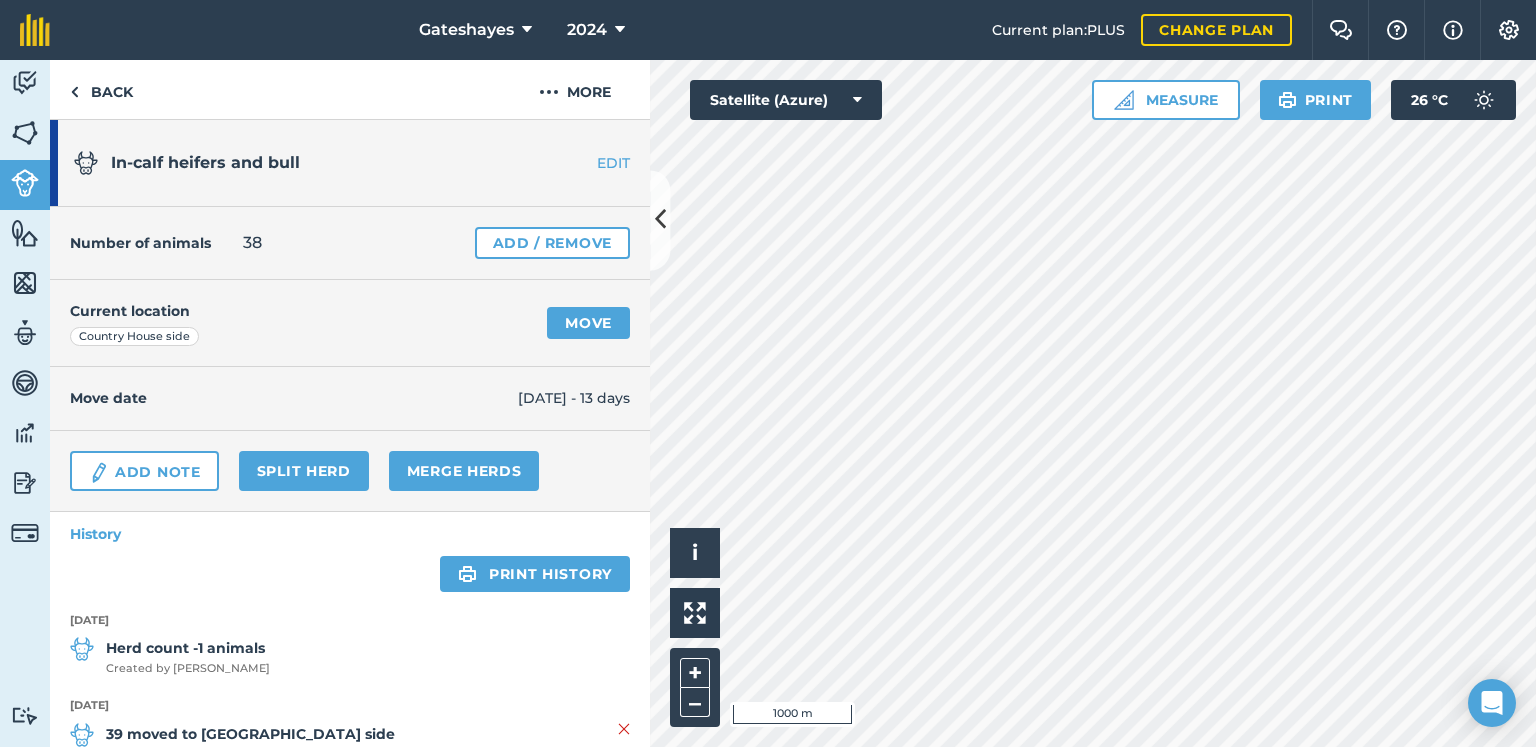 click on "EDIT" at bounding box center (587, 163) 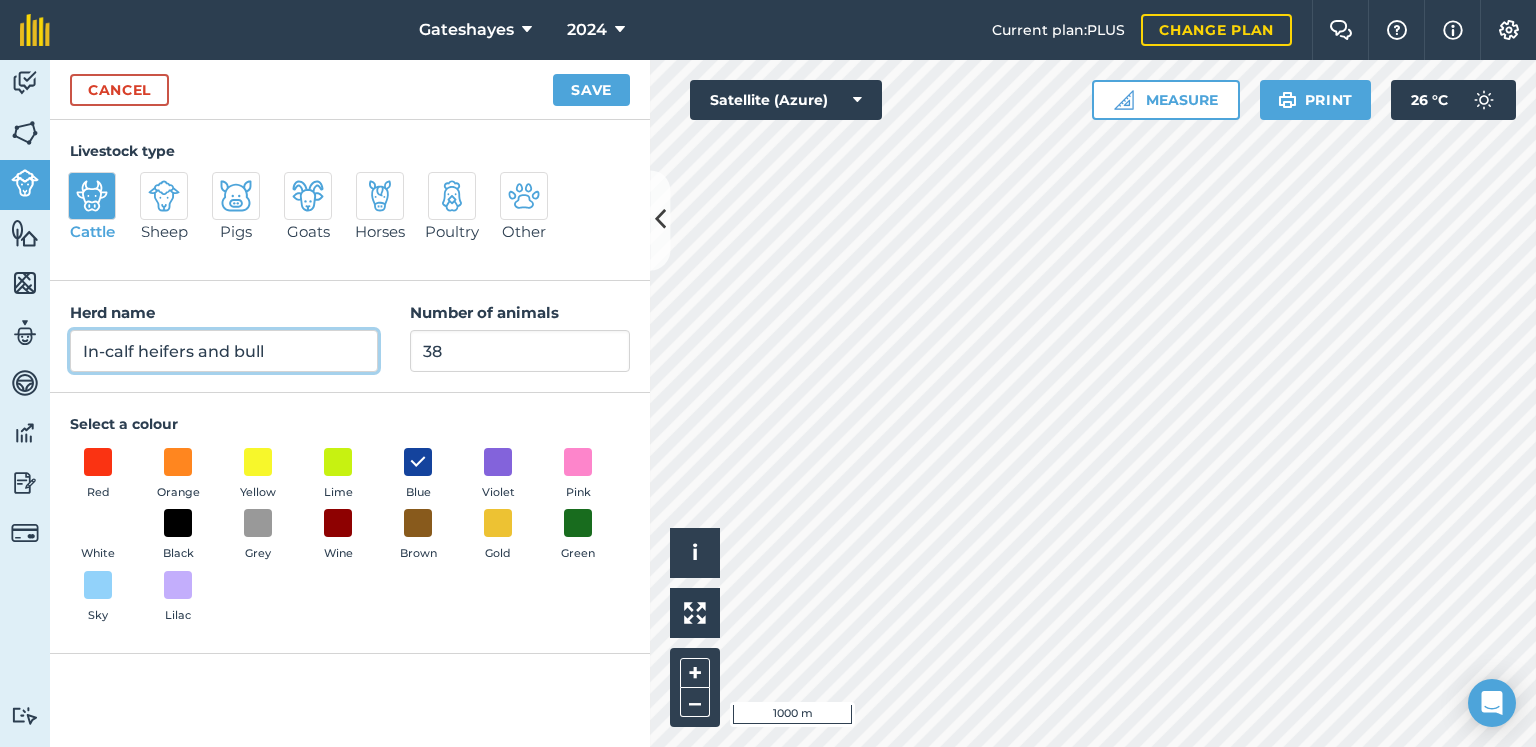 drag, startPoint x: 197, startPoint y: 348, endPoint x: 304, endPoint y: 339, distance: 107.37784 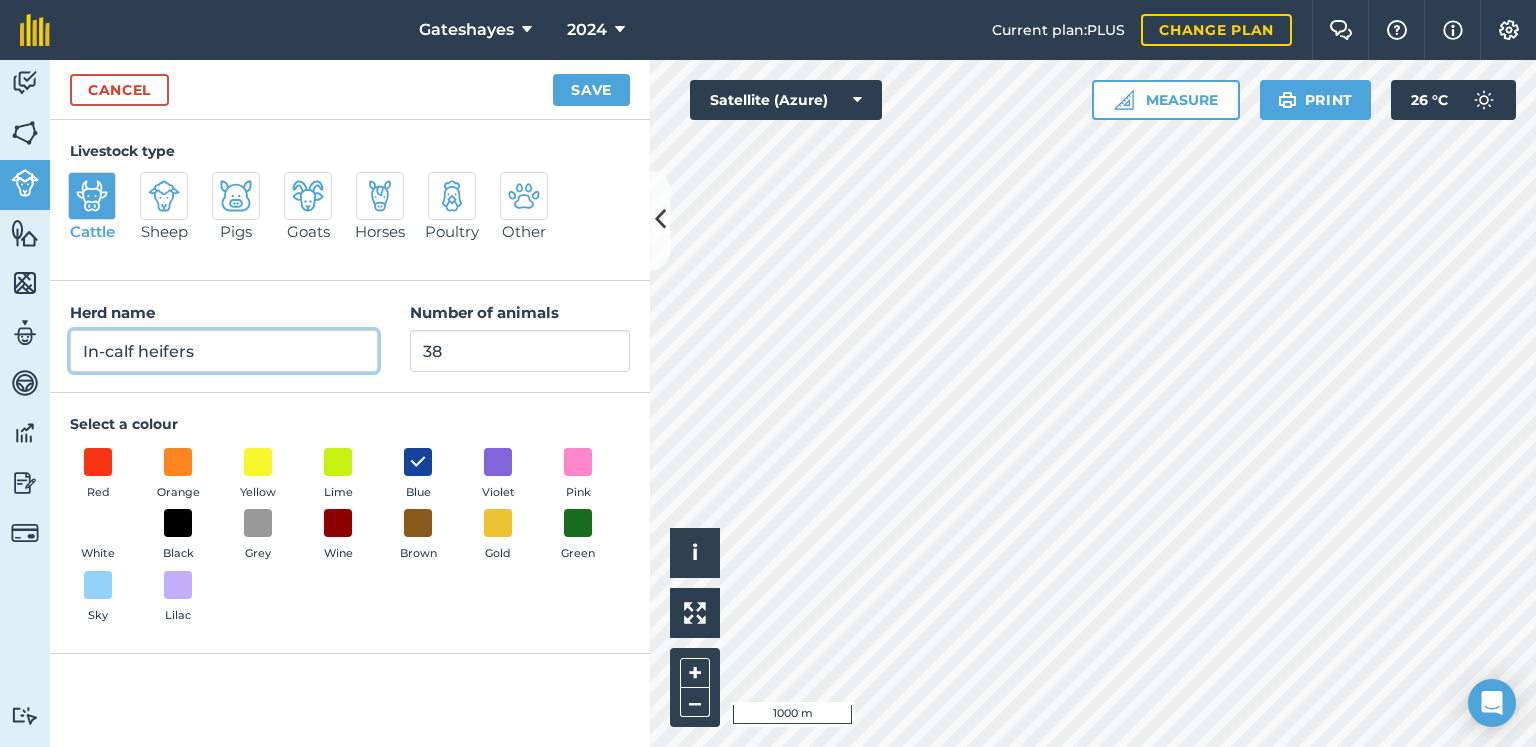 type on "In-calf heifers" 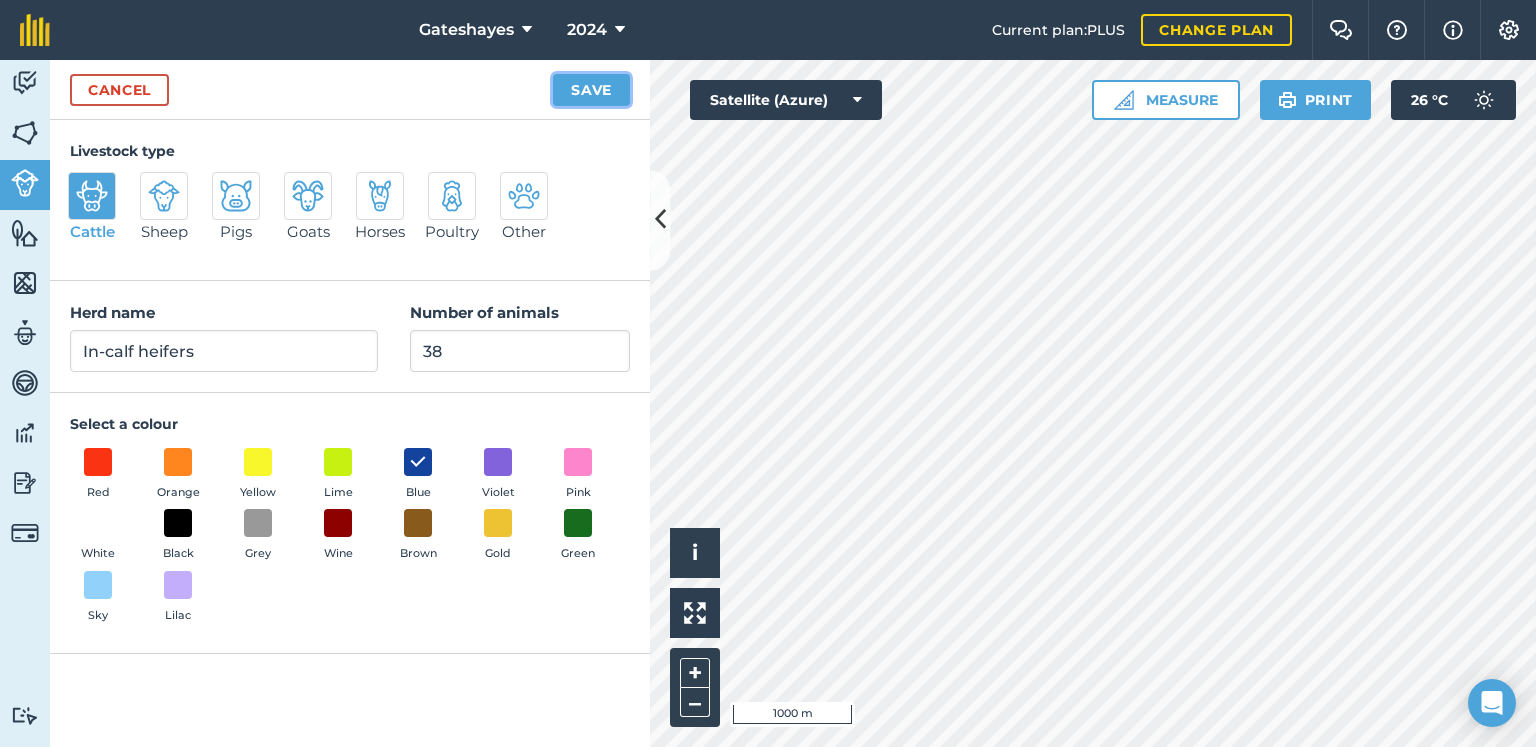 click on "Save" at bounding box center [591, 90] 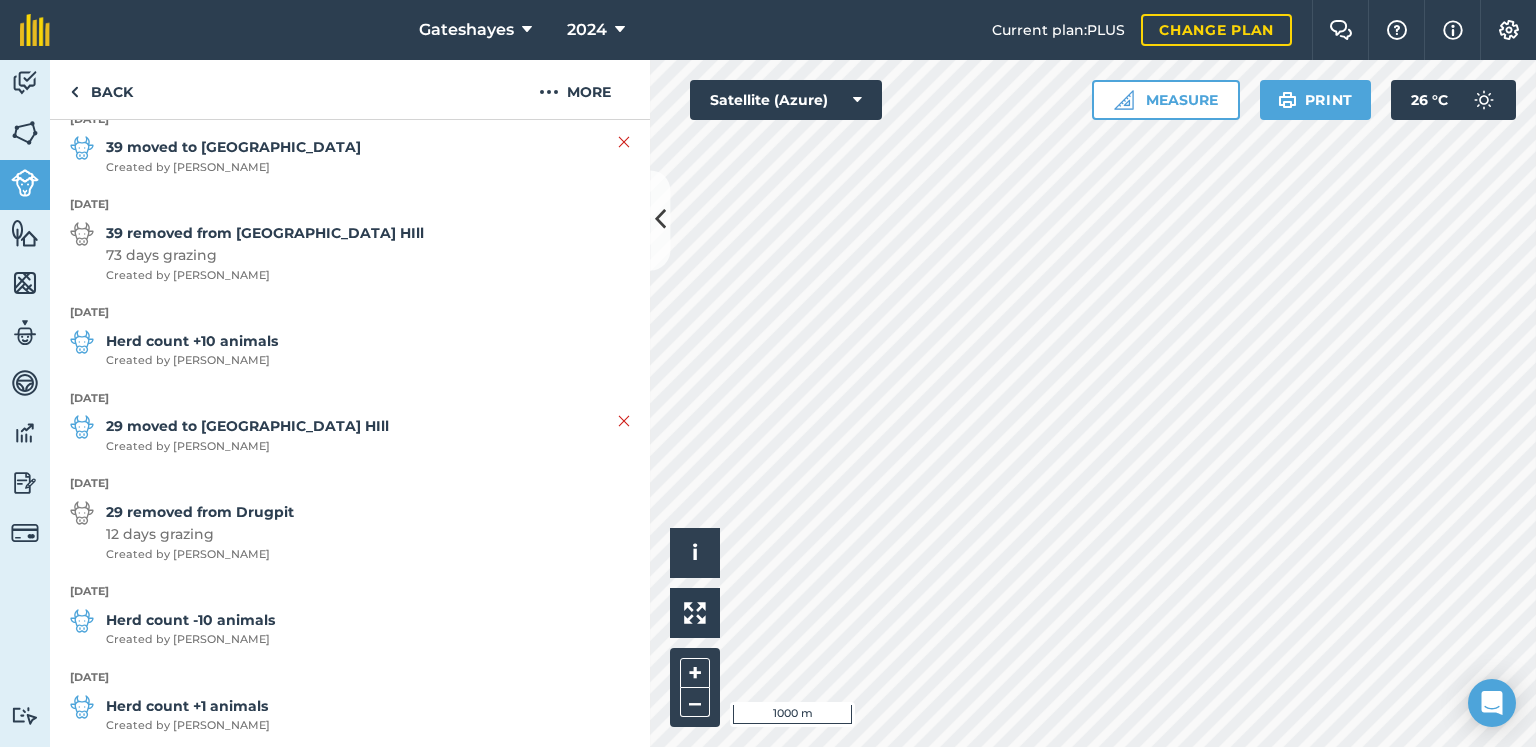 scroll, scrollTop: 1200, scrollLeft: 0, axis: vertical 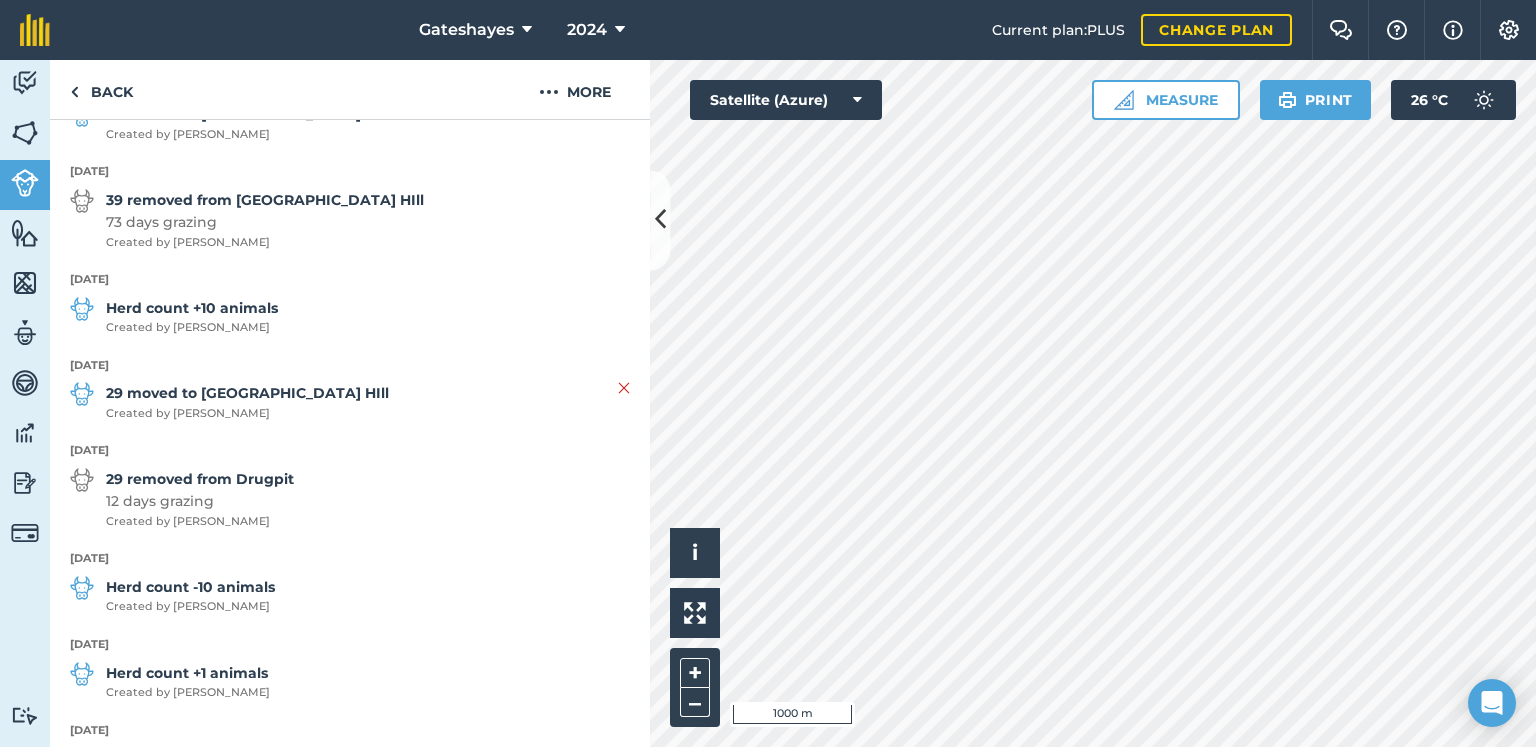 click on "Created by   [PERSON_NAME]" at bounding box center (192, 328) 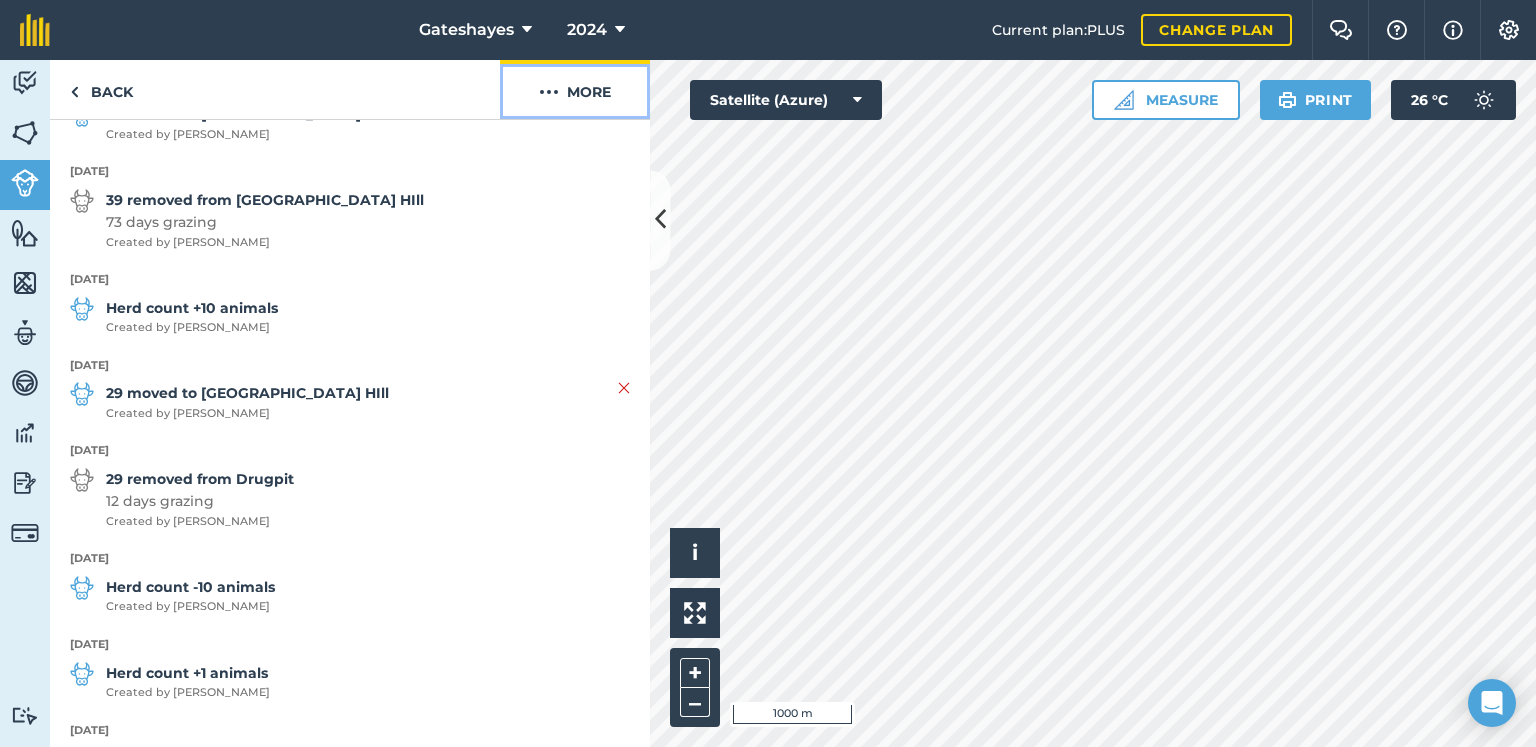 click at bounding box center (549, 92) 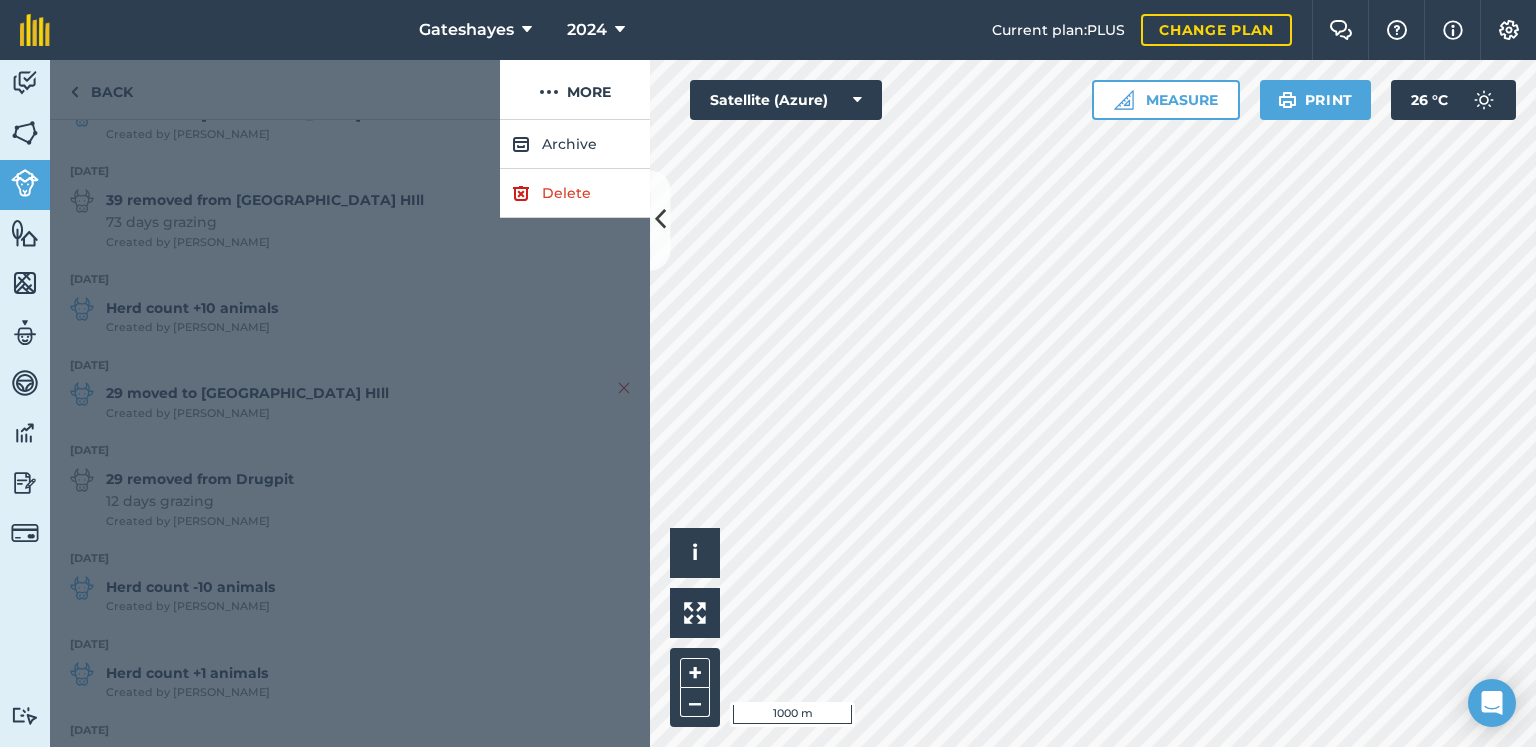 click at bounding box center (350, 433) 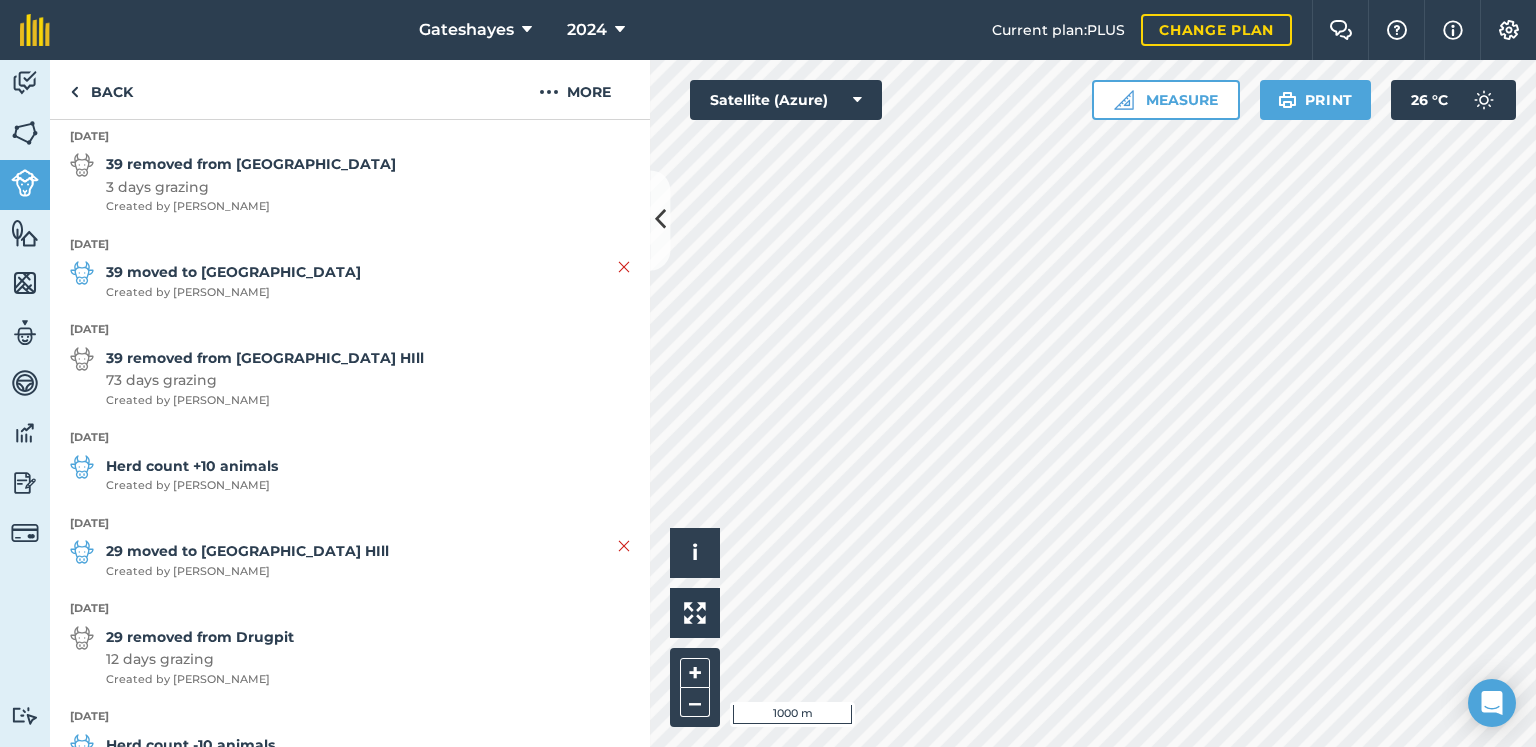 scroll, scrollTop: 1077, scrollLeft: 0, axis: vertical 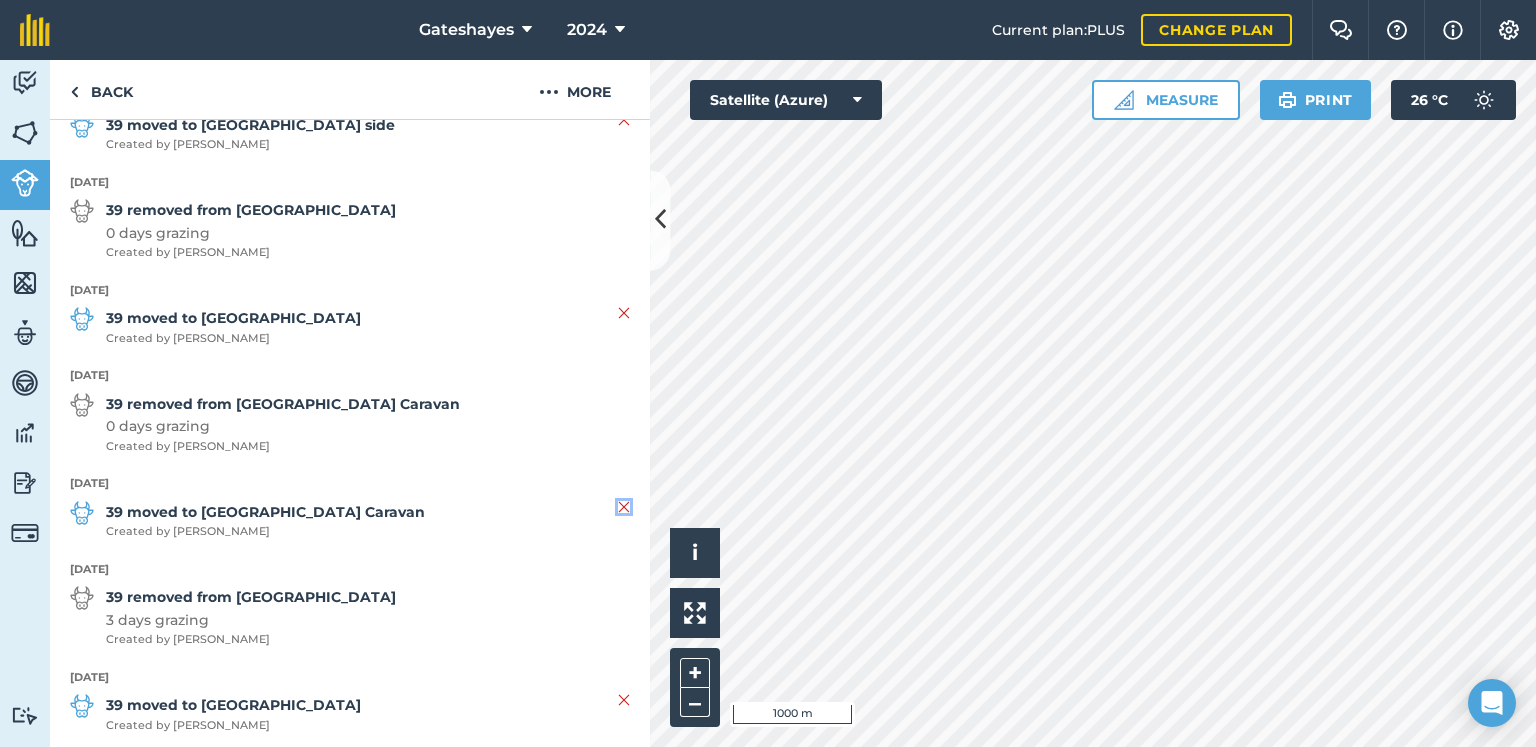 click at bounding box center [624, 507] 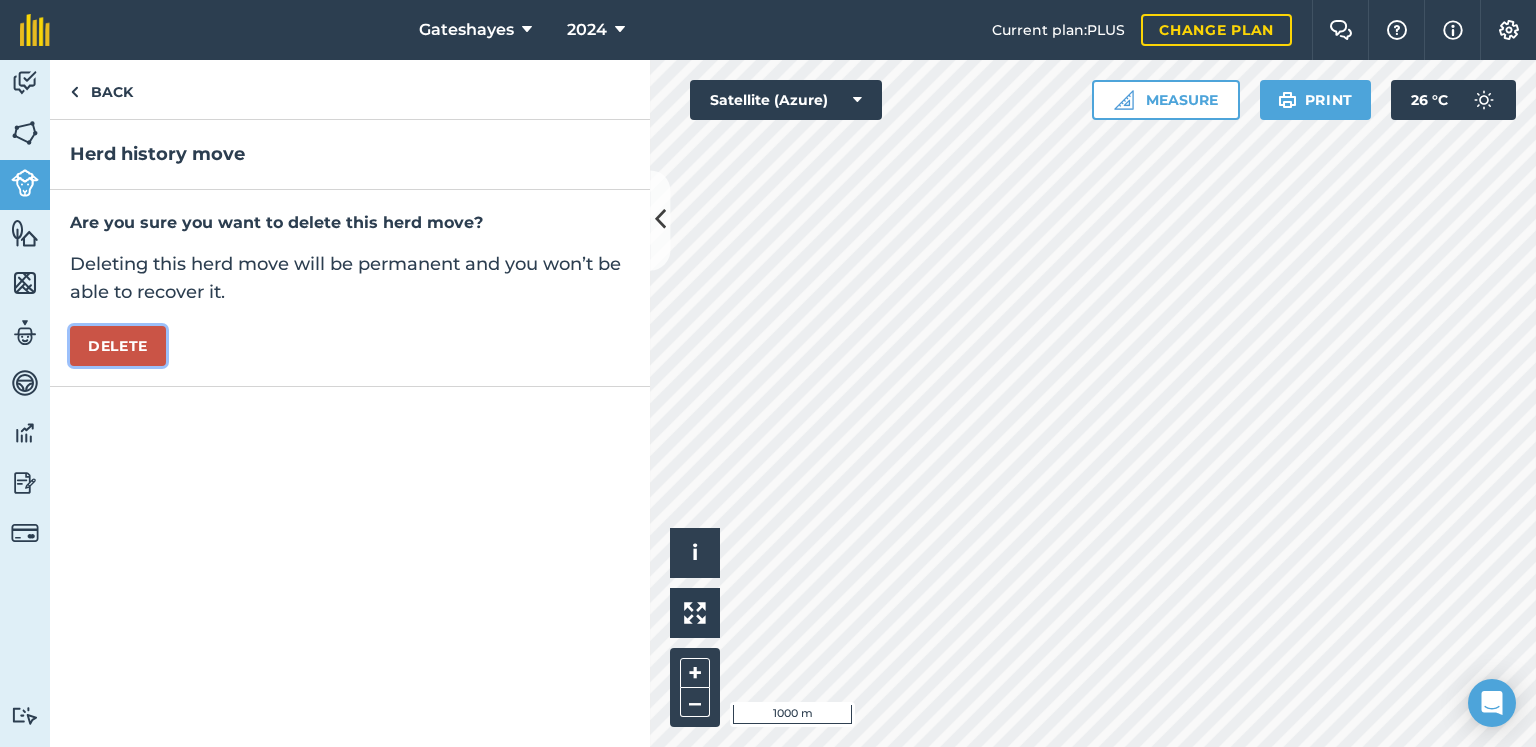 click on "Delete" at bounding box center (118, 346) 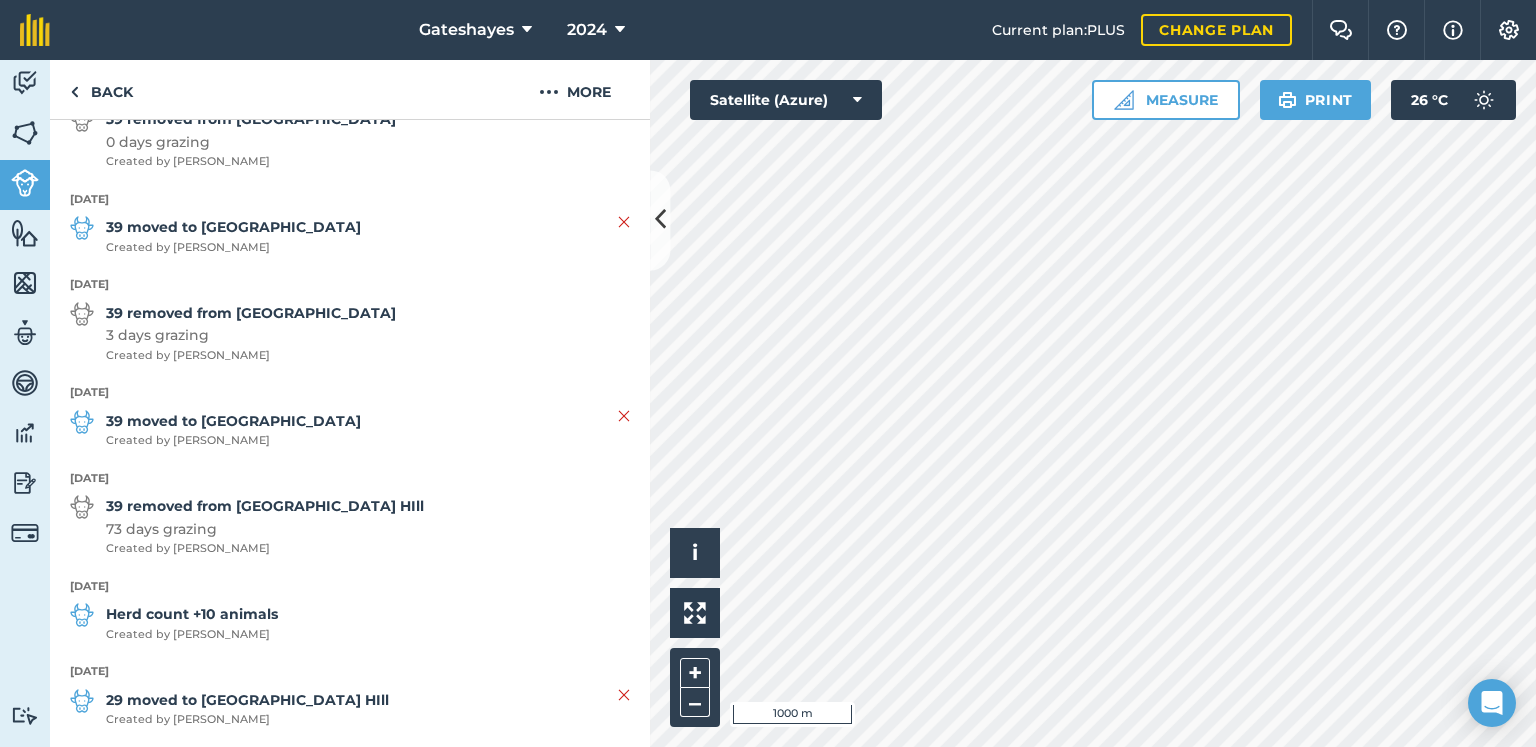 scroll, scrollTop: 600, scrollLeft: 0, axis: vertical 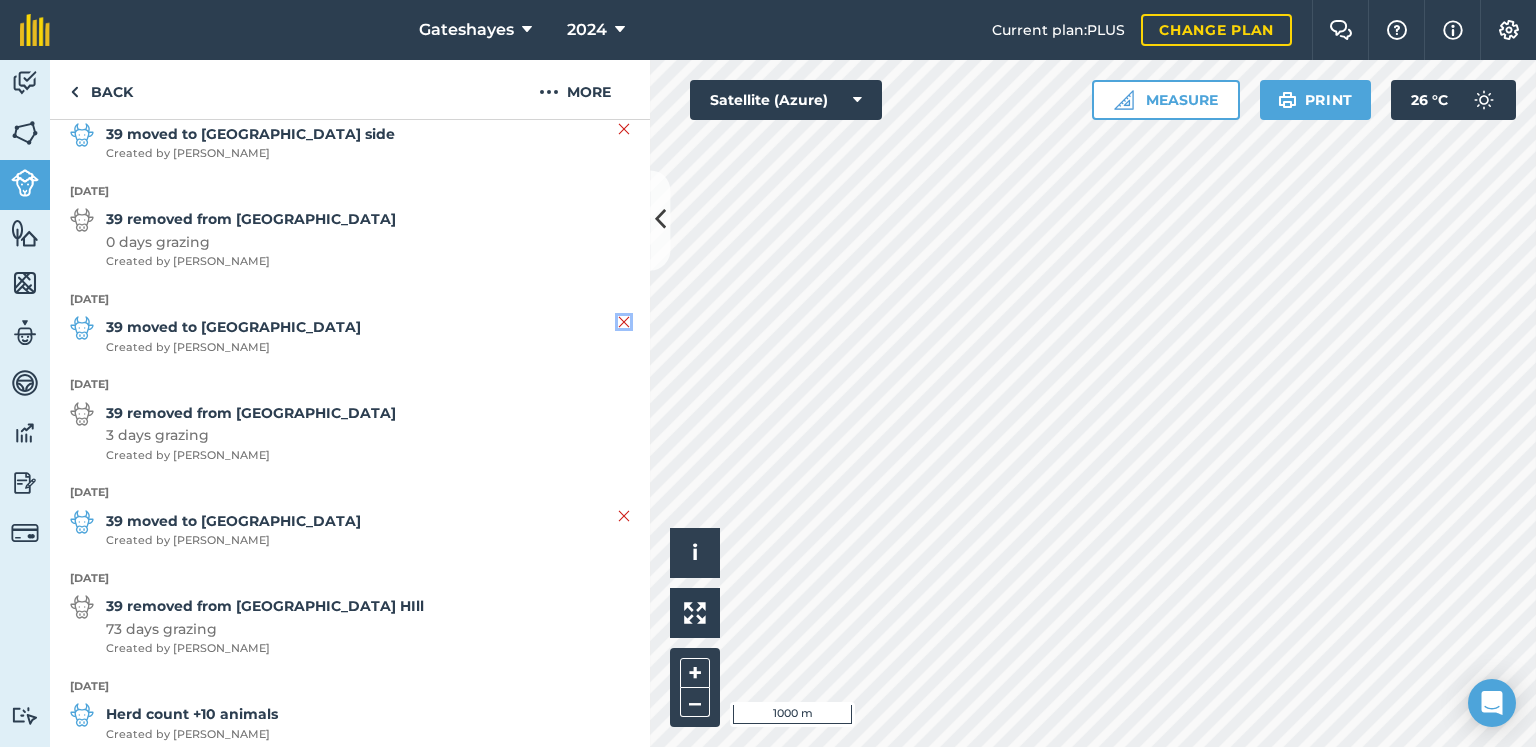 click at bounding box center [624, 322] 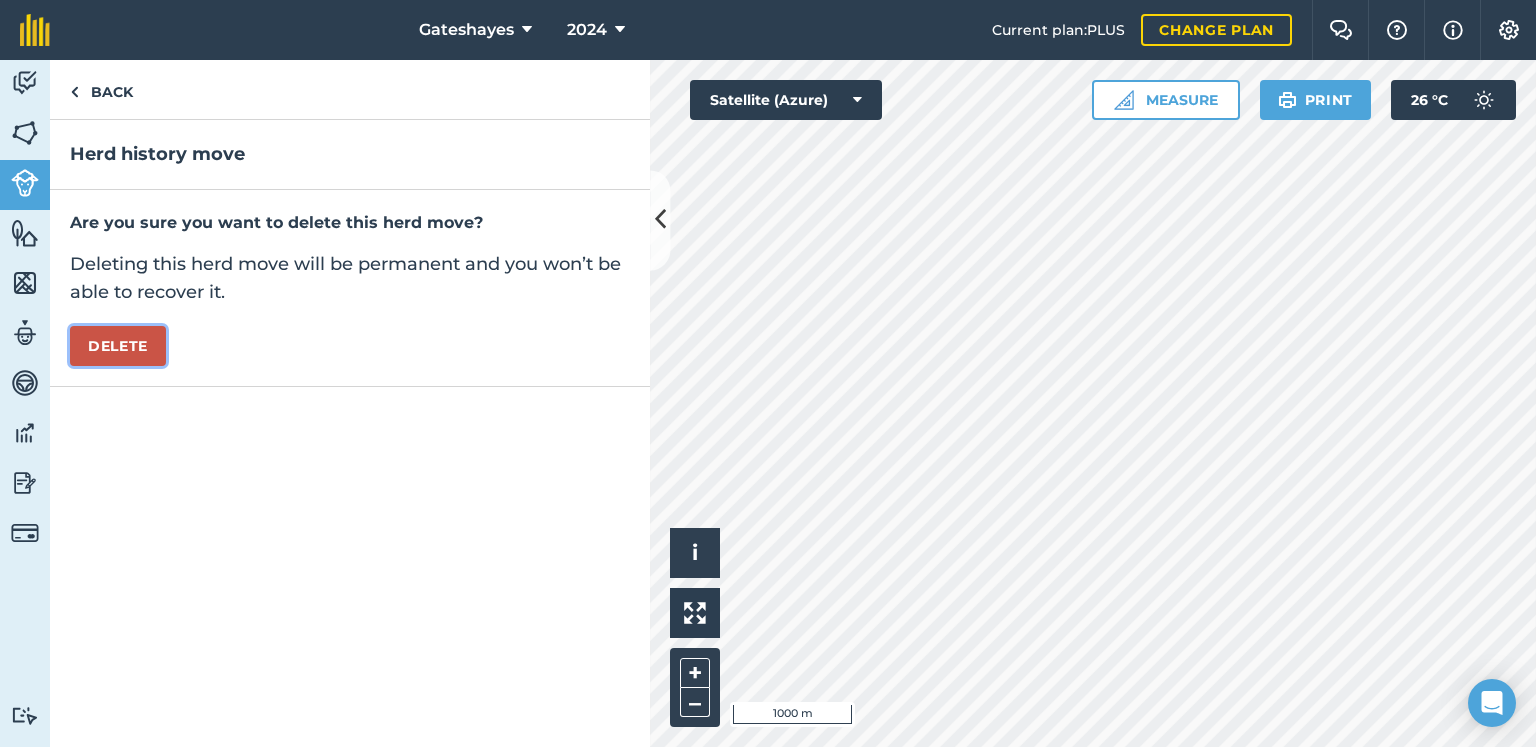 click on "Delete" at bounding box center [118, 346] 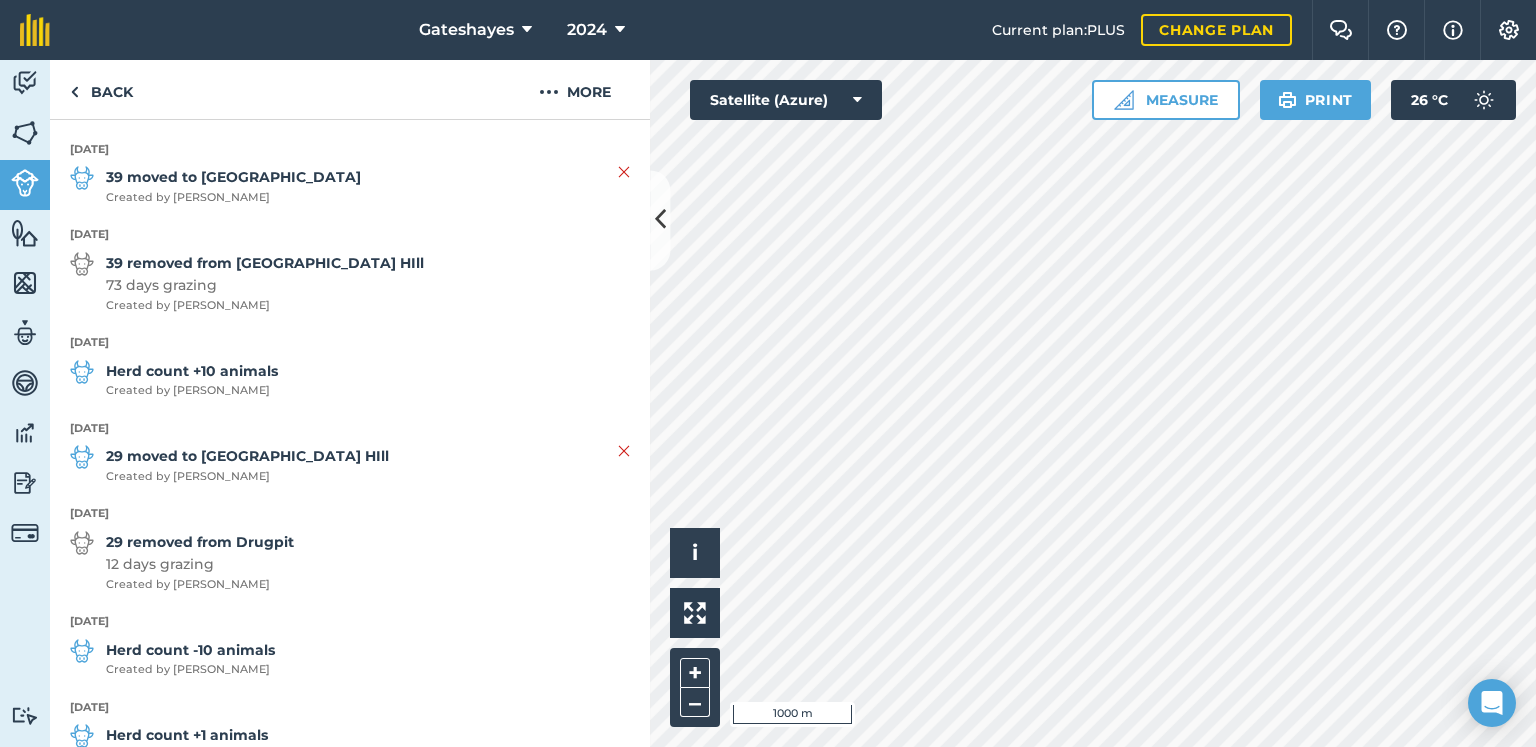 scroll, scrollTop: 690, scrollLeft: 0, axis: vertical 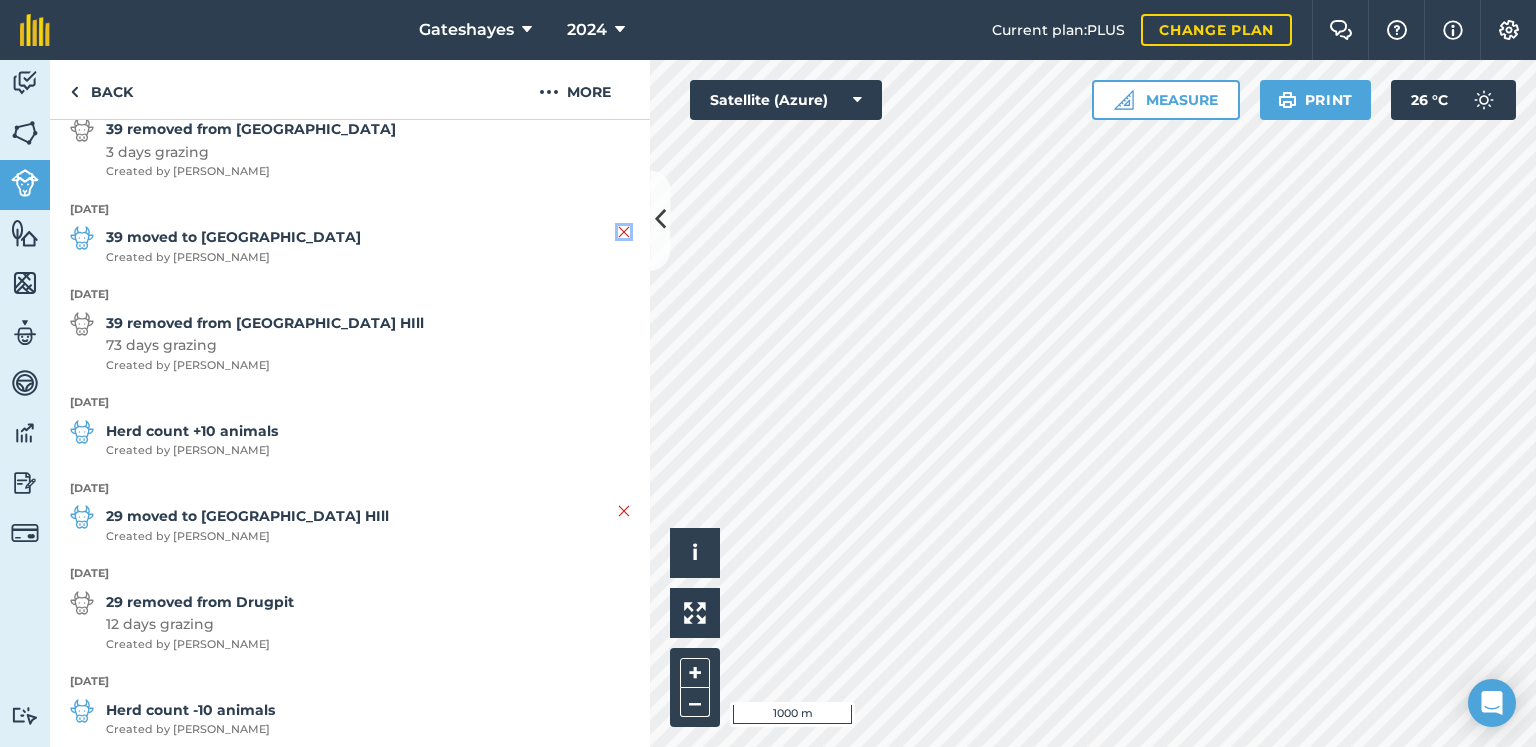click at bounding box center (624, 232) 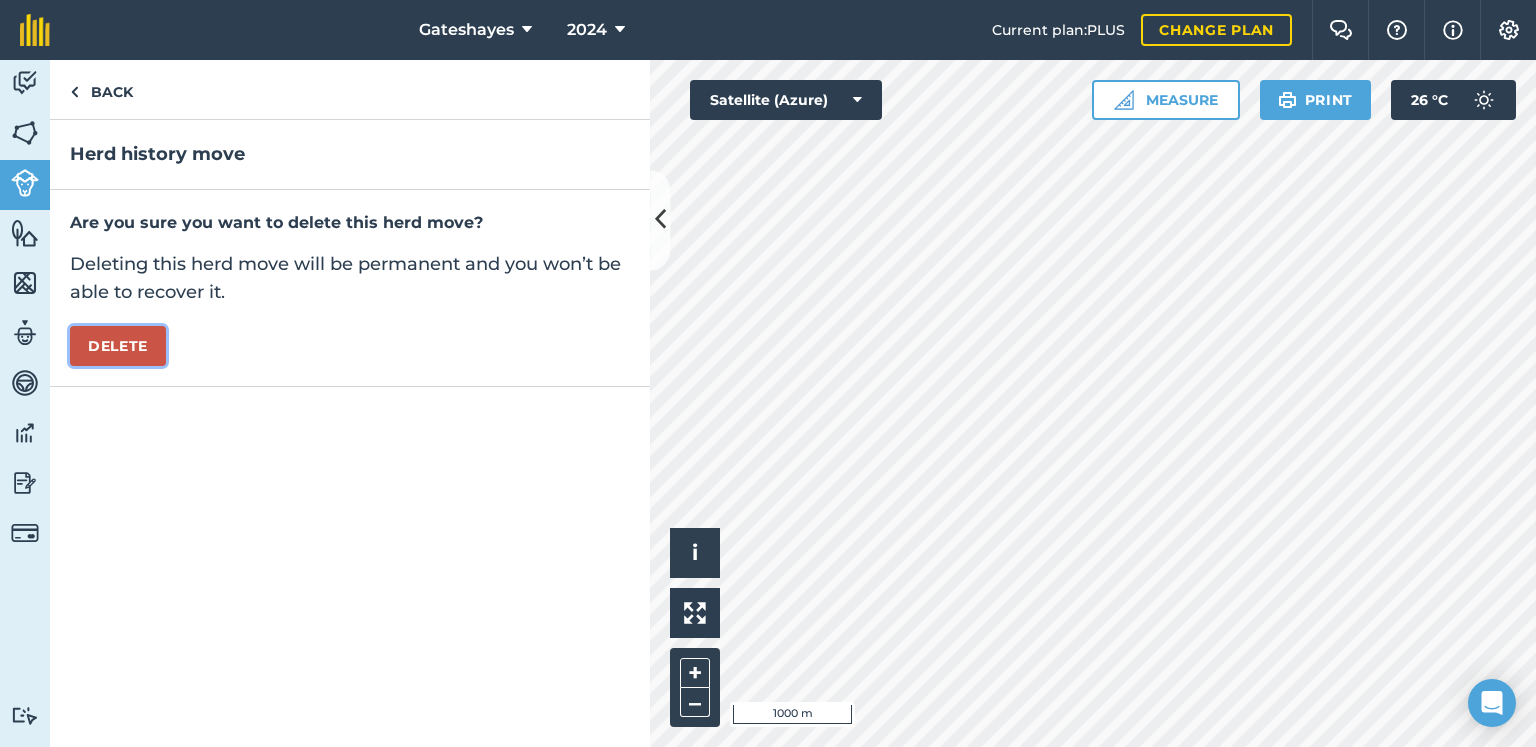 click on "Delete" at bounding box center [118, 346] 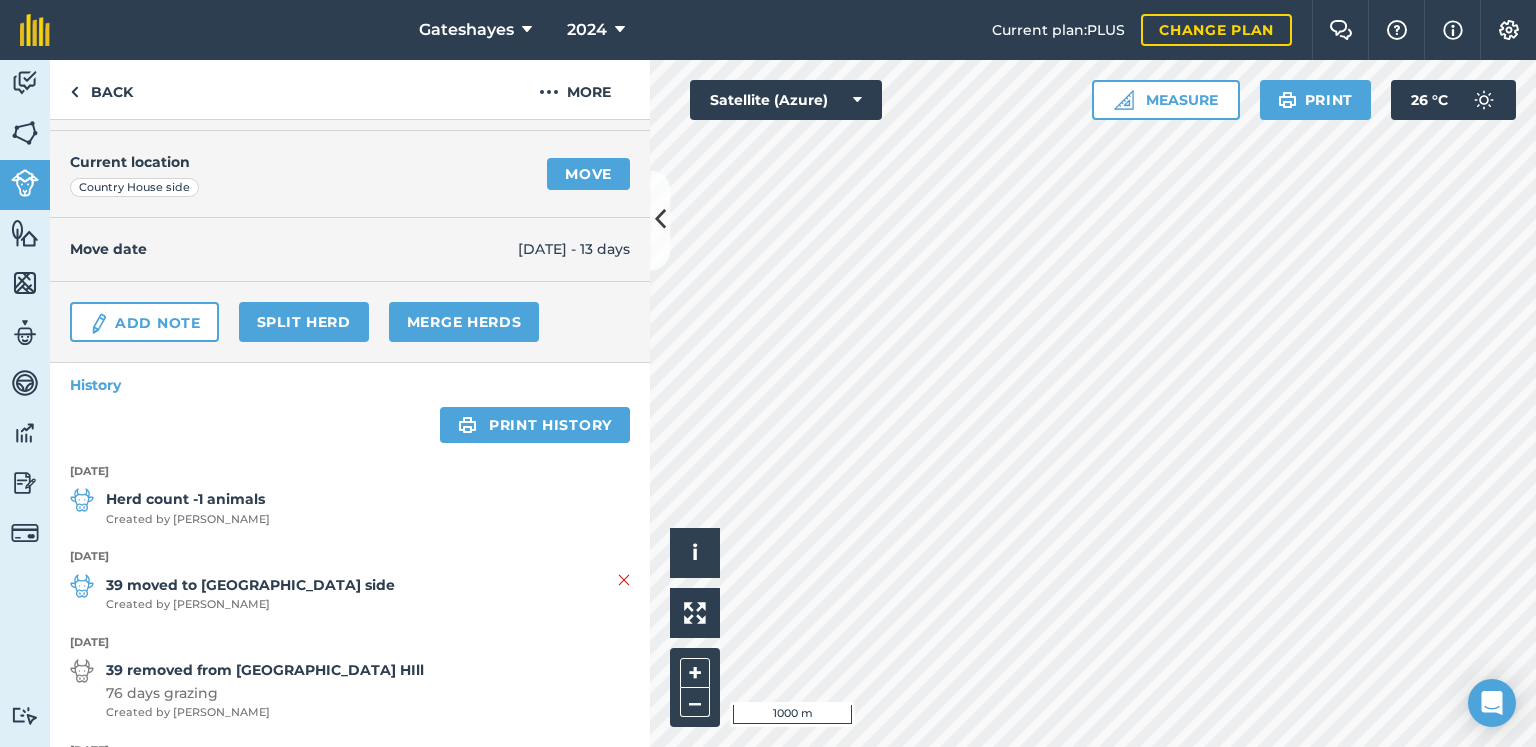 scroll, scrollTop: 400, scrollLeft: 0, axis: vertical 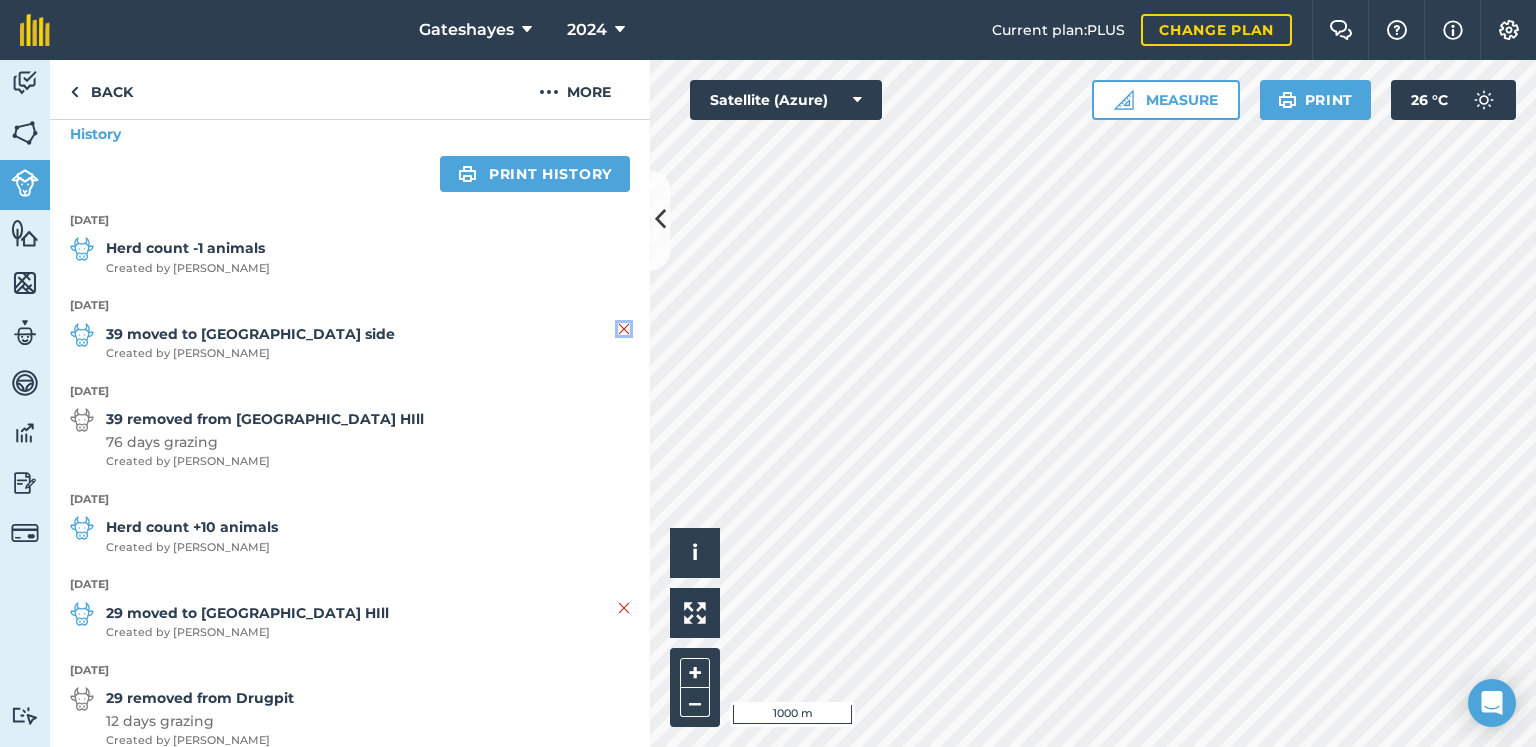 click at bounding box center [624, 329] 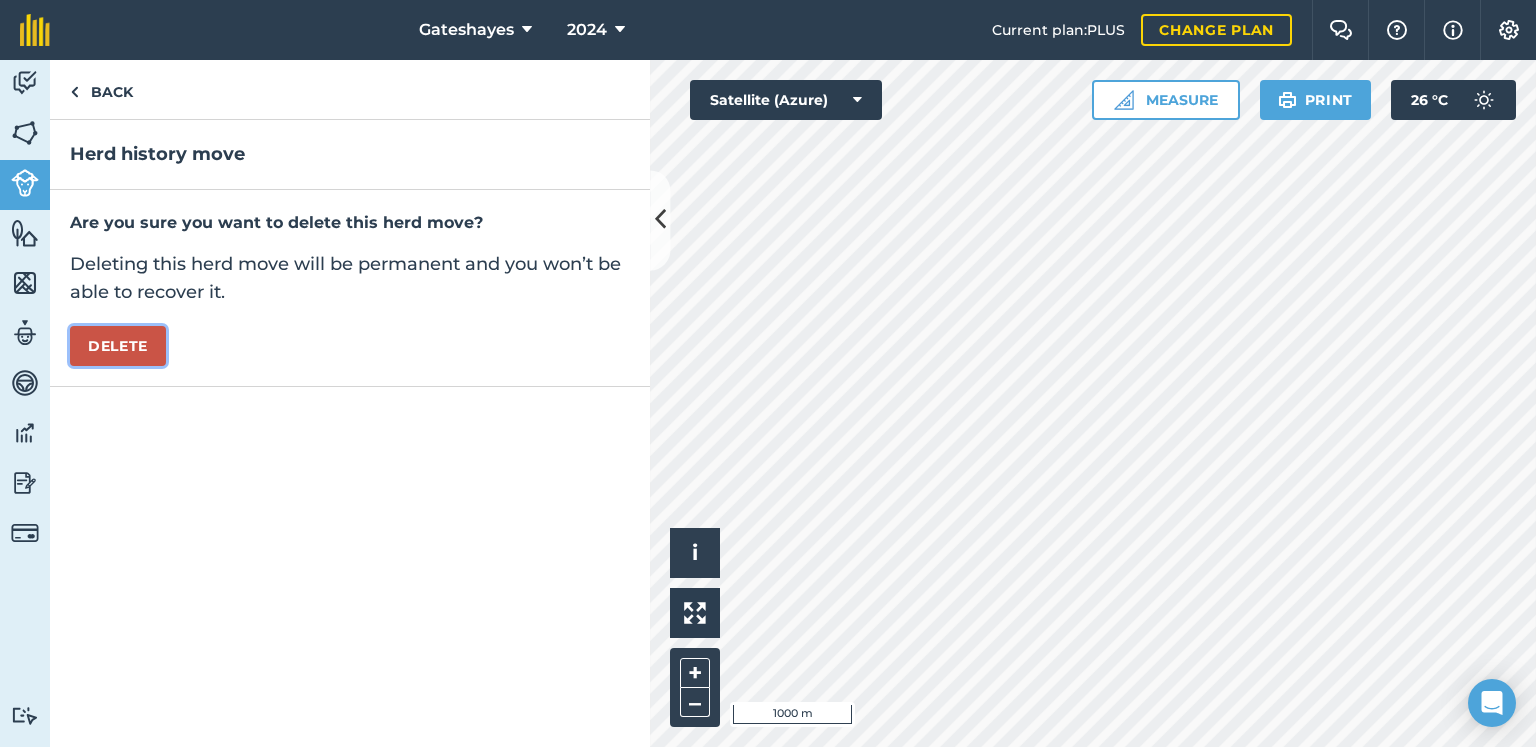 click on "Delete" at bounding box center [118, 346] 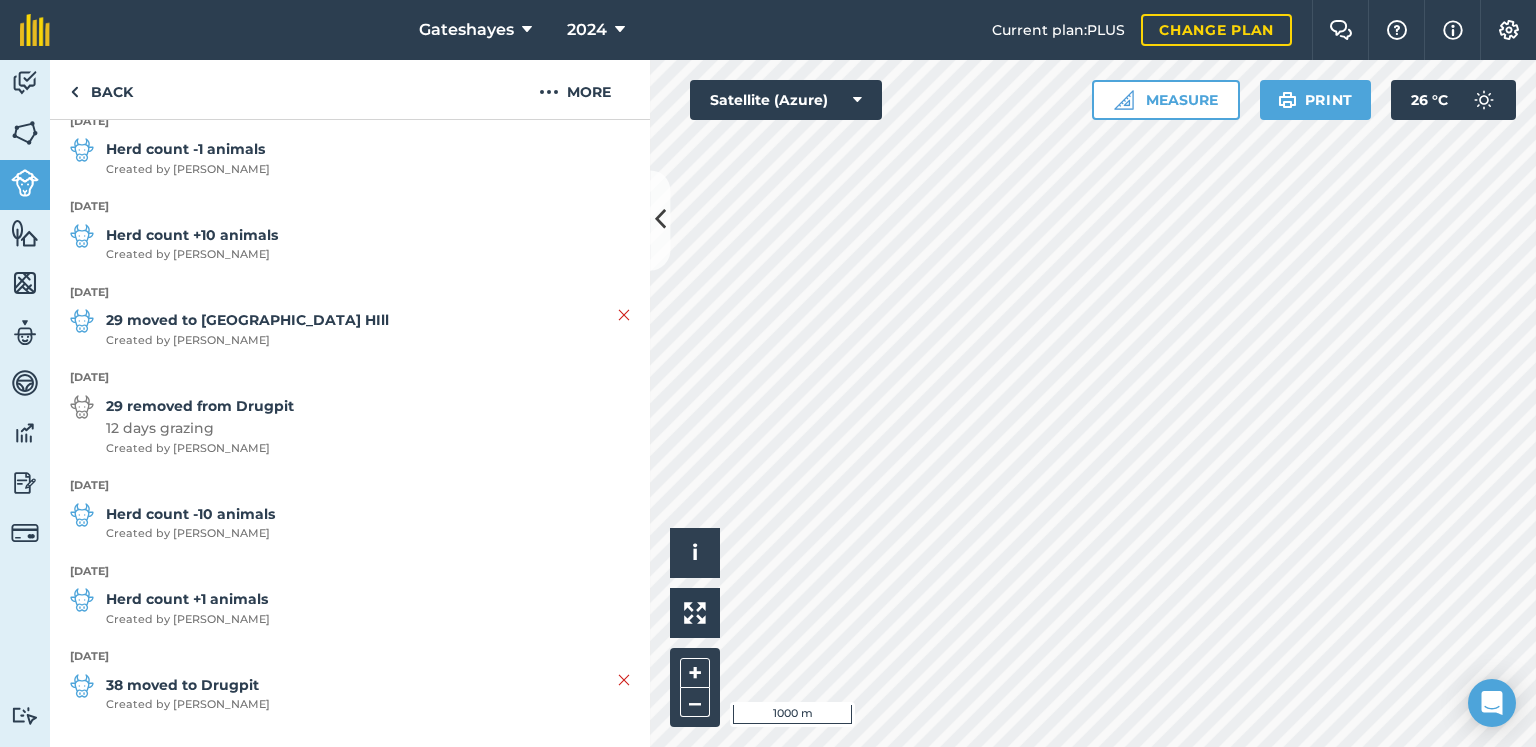 scroll, scrollTop: 403, scrollLeft: 0, axis: vertical 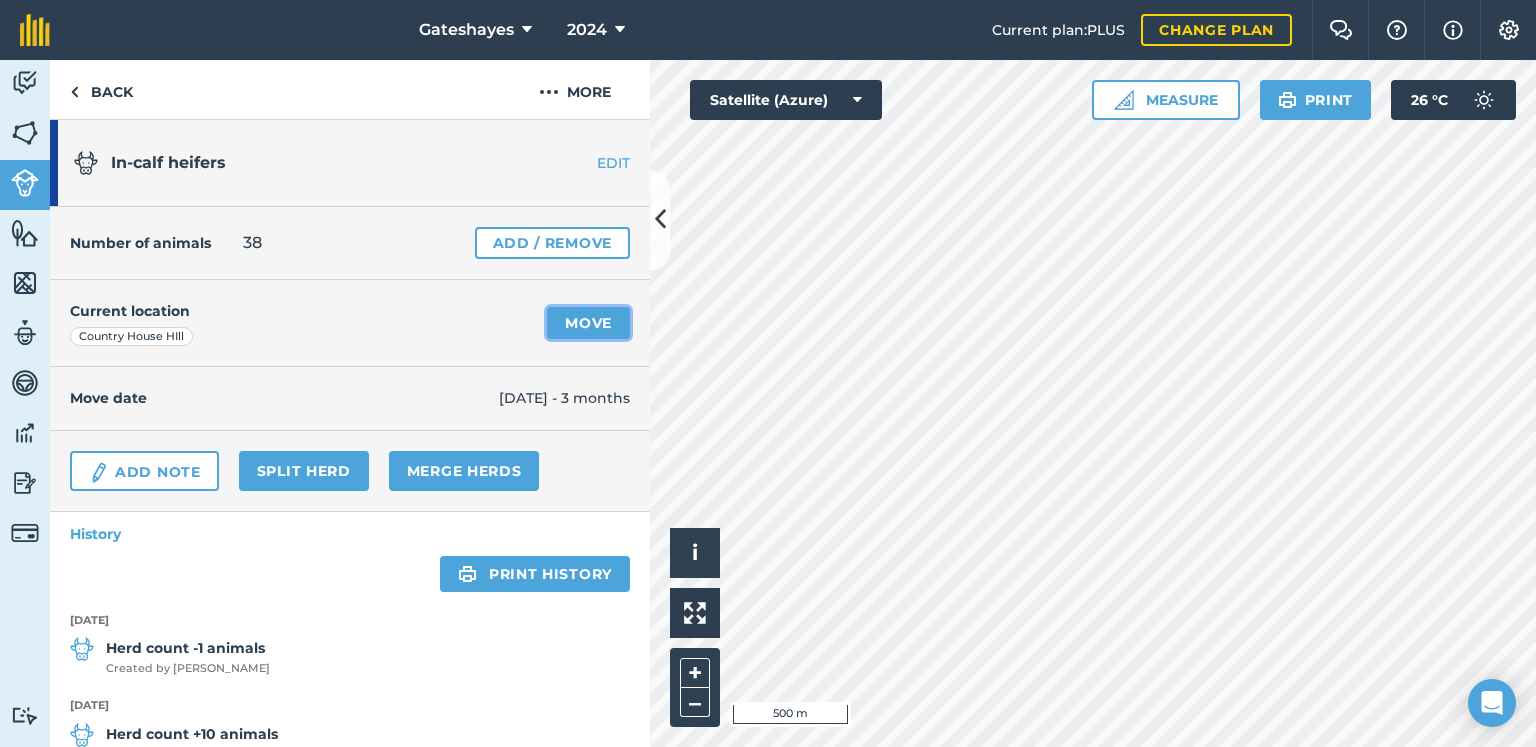 click on "Move" at bounding box center (588, 323) 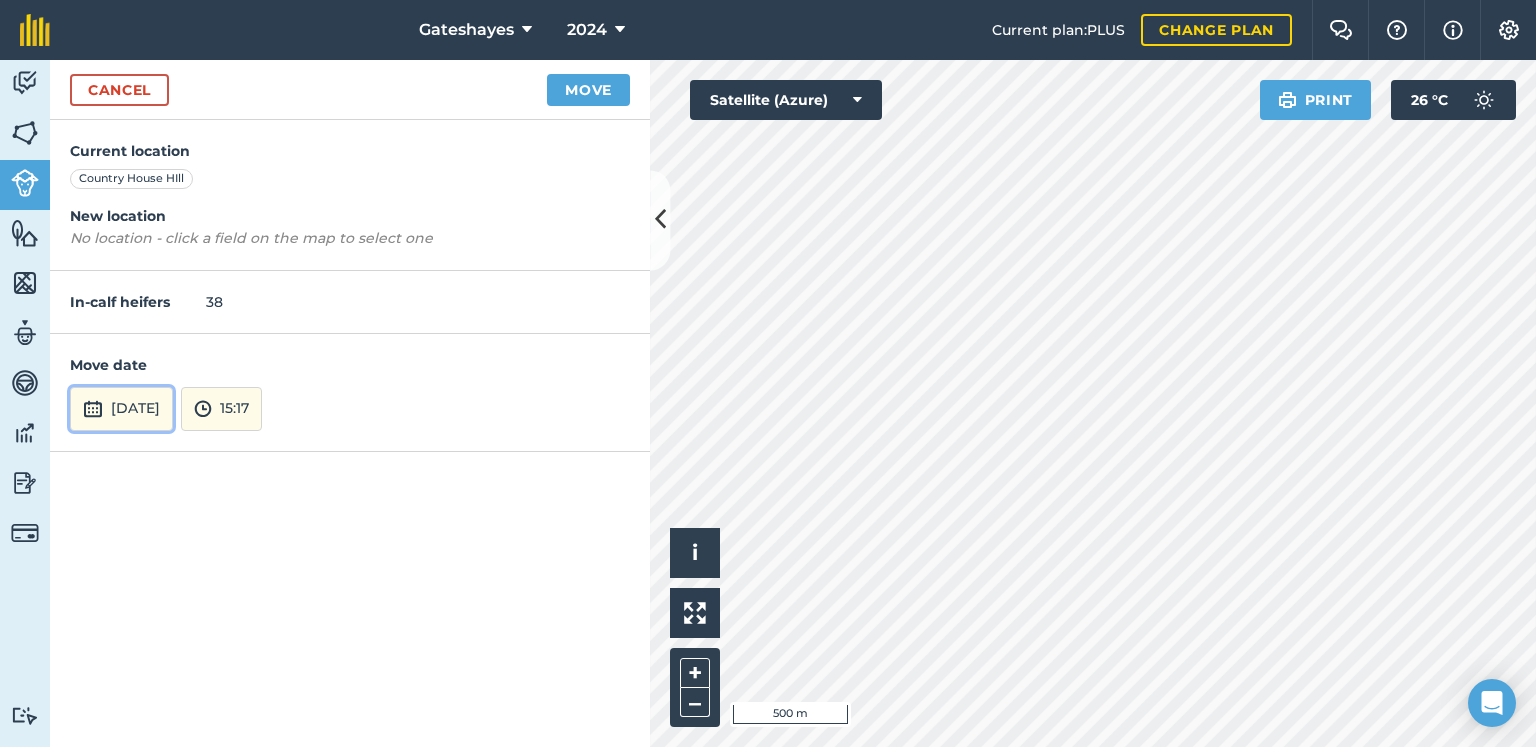 click on "[DATE]" at bounding box center (121, 409) 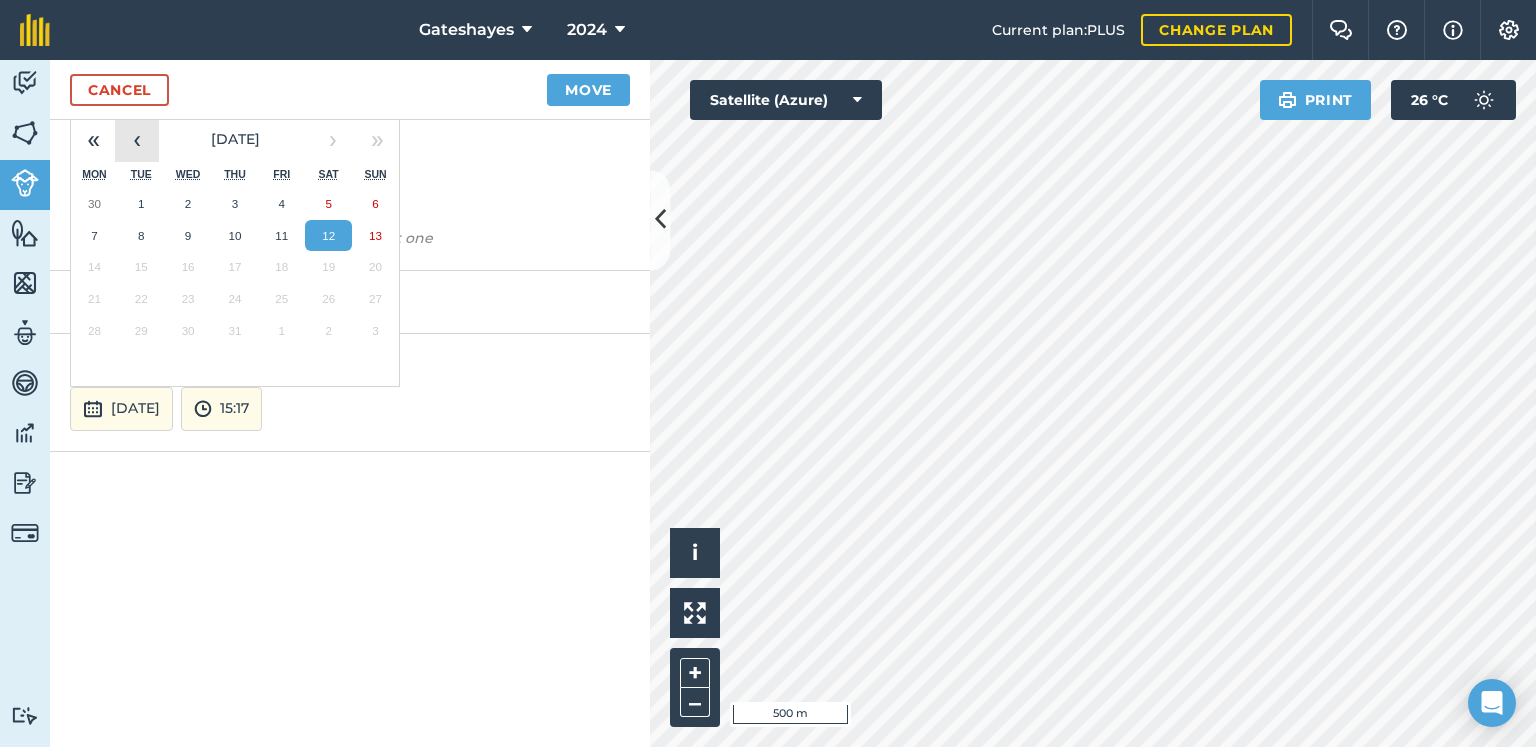 click on "‹" at bounding box center (137, 140) 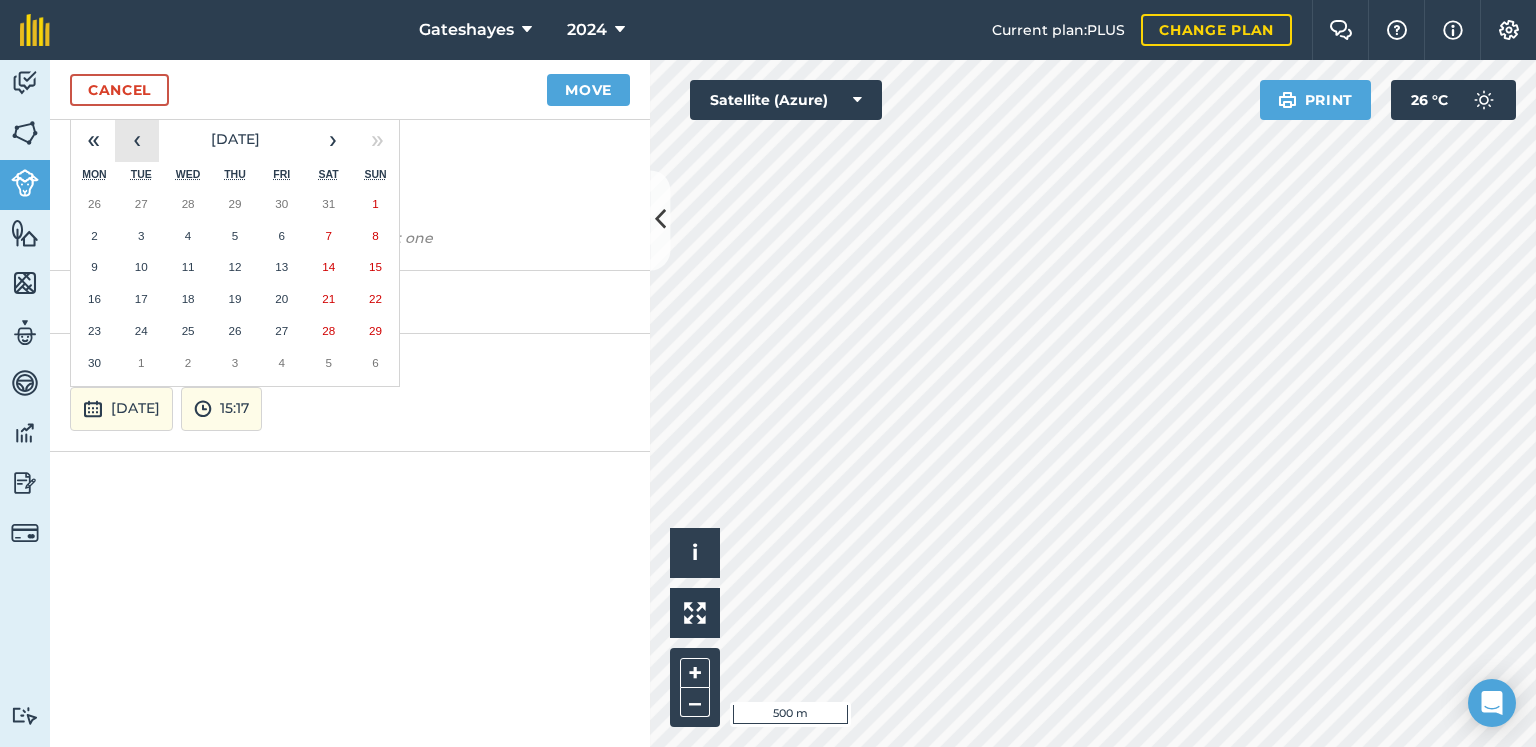 click on "‹" at bounding box center (137, 140) 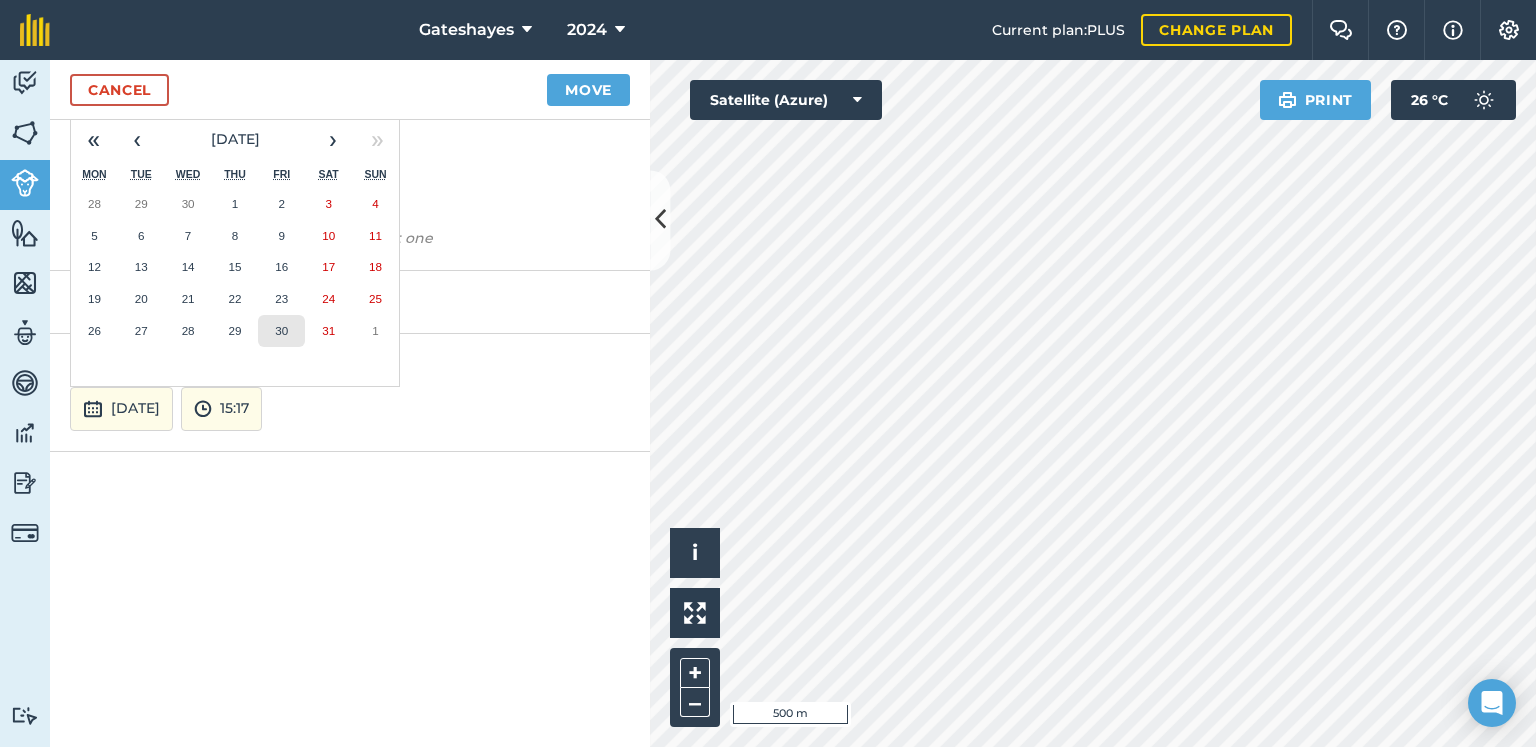click on "30" at bounding box center [281, 330] 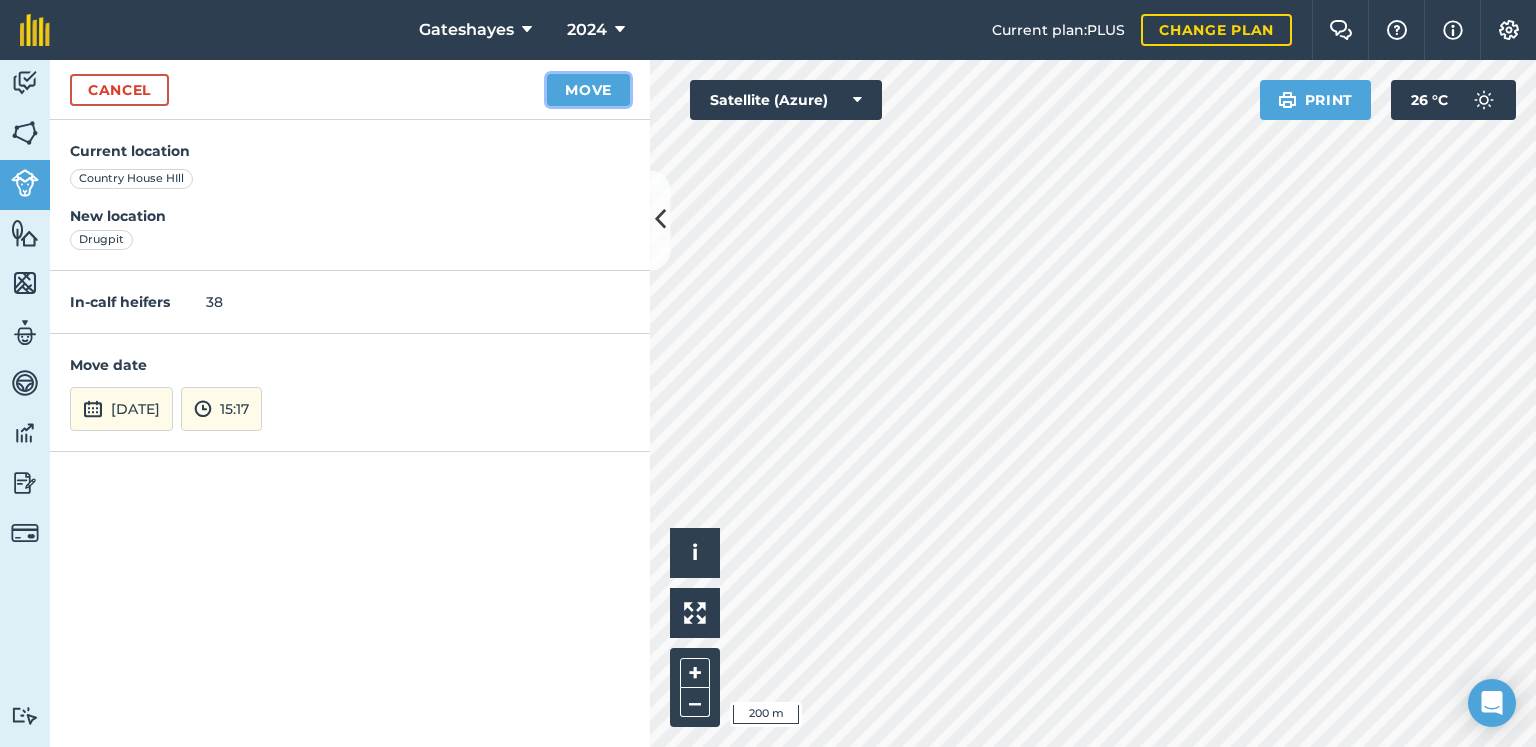 click on "Move" at bounding box center [588, 90] 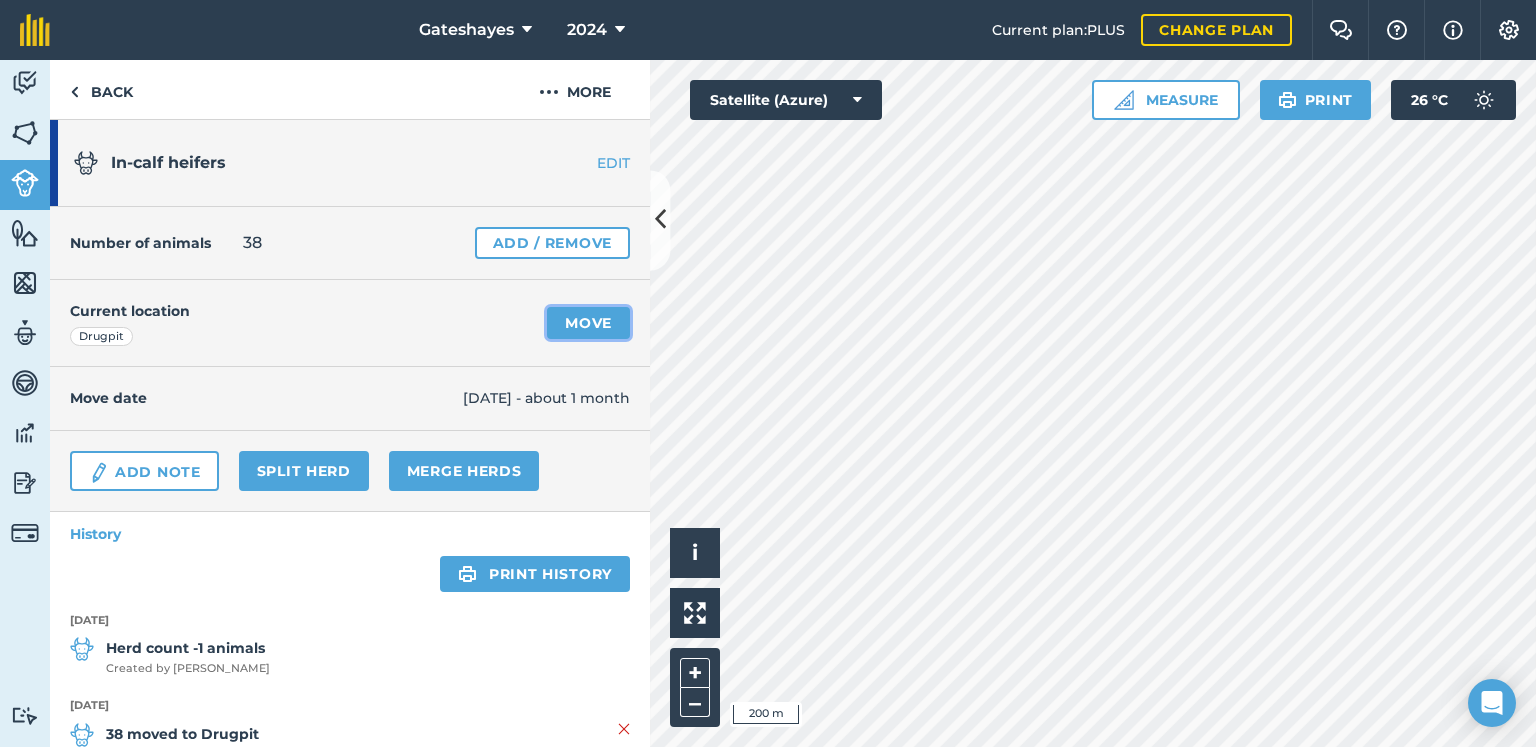 click on "Move" at bounding box center [588, 323] 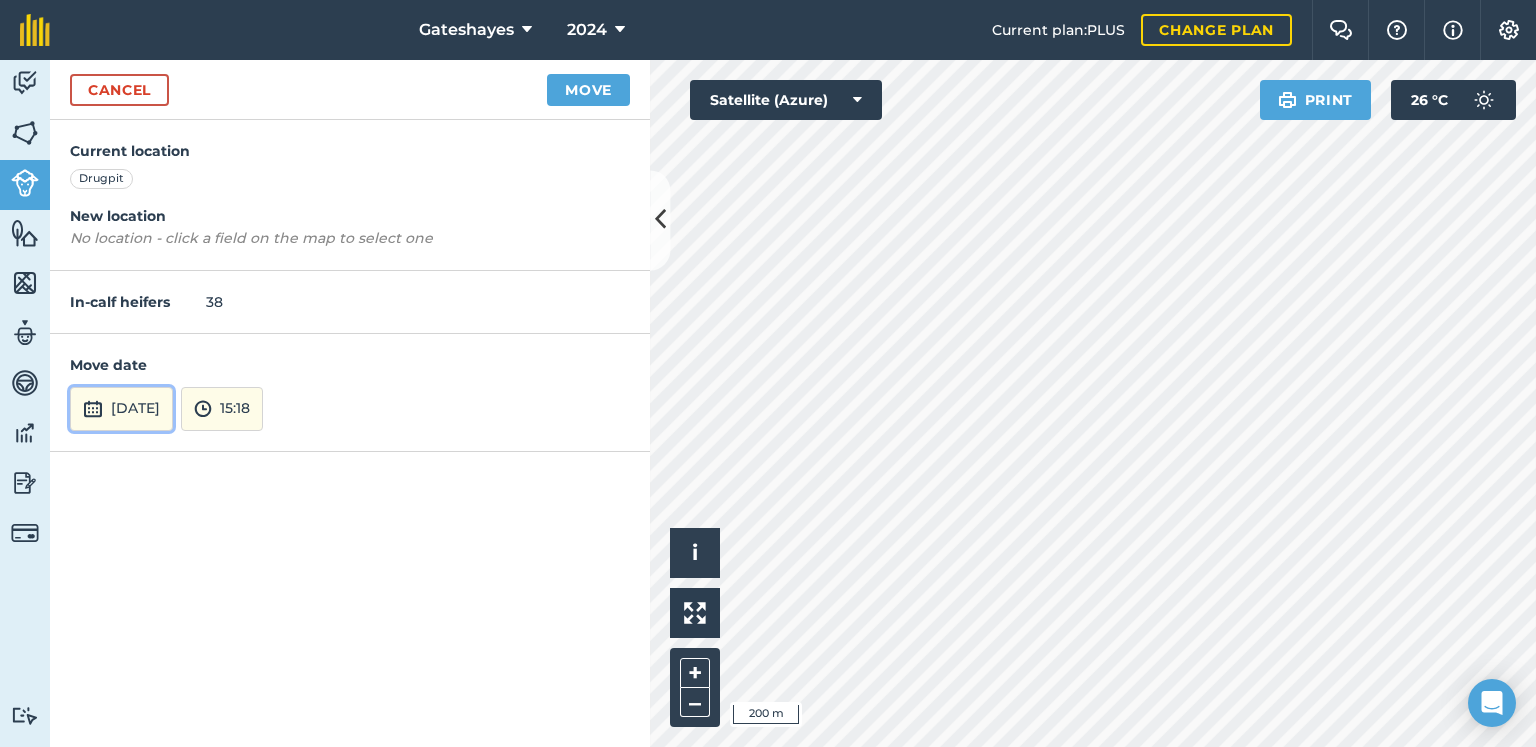 click on "[DATE]" at bounding box center [121, 409] 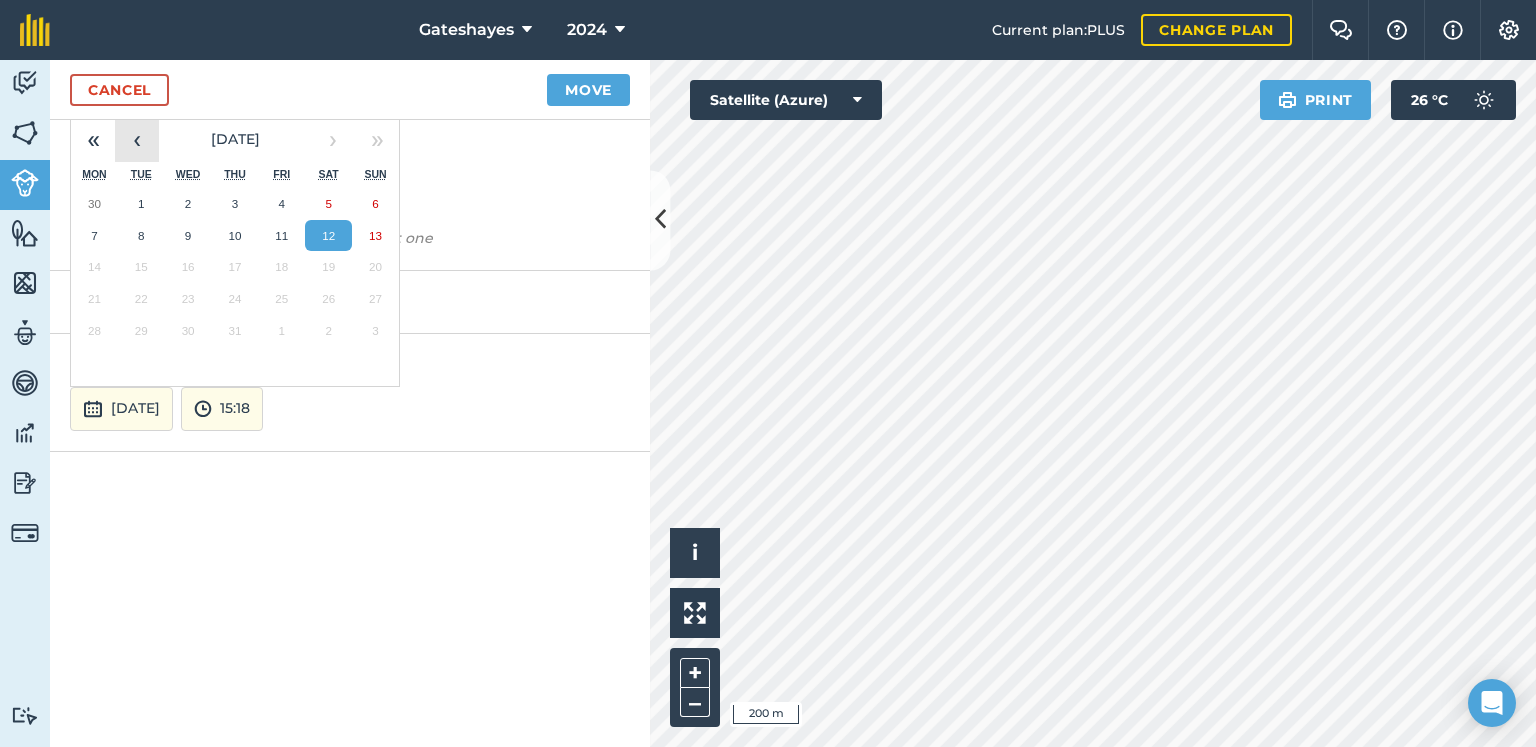 click on "‹" at bounding box center [137, 140] 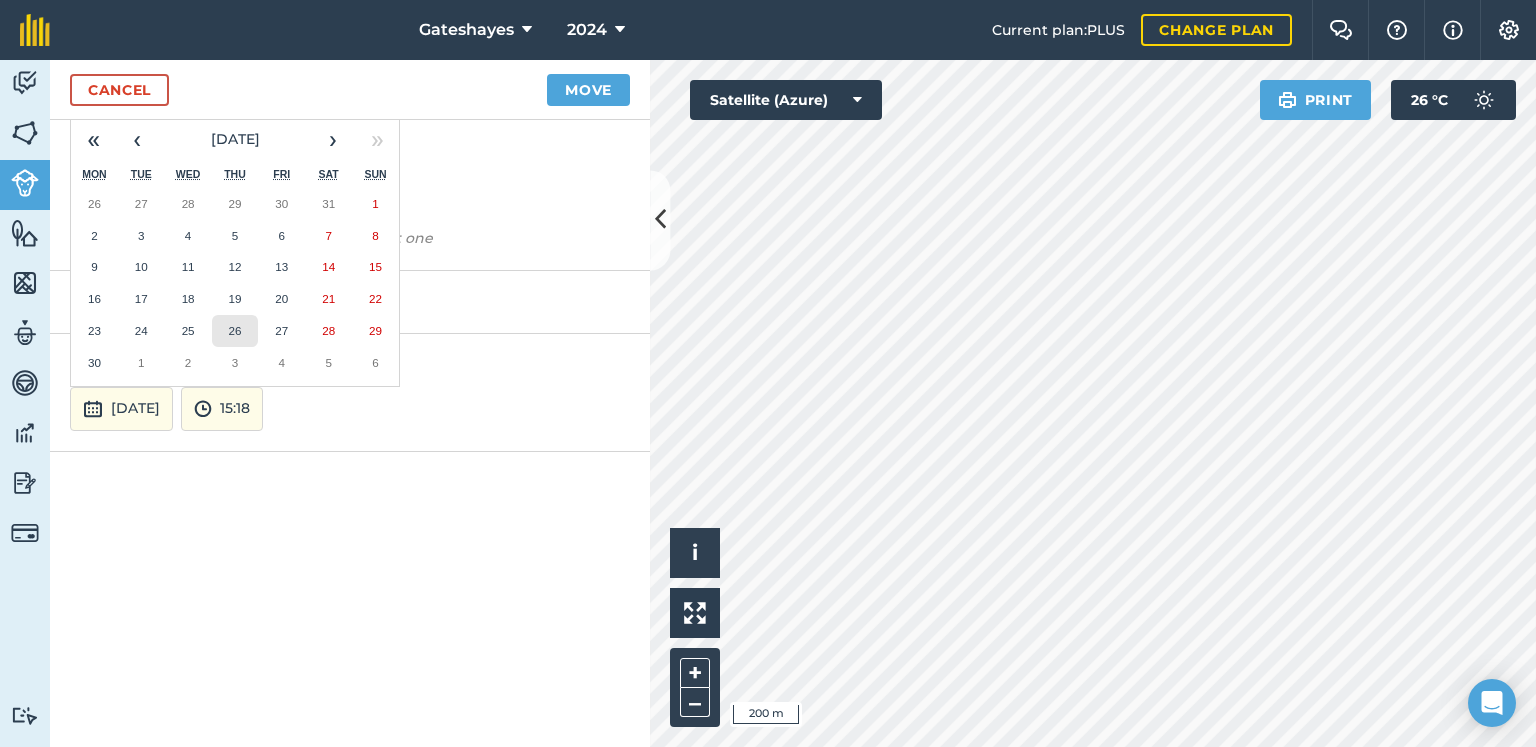 click on "26" at bounding box center (234, 330) 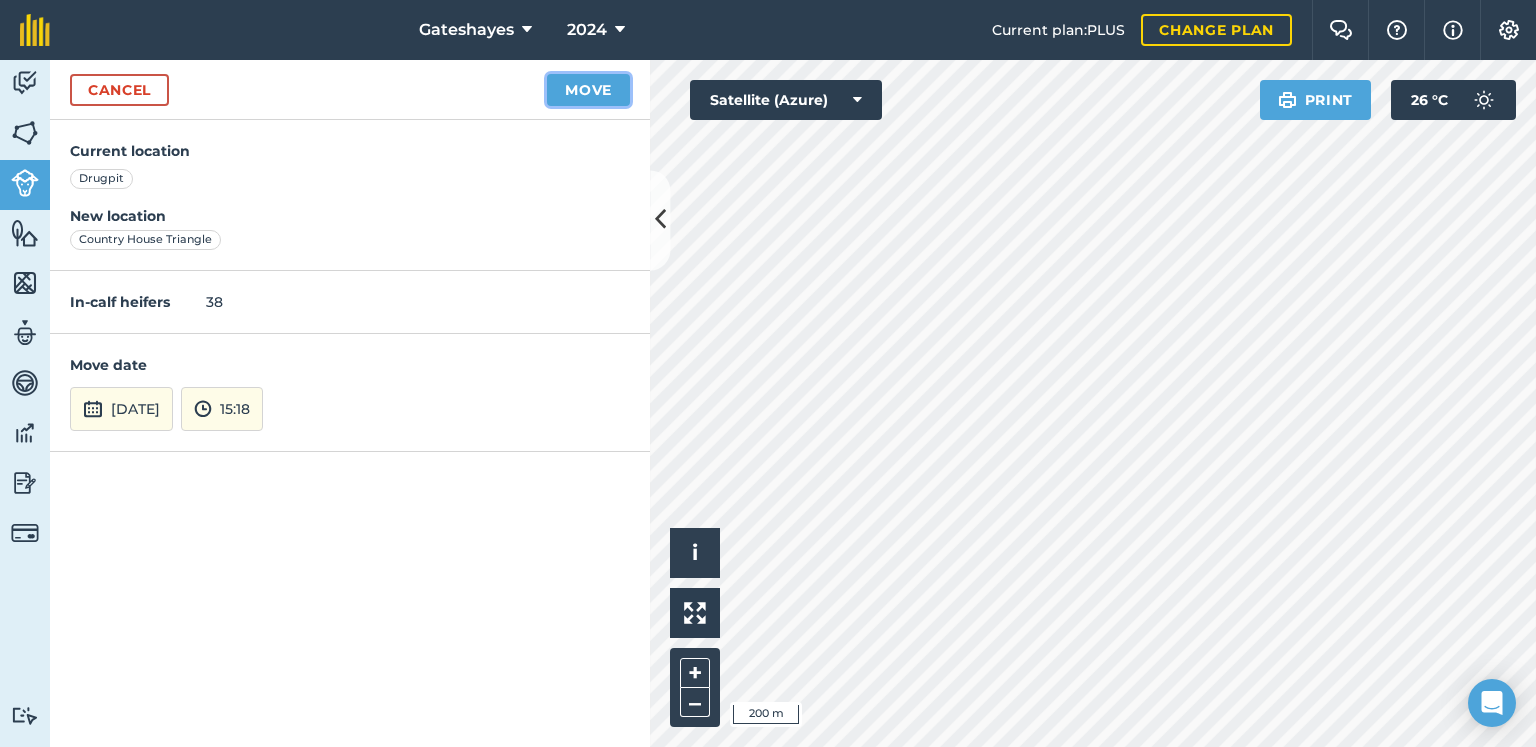 click on "Move" at bounding box center (588, 90) 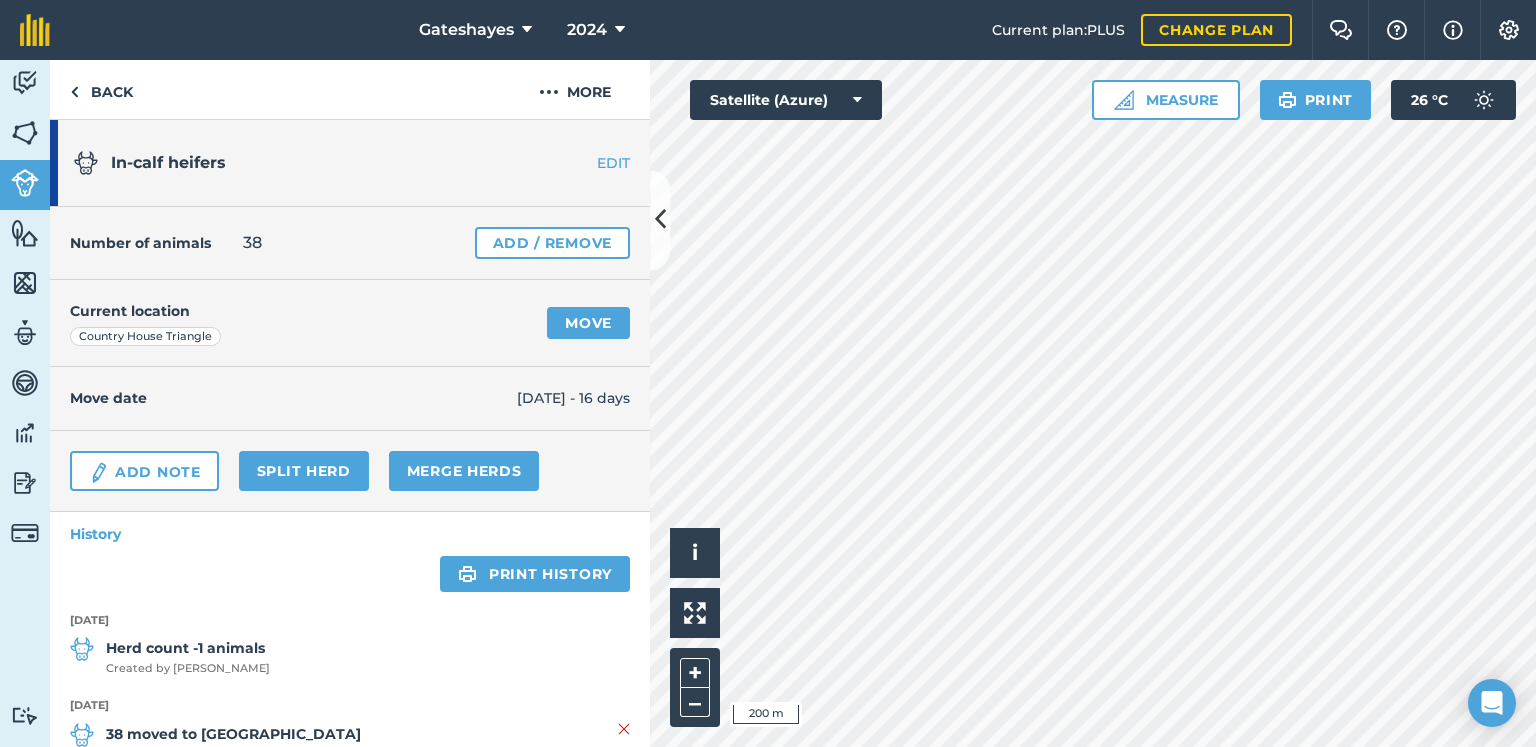 scroll, scrollTop: 100, scrollLeft: 0, axis: vertical 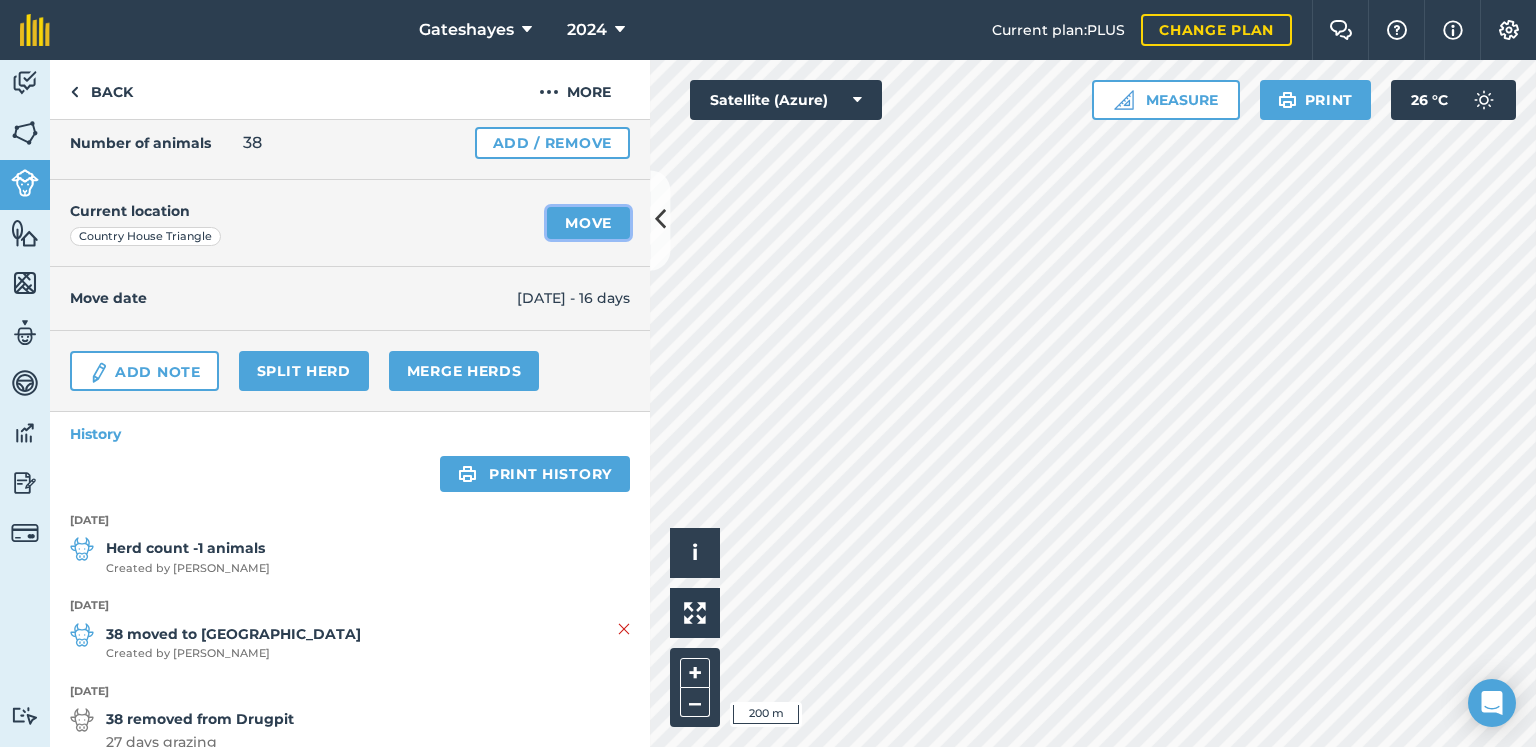 click on "Move" at bounding box center [588, 223] 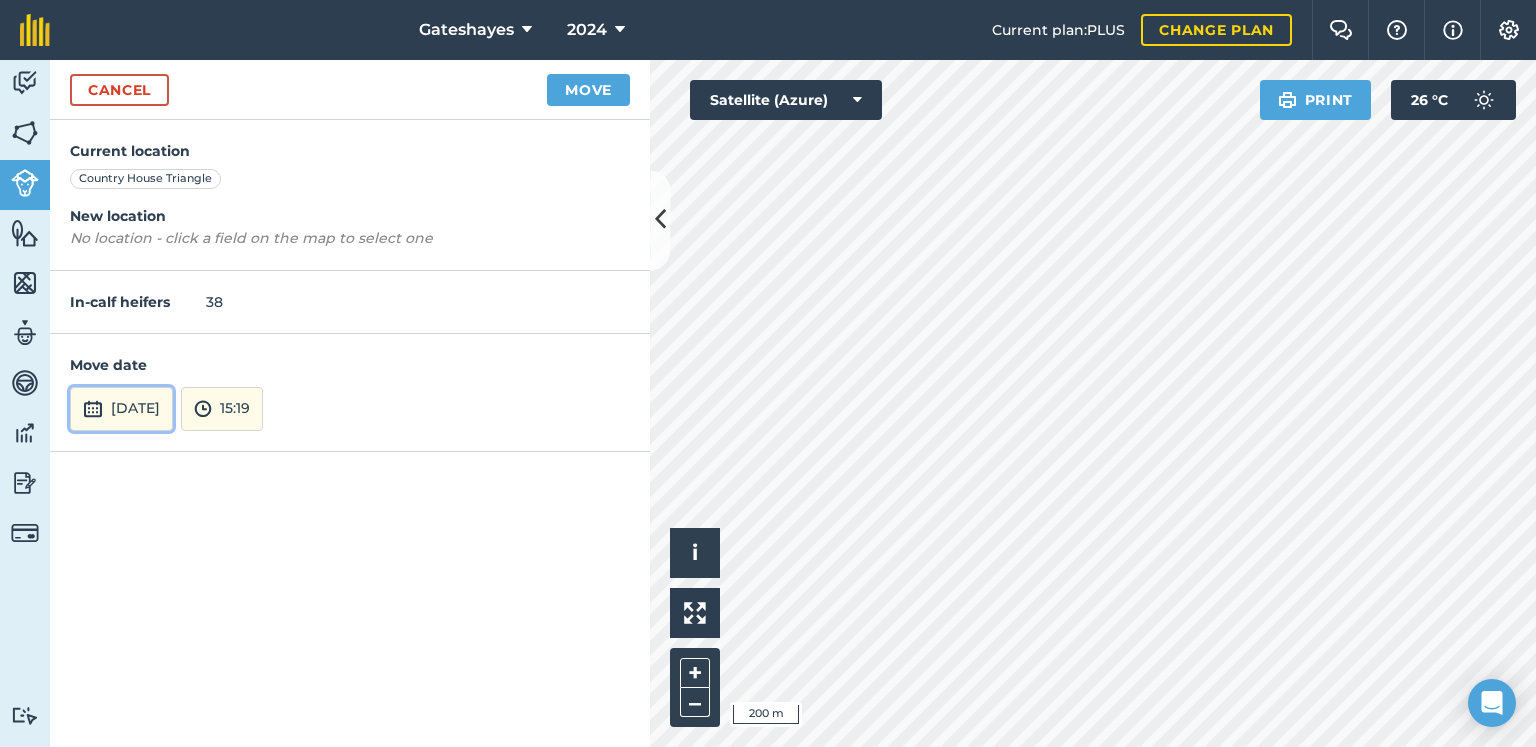 click on "[DATE]" at bounding box center (121, 409) 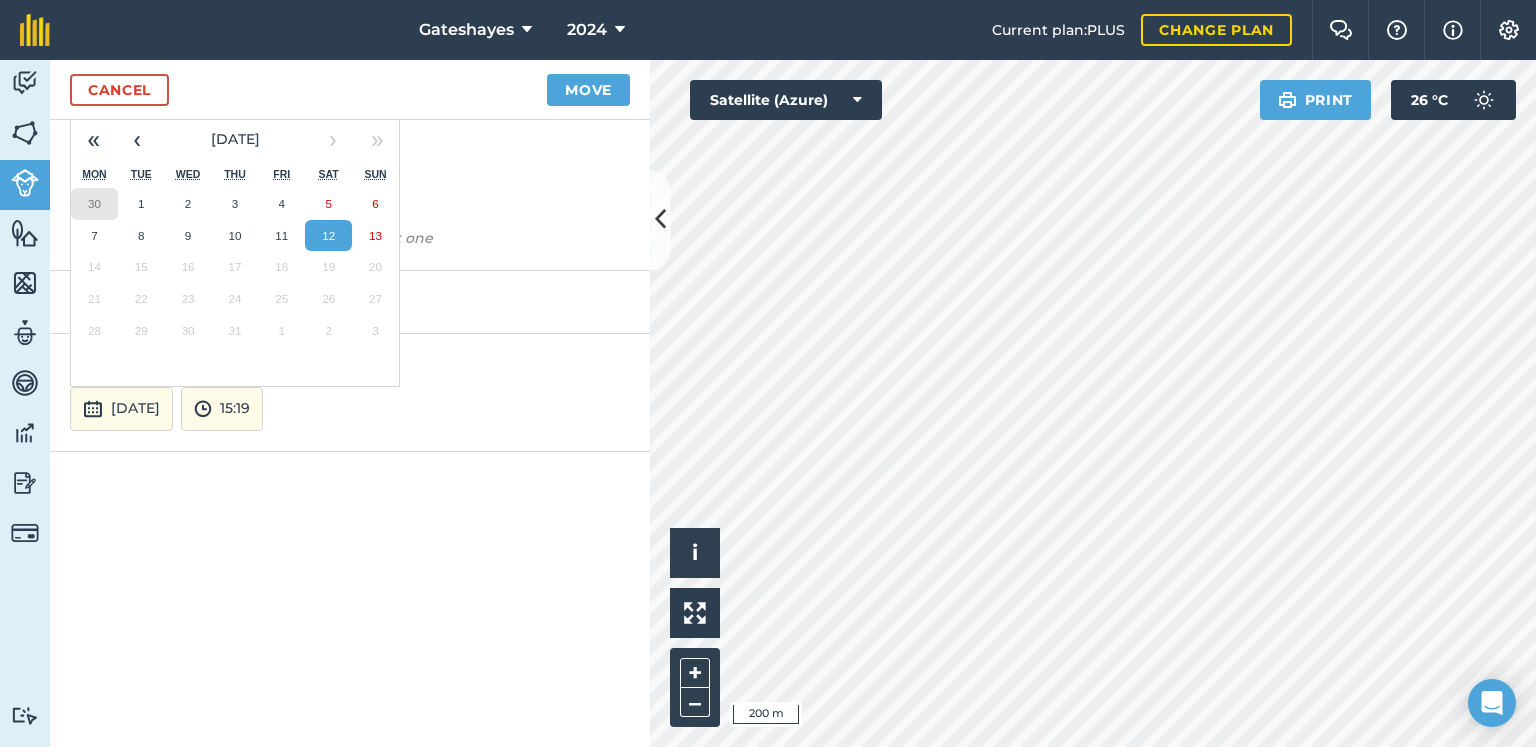 click on "30" at bounding box center (94, 203) 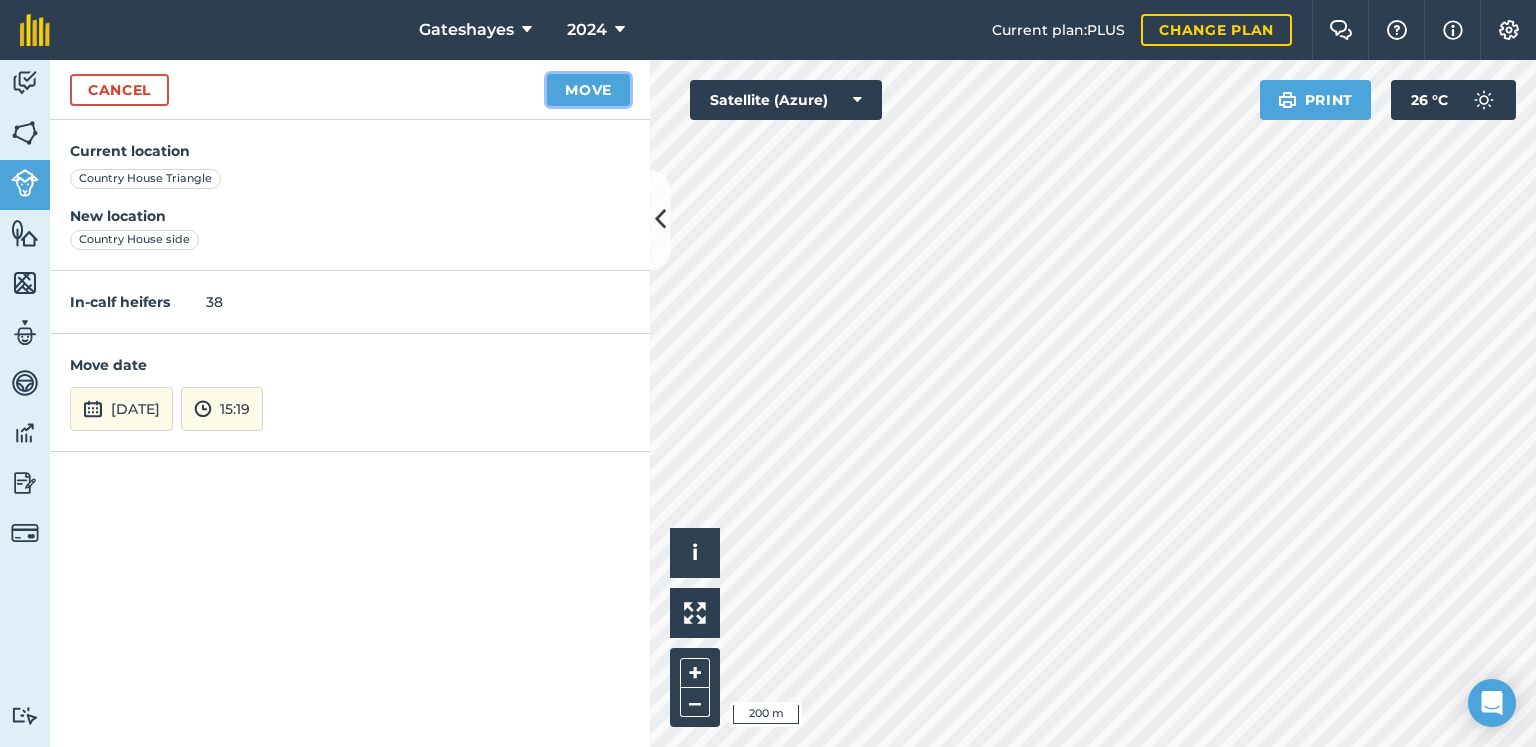 click on "Move" at bounding box center [588, 90] 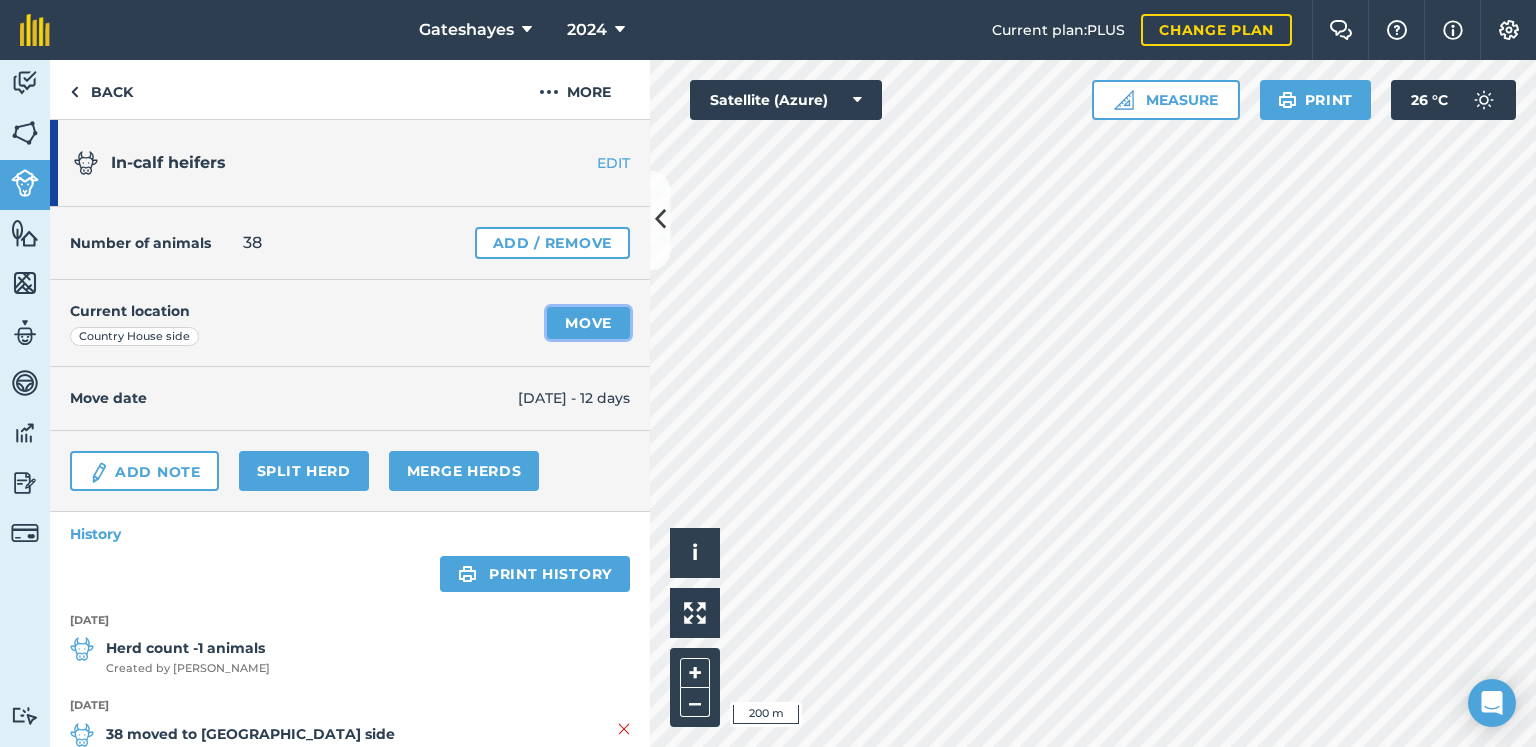 click on "Move" at bounding box center (588, 323) 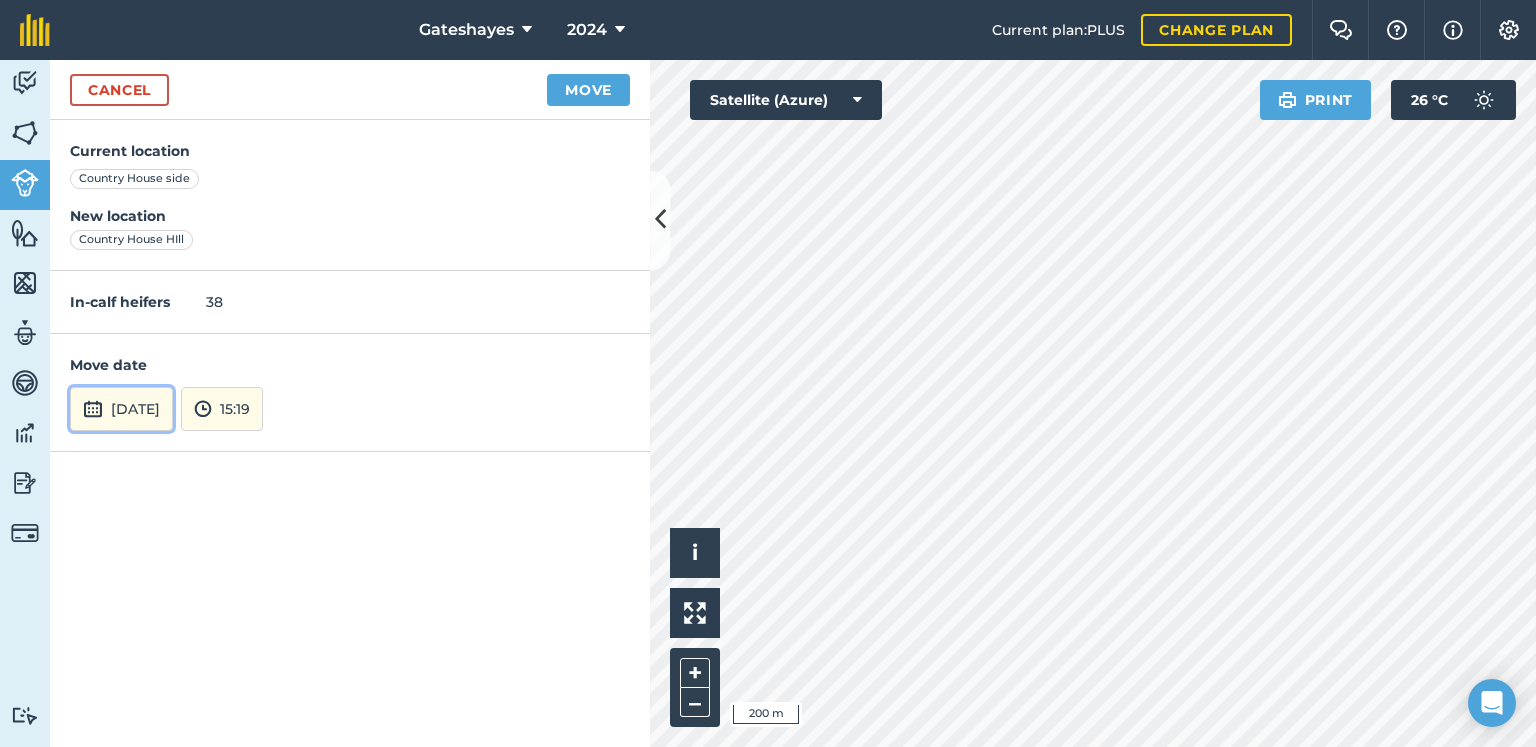 click on "[DATE]" at bounding box center [121, 409] 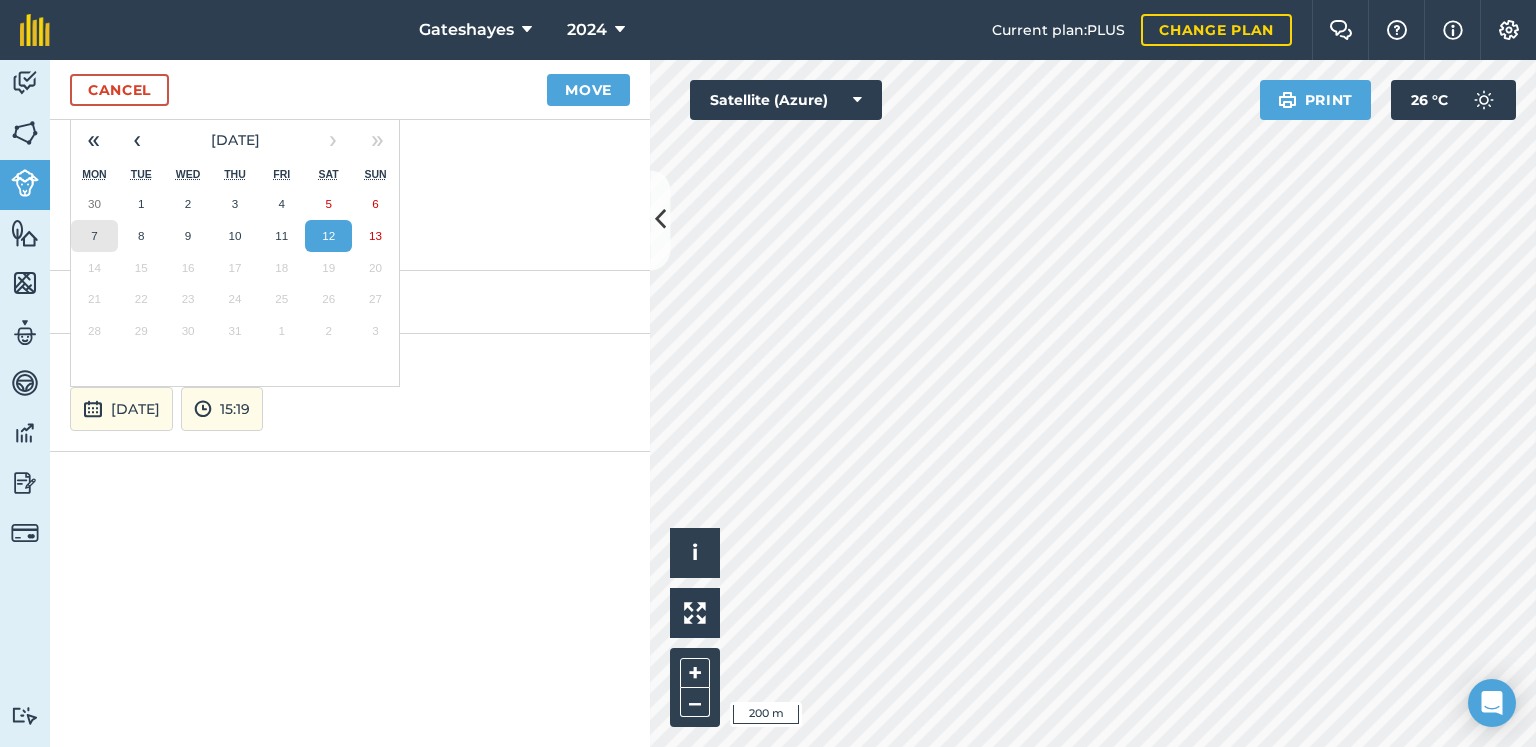 click on "7" at bounding box center (94, 236) 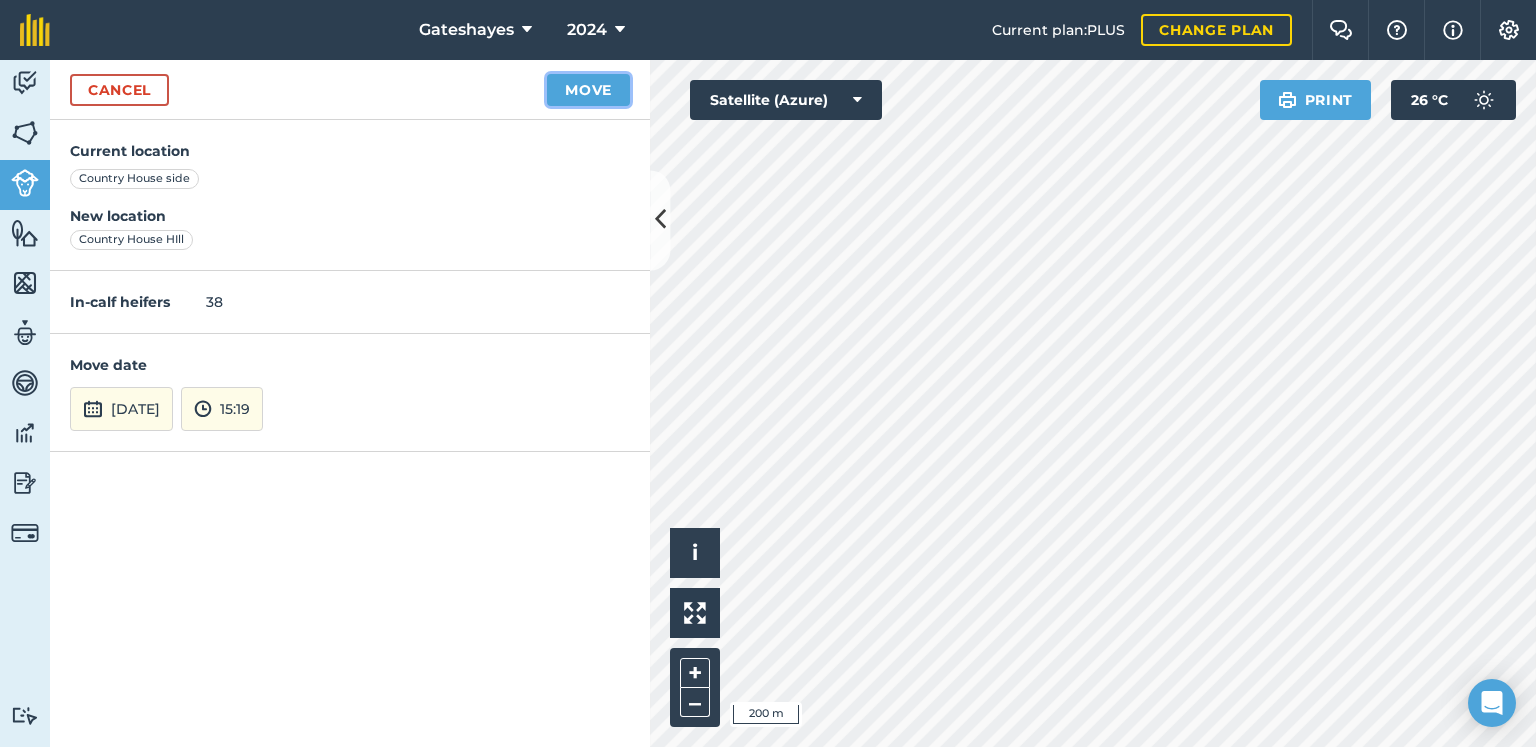 click on "Move" at bounding box center (588, 90) 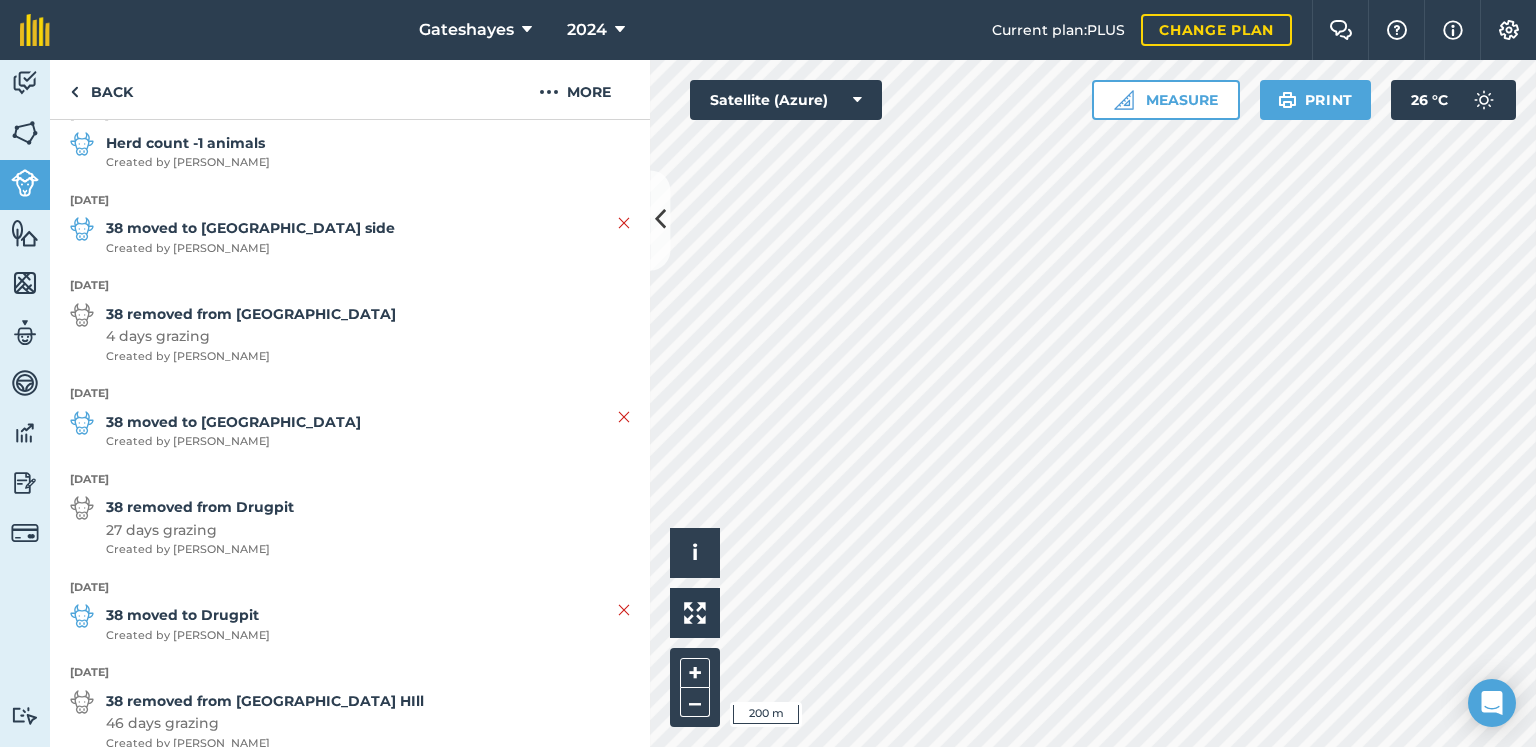 scroll, scrollTop: 700, scrollLeft: 0, axis: vertical 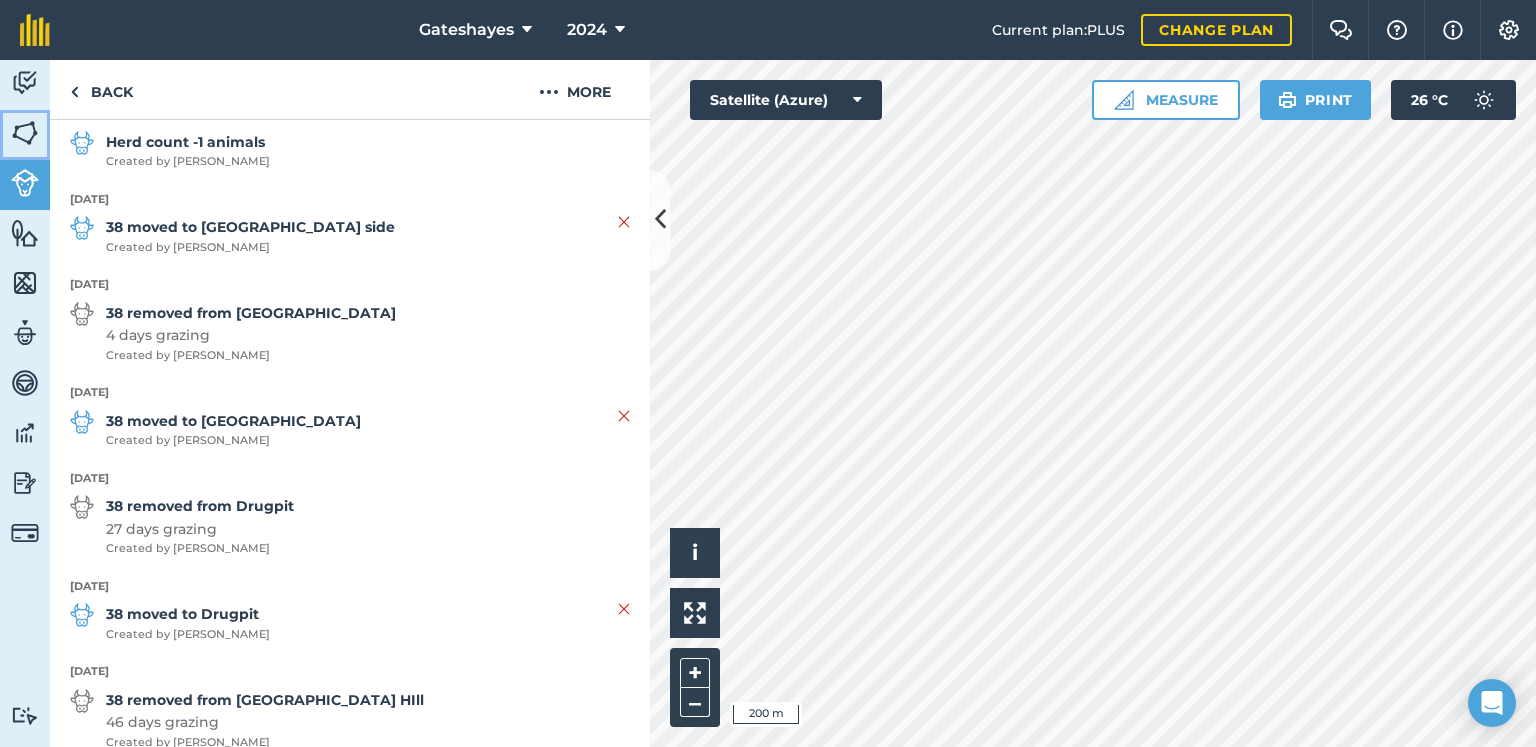 click at bounding box center (25, 133) 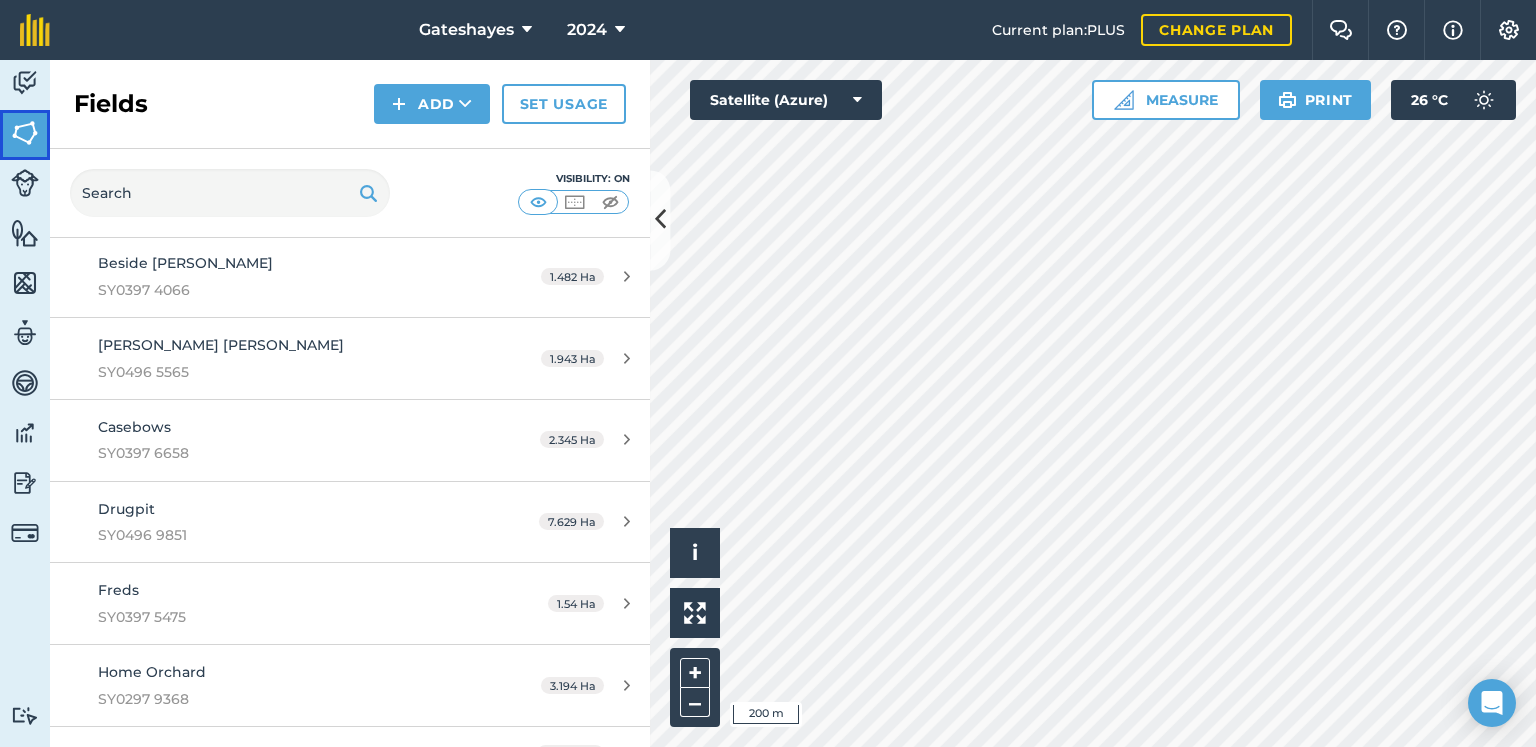 scroll, scrollTop: 1400, scrollLeft: 0, axis: vertical 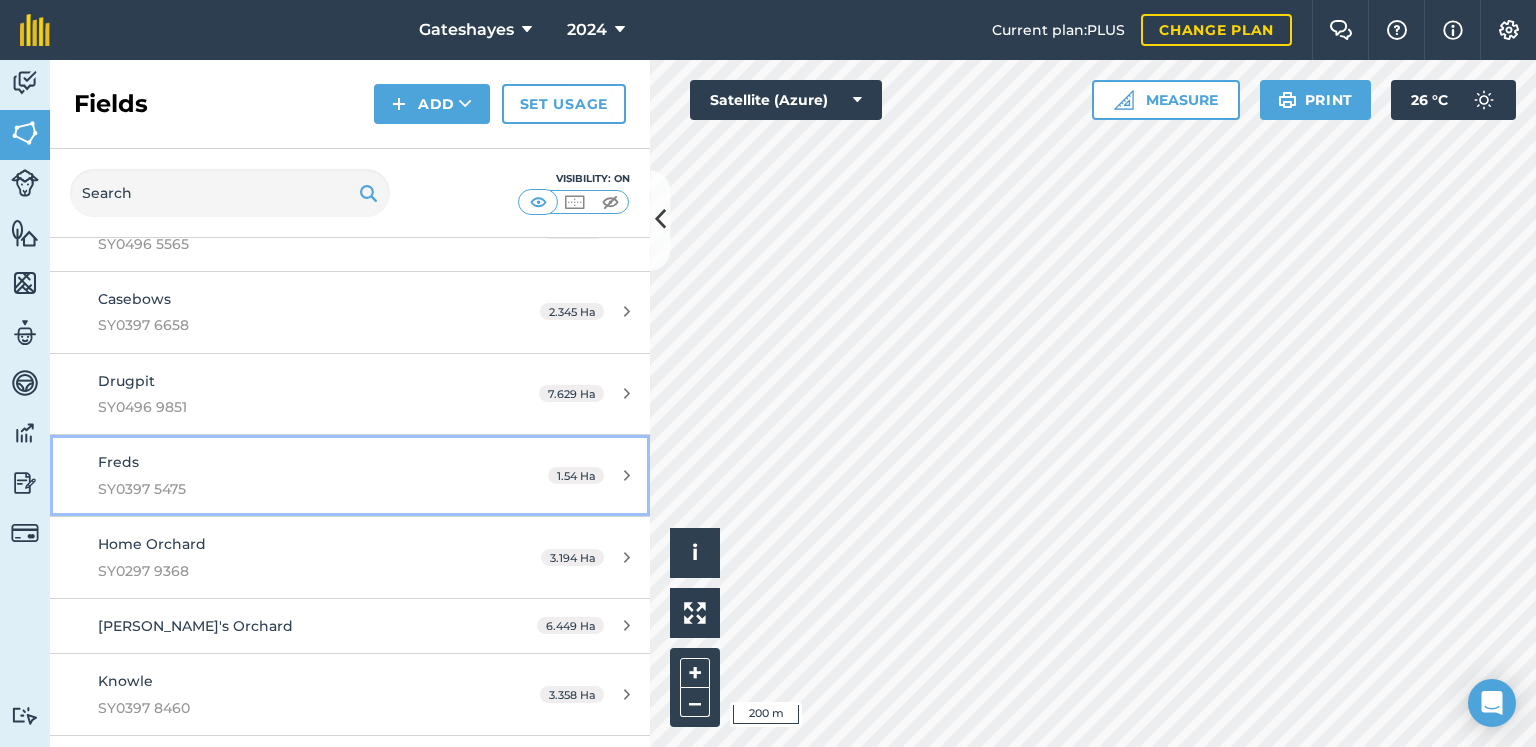 click on "Freds" at bounding box center [118, 462] 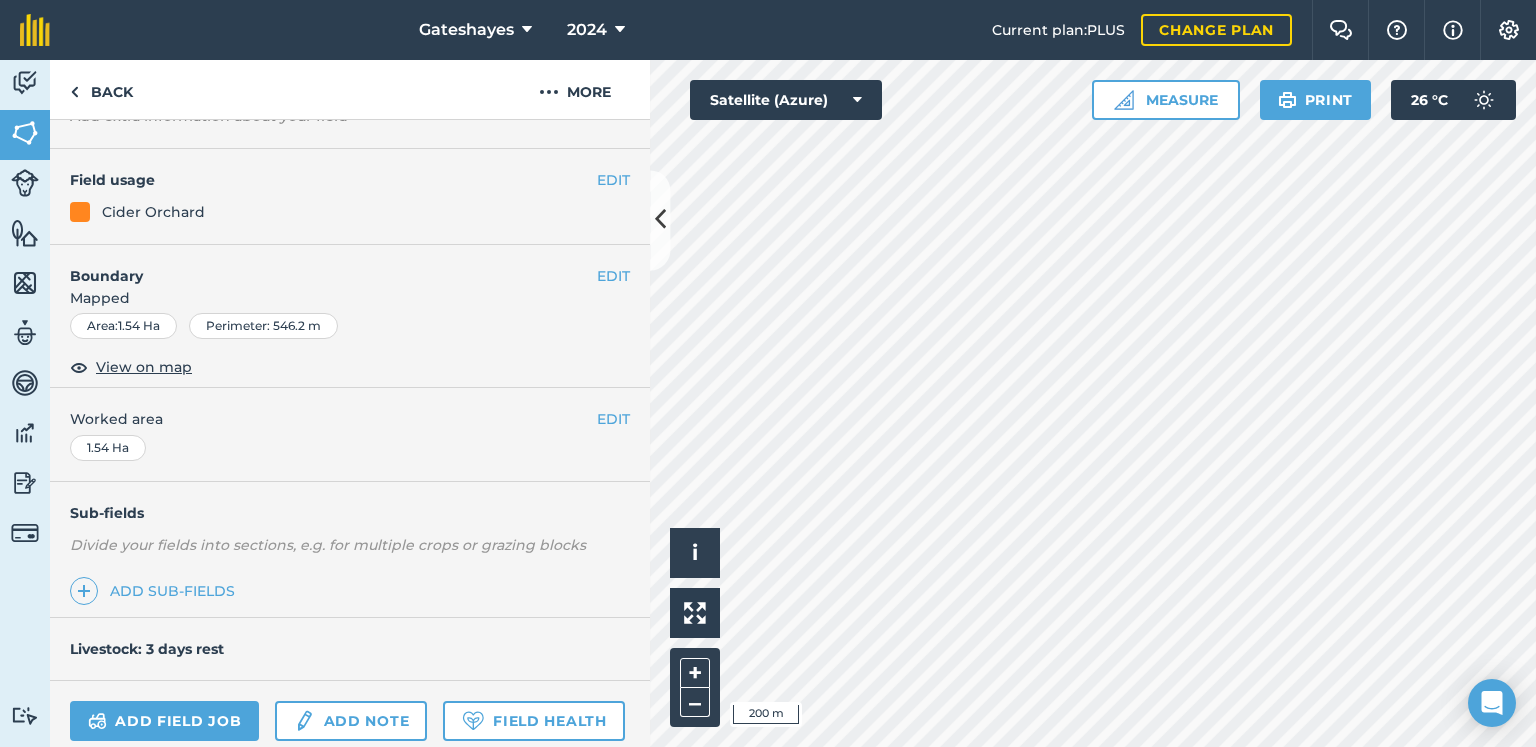 scroll, scrollTop: 334, scrollLeft: 0, axis: vertical 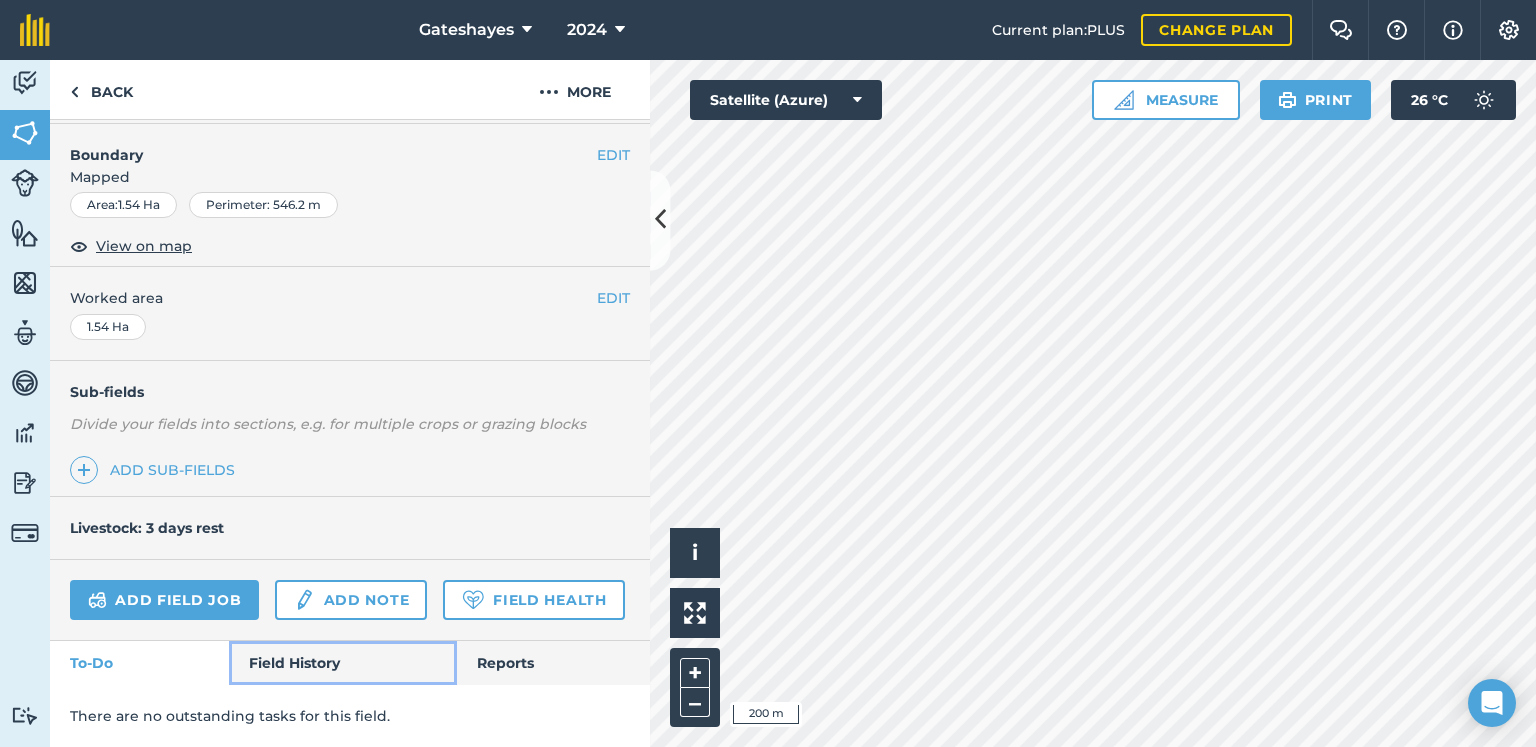 click on "Field History" at bounding box center [342, 663] 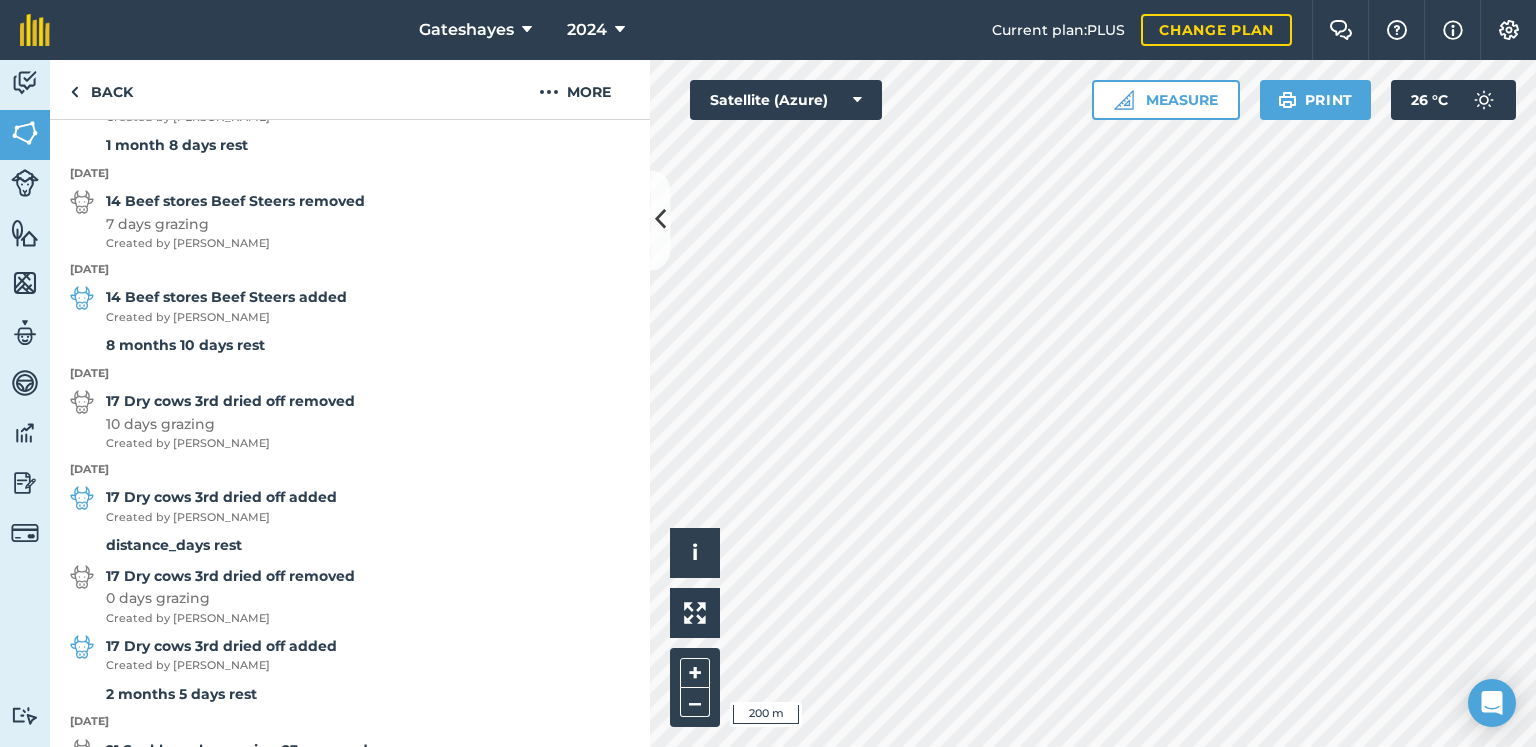 scroll, scrollTop: 1265, scrollLeft: 0, axis: vertical 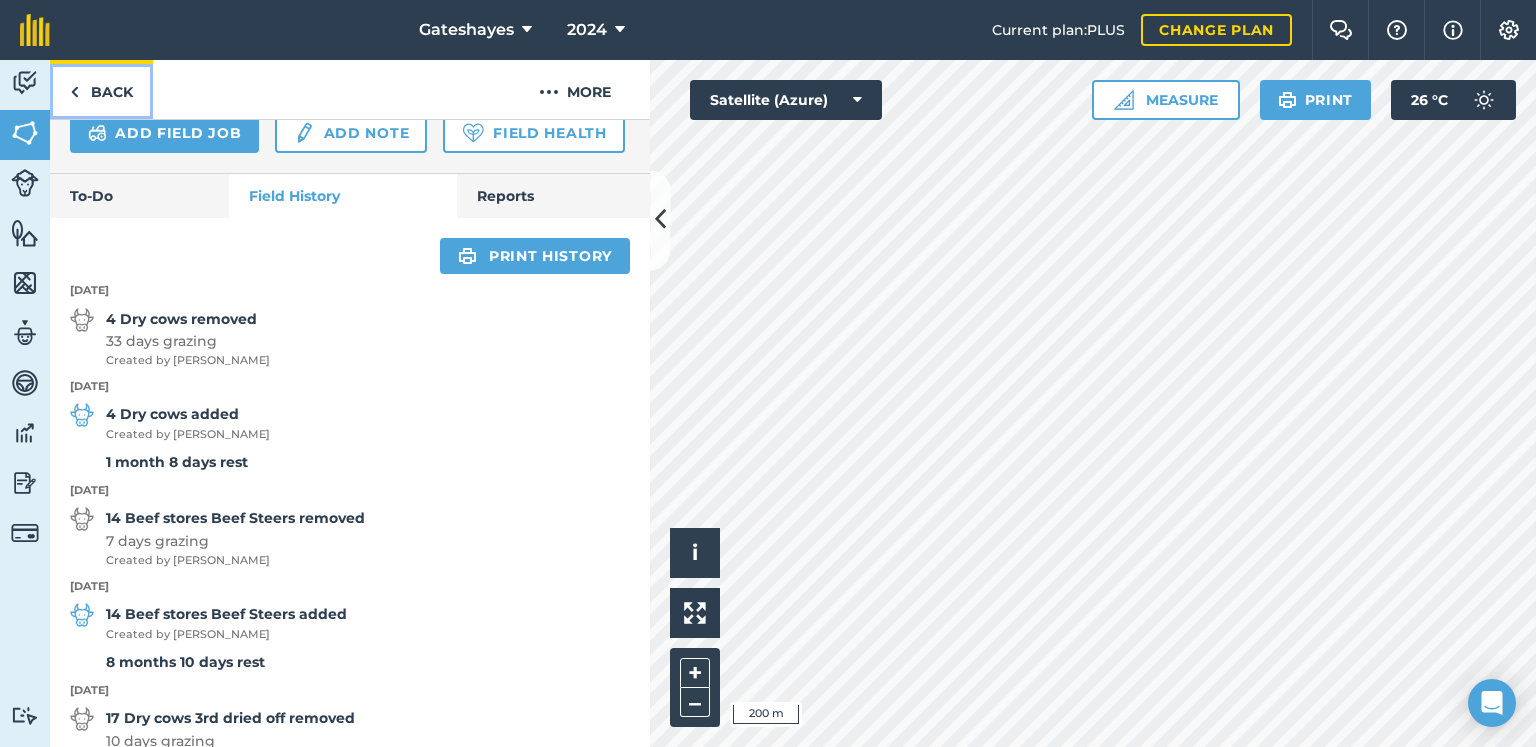 click on "Back" at bounding box center (101, 89) 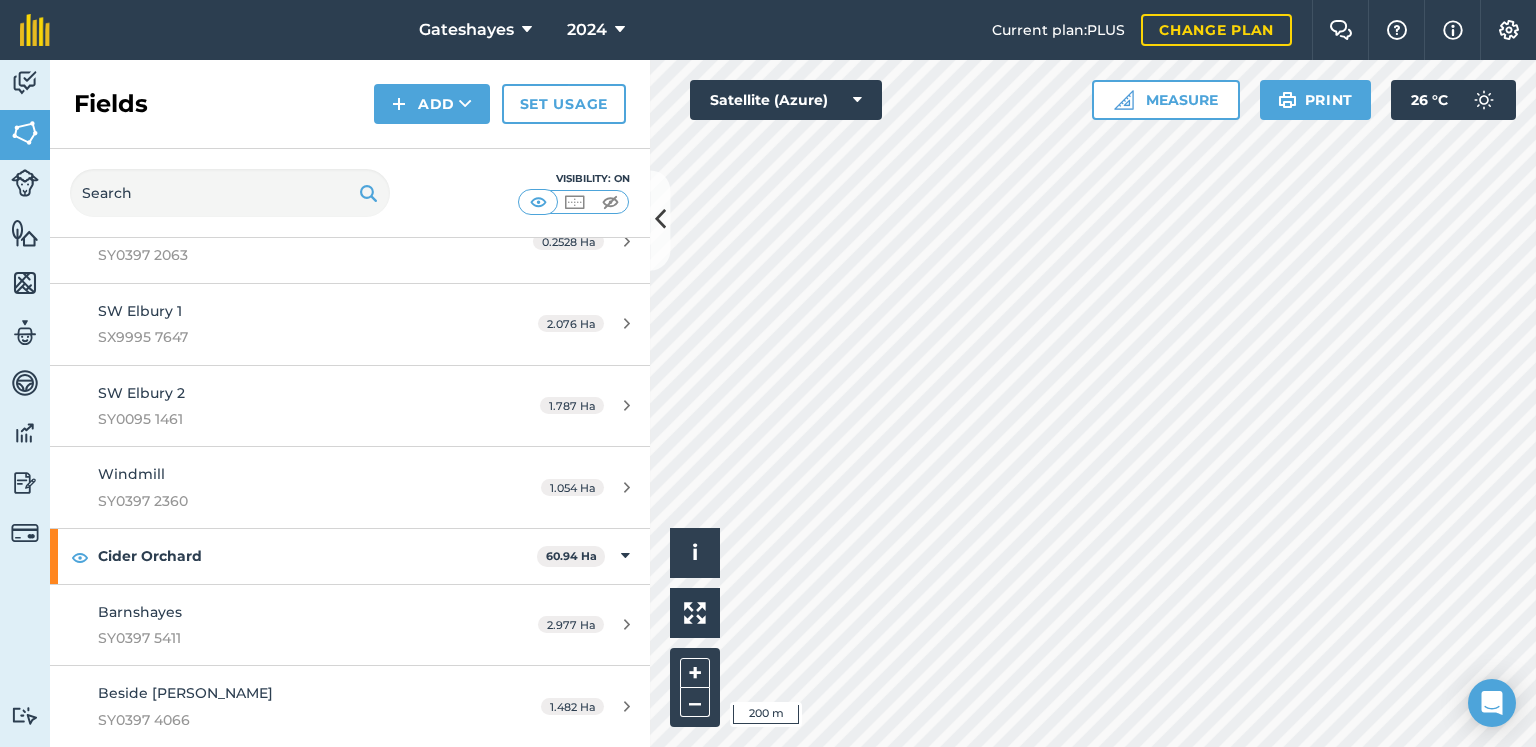 scroll, scrollTop: 800, scrollLeft: 0, axis: vertical 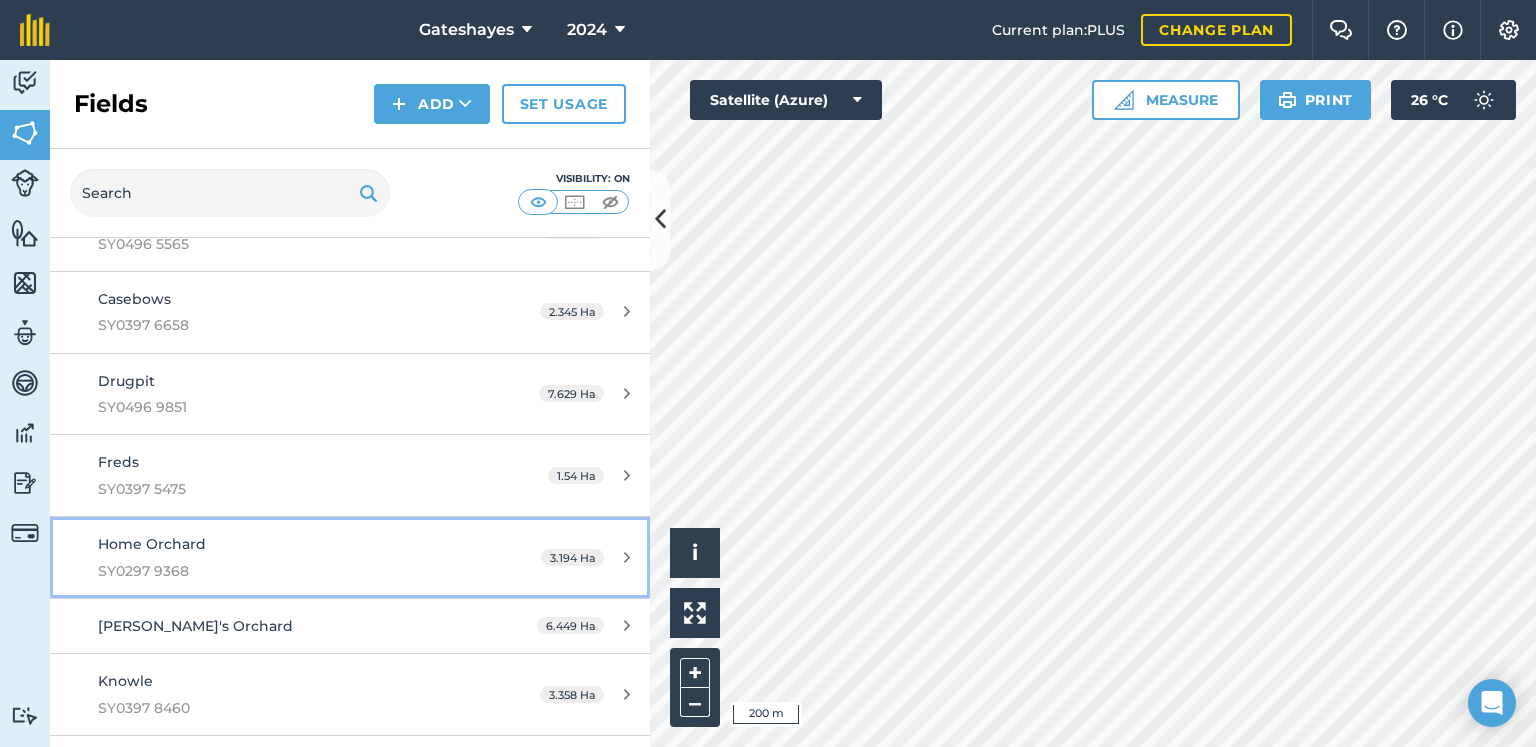 click on "SY0297 9368" at bounding box center (286, 571) 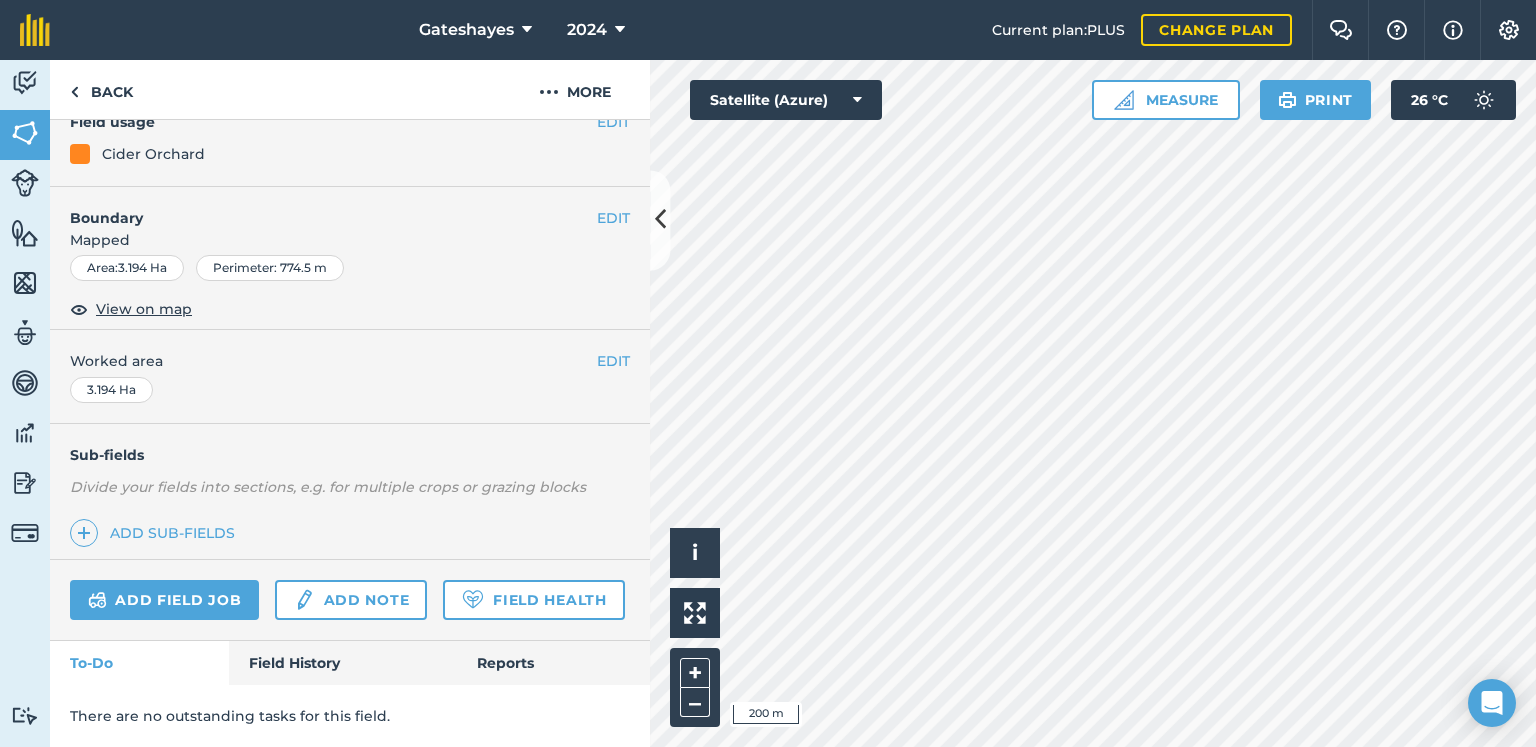 scroll, scrollTop: 271, scrollLeft: 0, axis: vertical 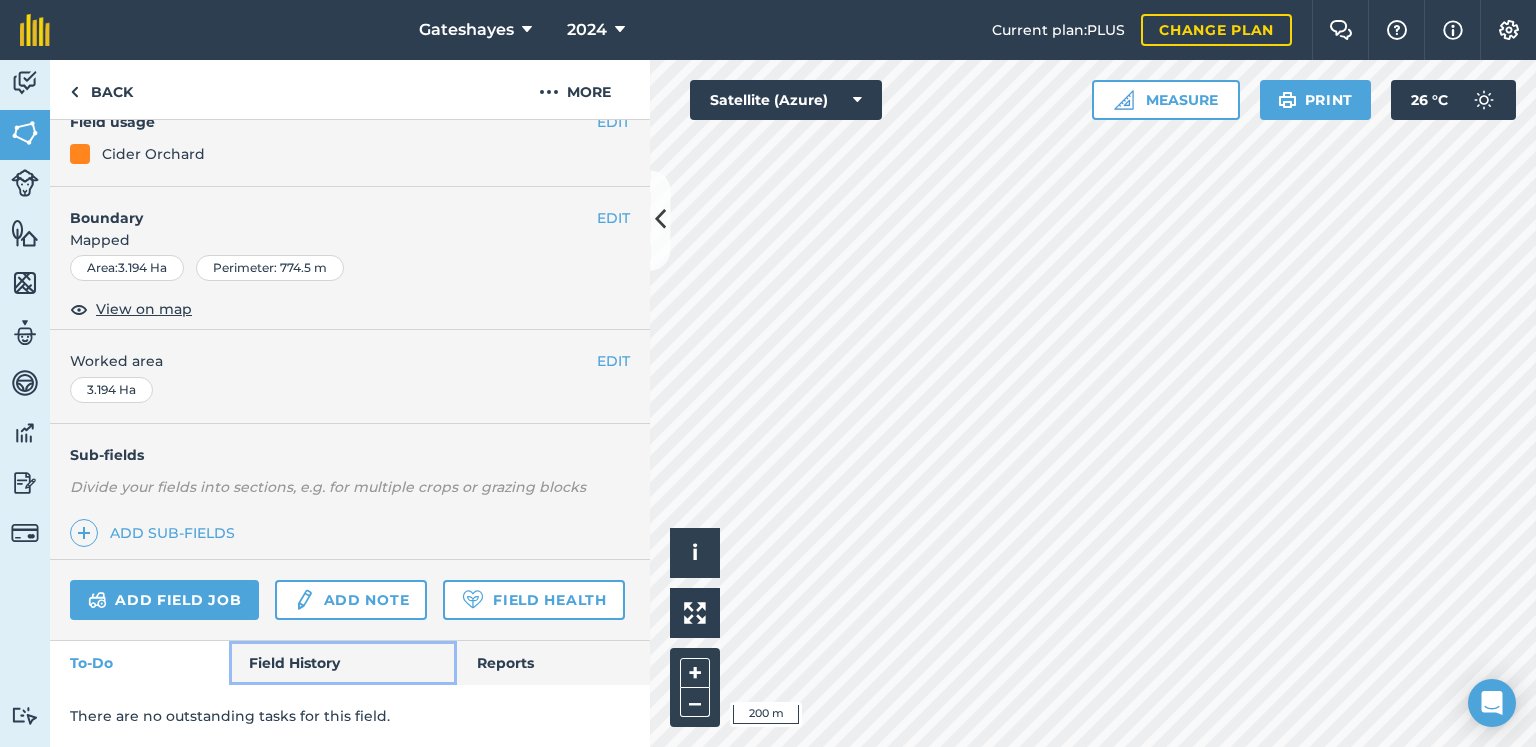 click on "Field History" at bounding box center [342, 663] 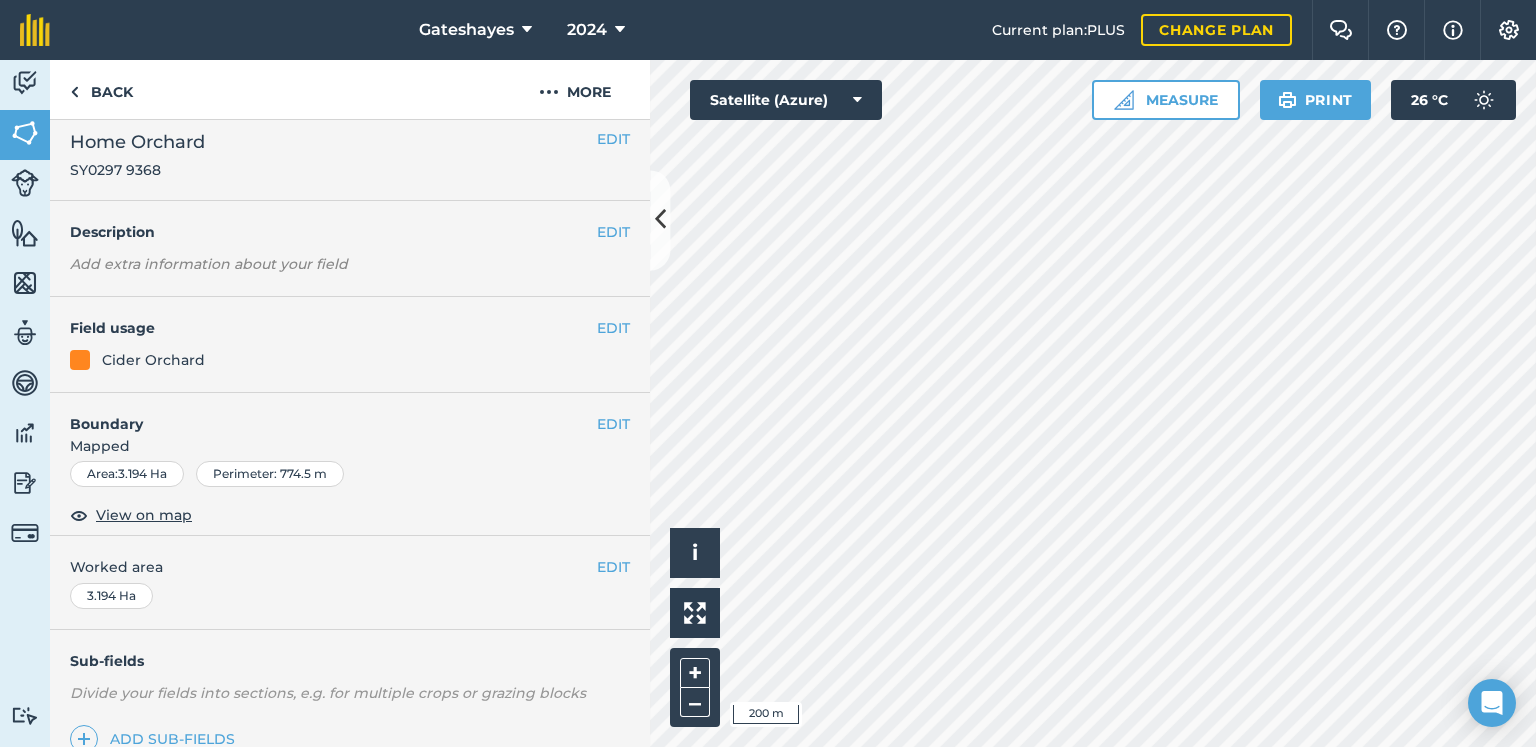 scroll, scrollTop: 0, scrollLeft: 0, axis: both 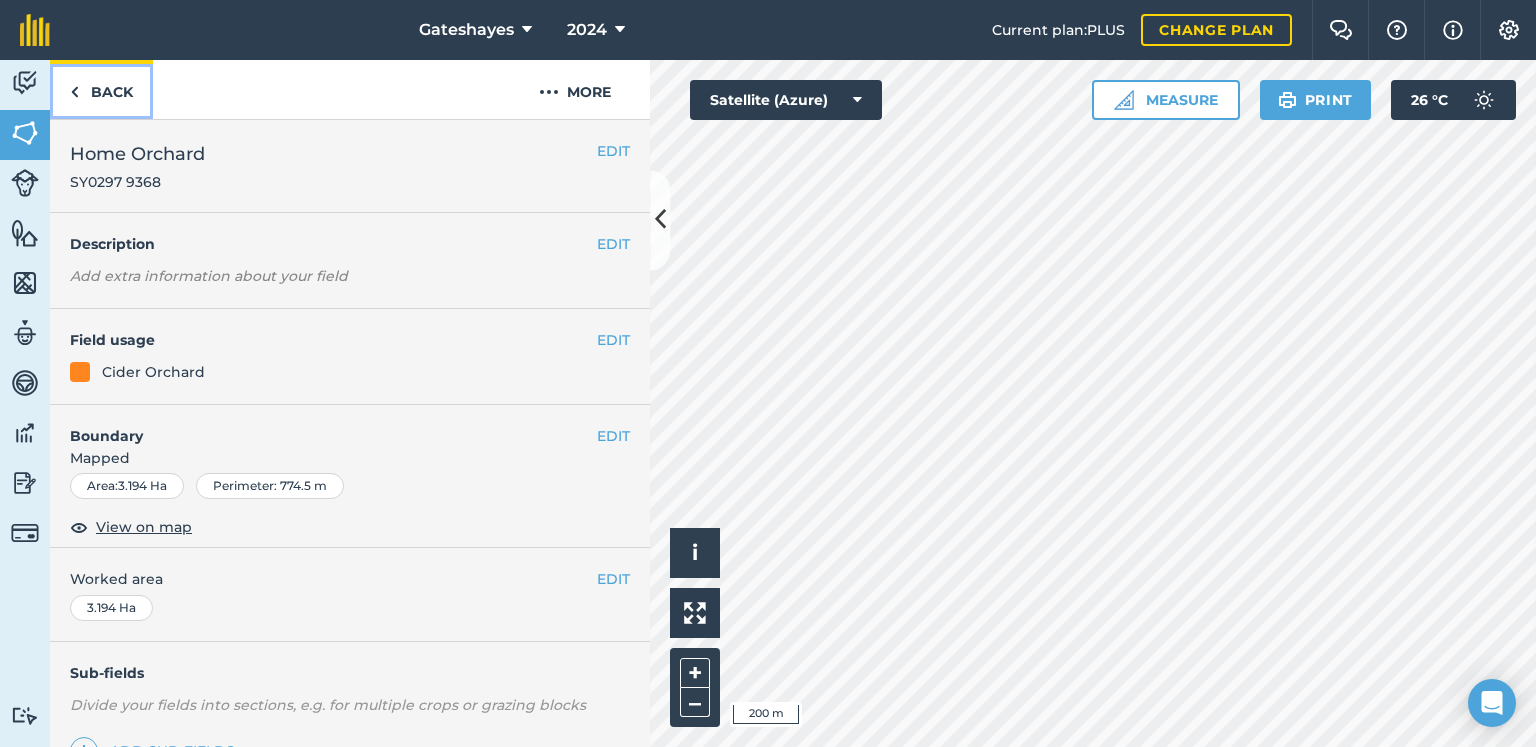 click on "Back" at bounding box center (101, 89) 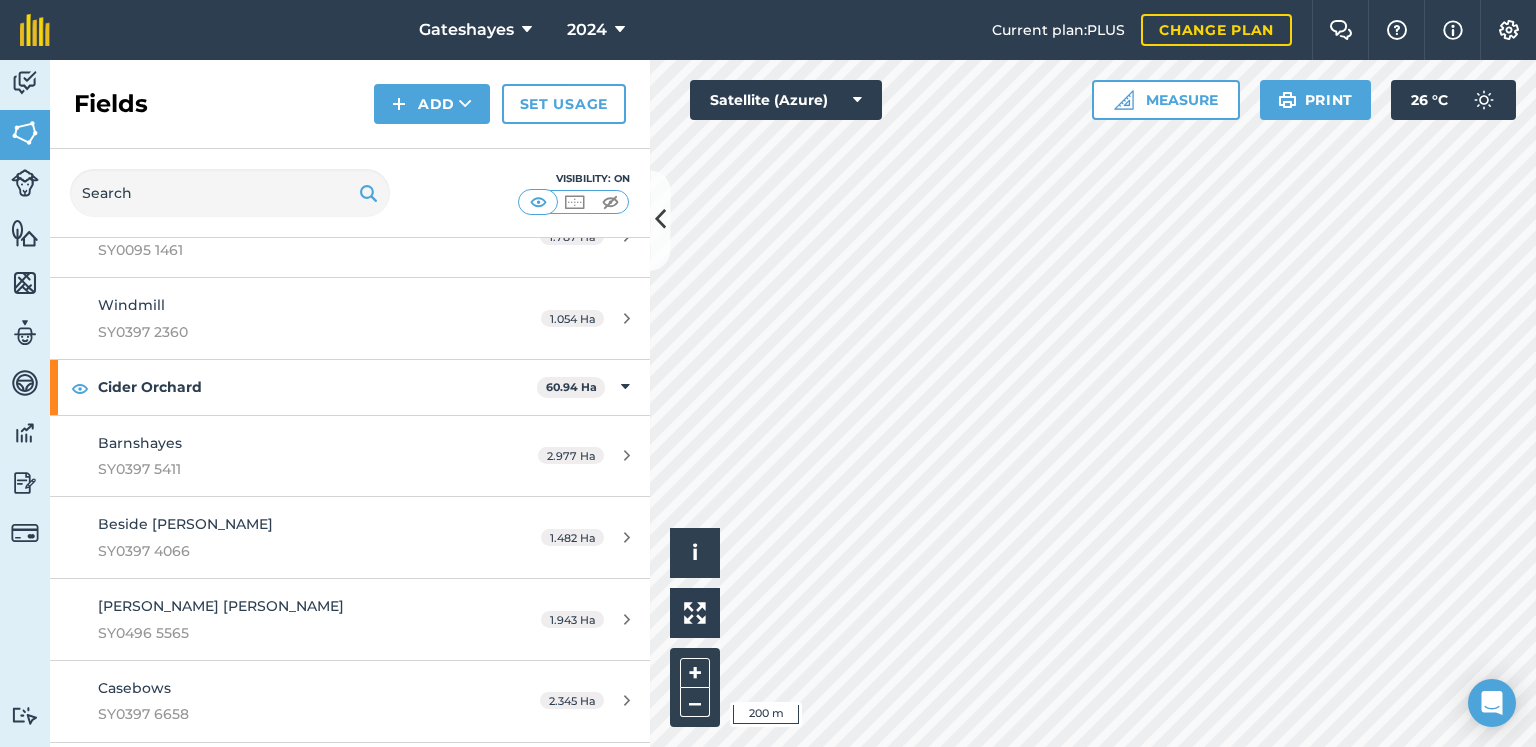 scroll, scrollTop: 1060, scrollLeft: 0, axis: vertical 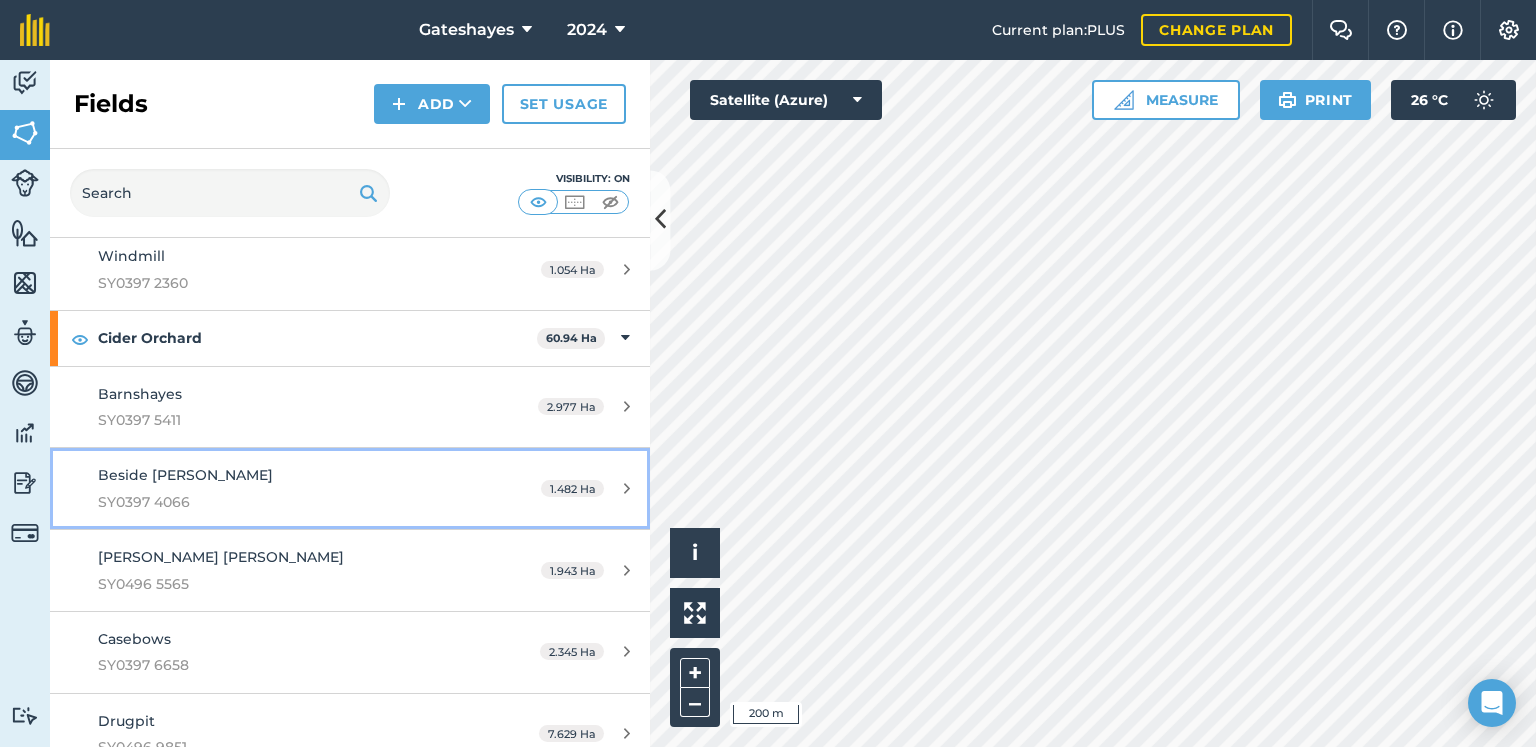 click on "SY0397 4066" at bounding box center [286, 502] 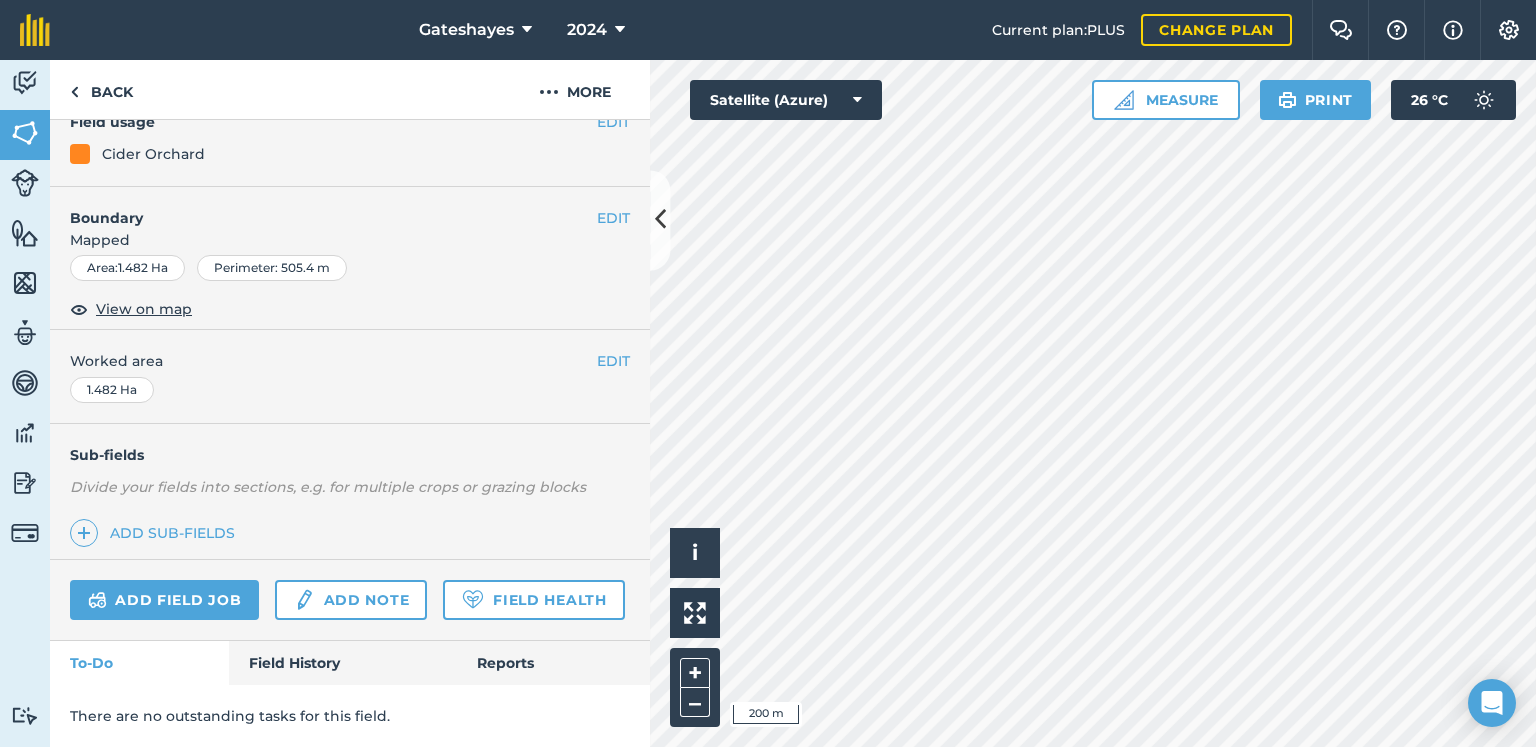 scroll, scrollTop: 271, scrollLeft: 0, axis: vertical 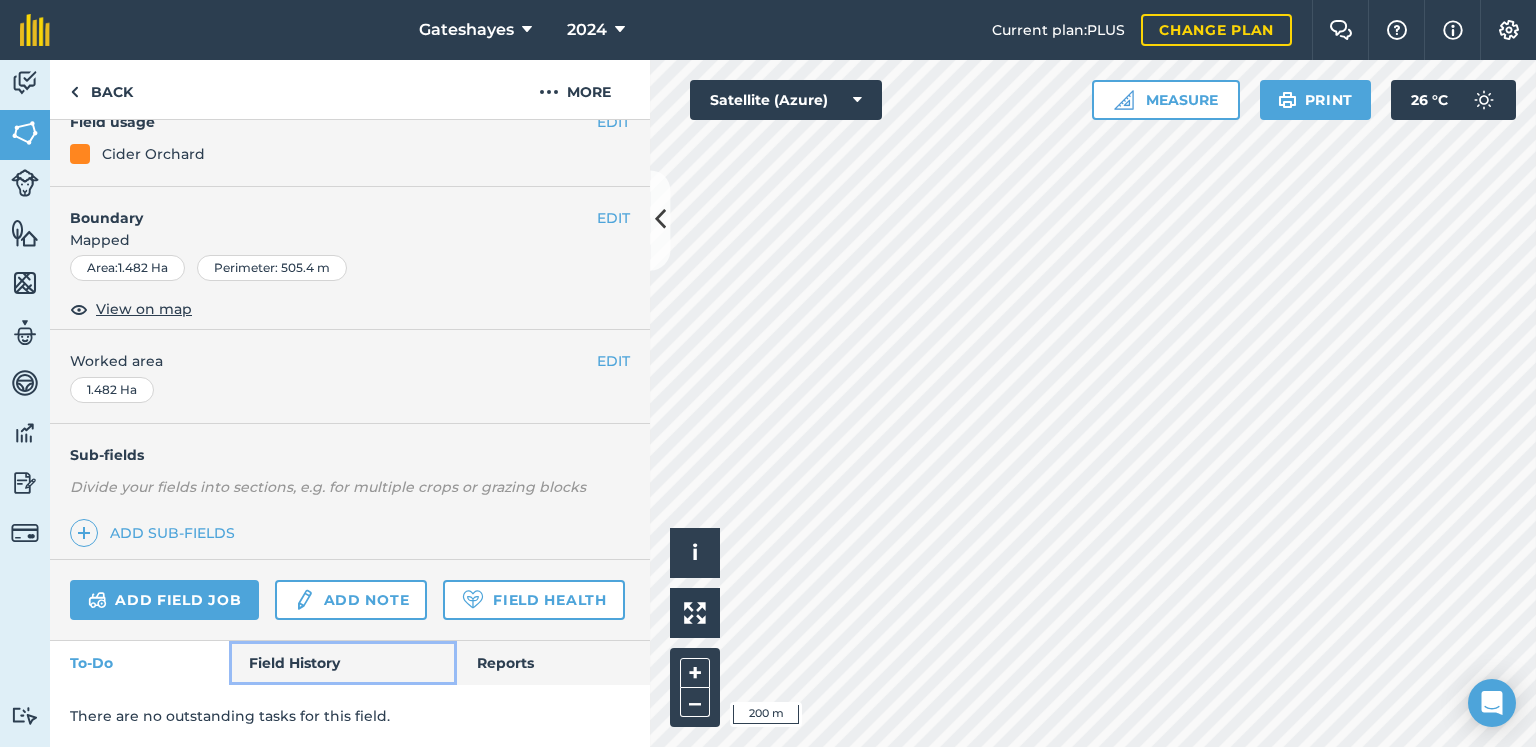 click on "Field History" at bounding box center (342, 663) 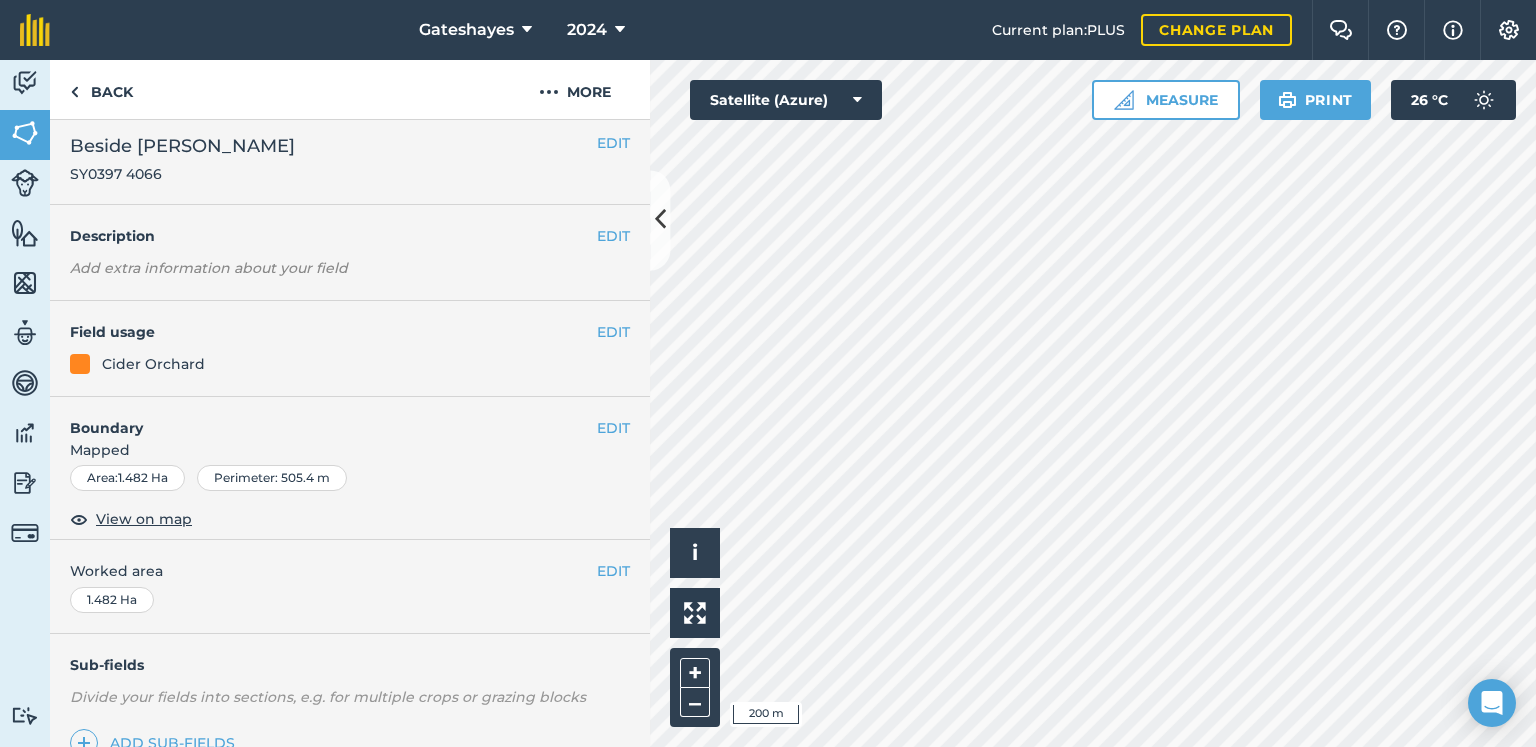 scroll, scrollTop: 0, scrollLeft: 0, axis: both 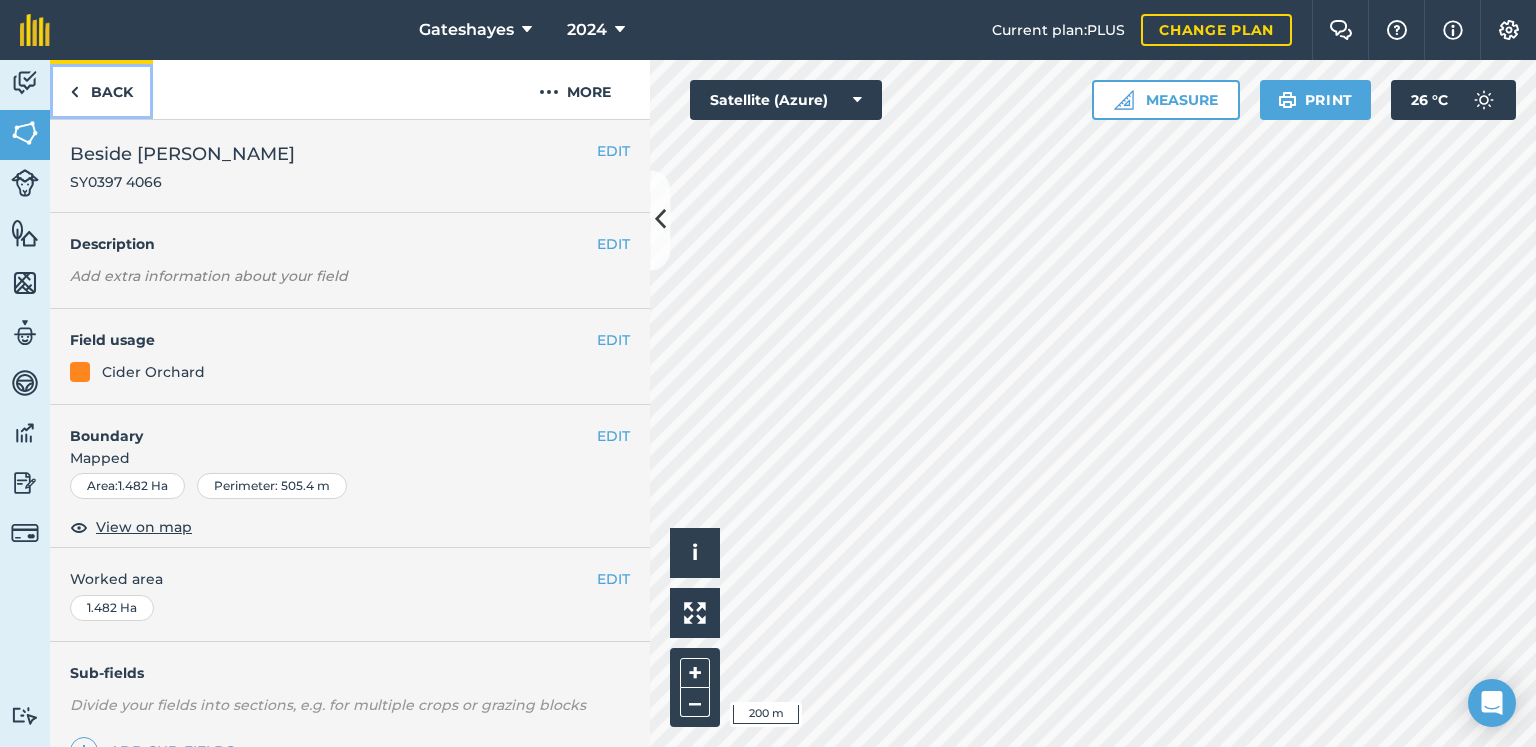 click on "Back" at bounding box center [101, 89] 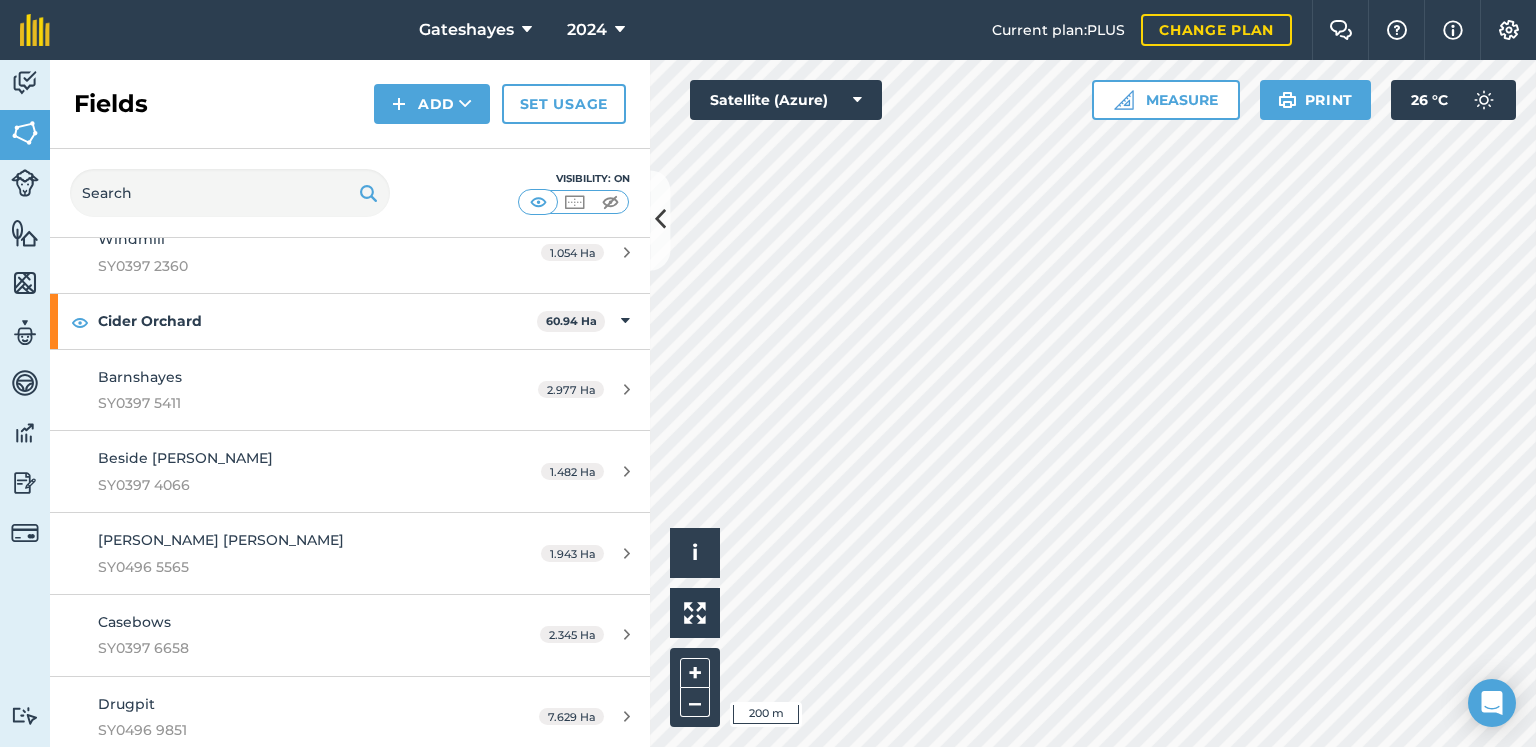 scroll, scrollTop: 1177, scrollLeft: 0, axis: vertical 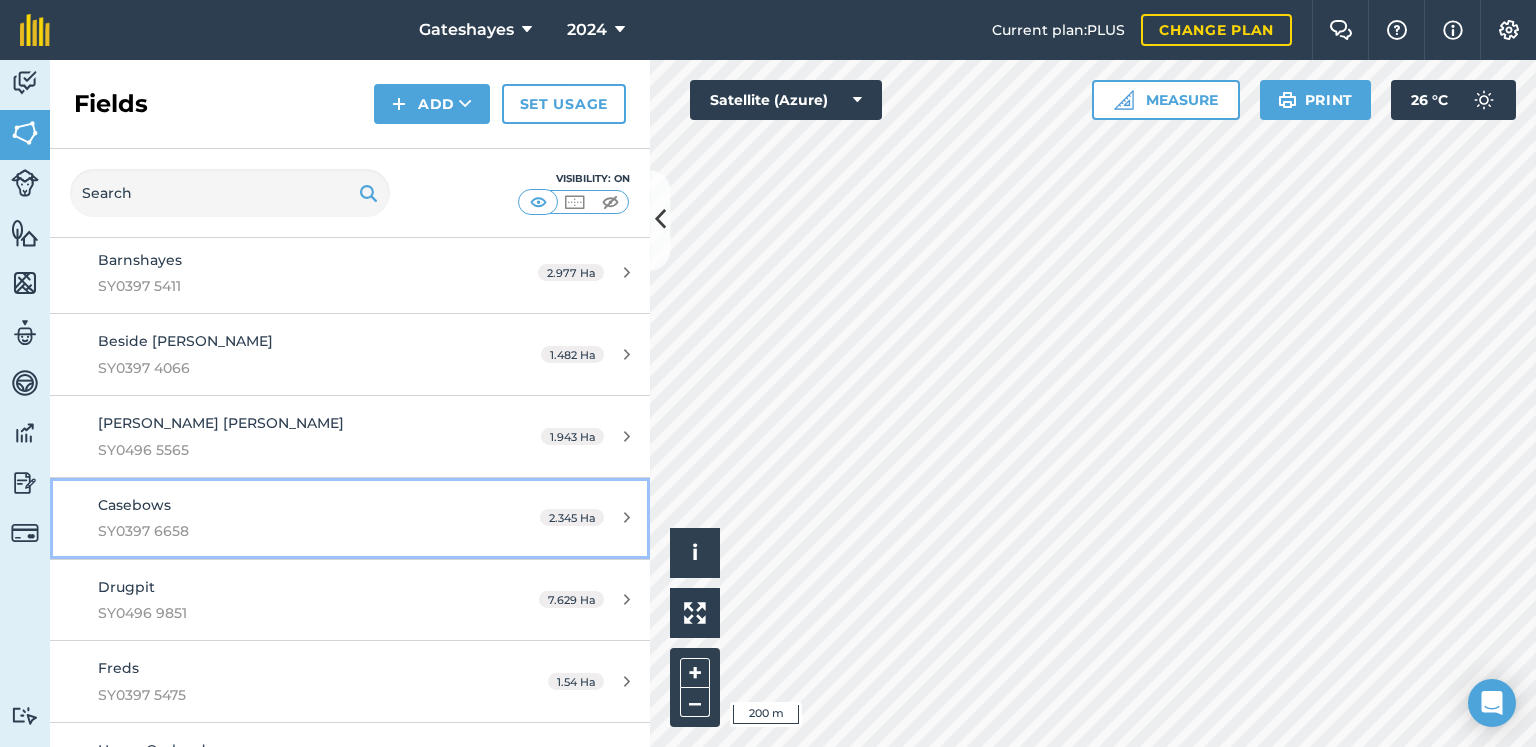 click on "SY0397 6658" at bounding box center [286, 531] 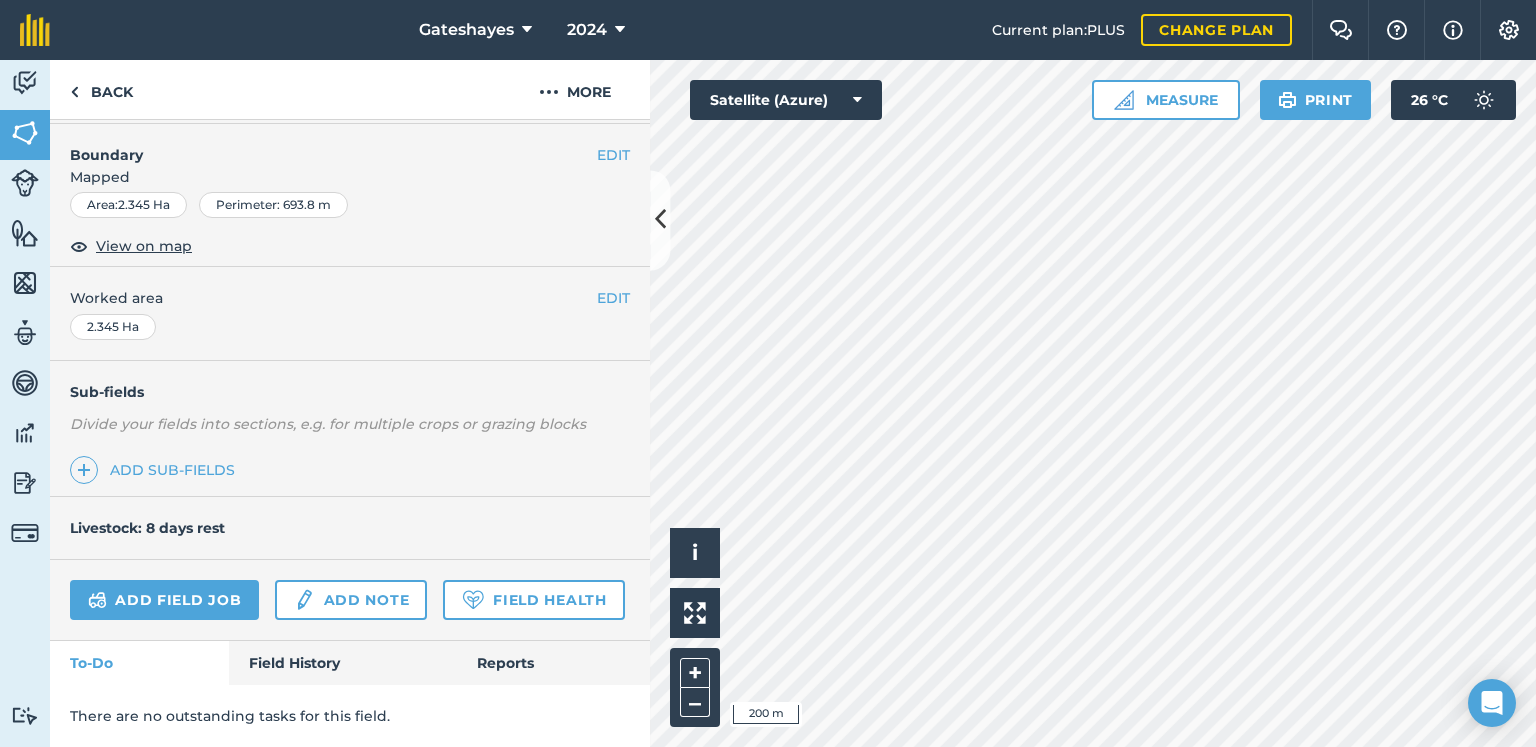 scroll, scrollTop: 334, scrollLeft: 0, axis: vertical 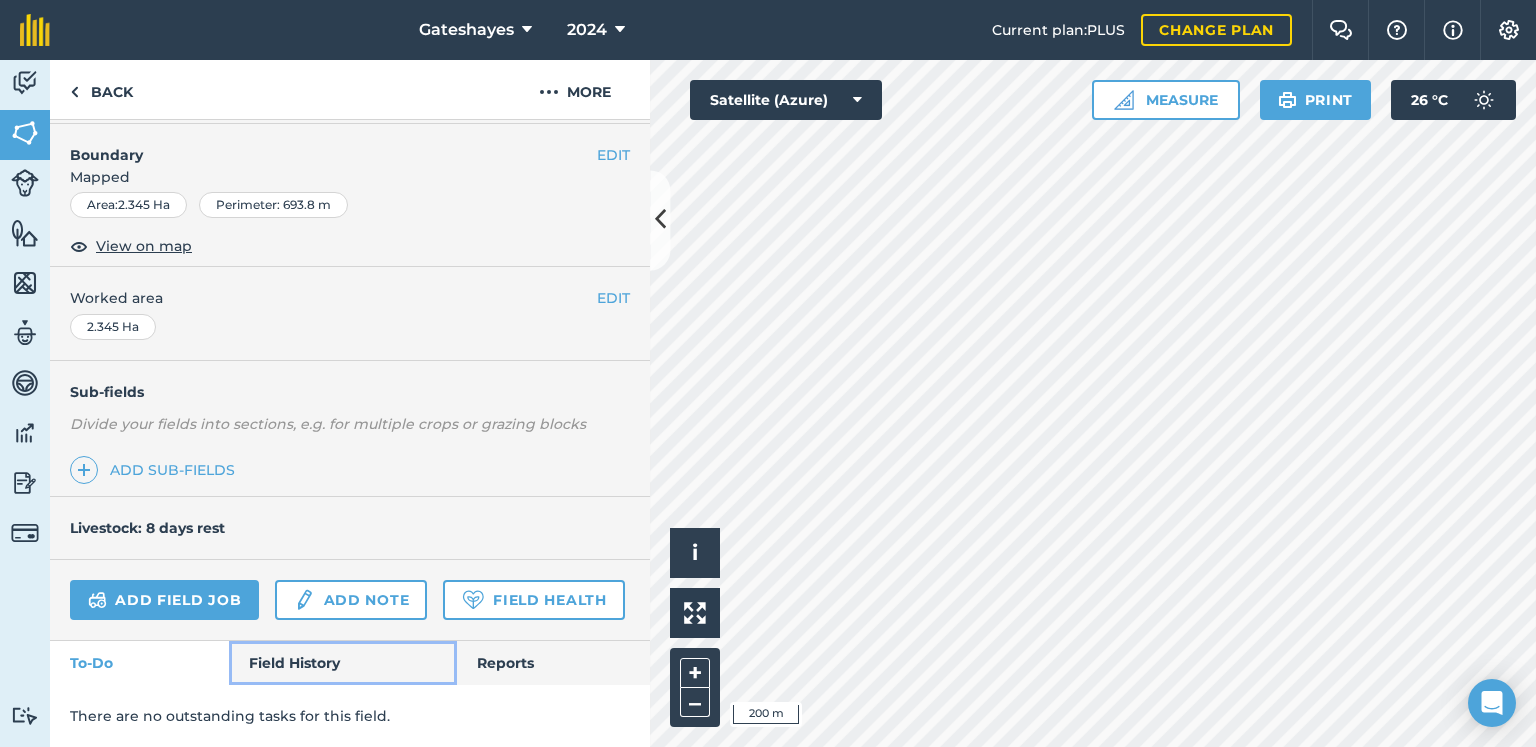 click on "Field History" at bounding box center (342, 663) 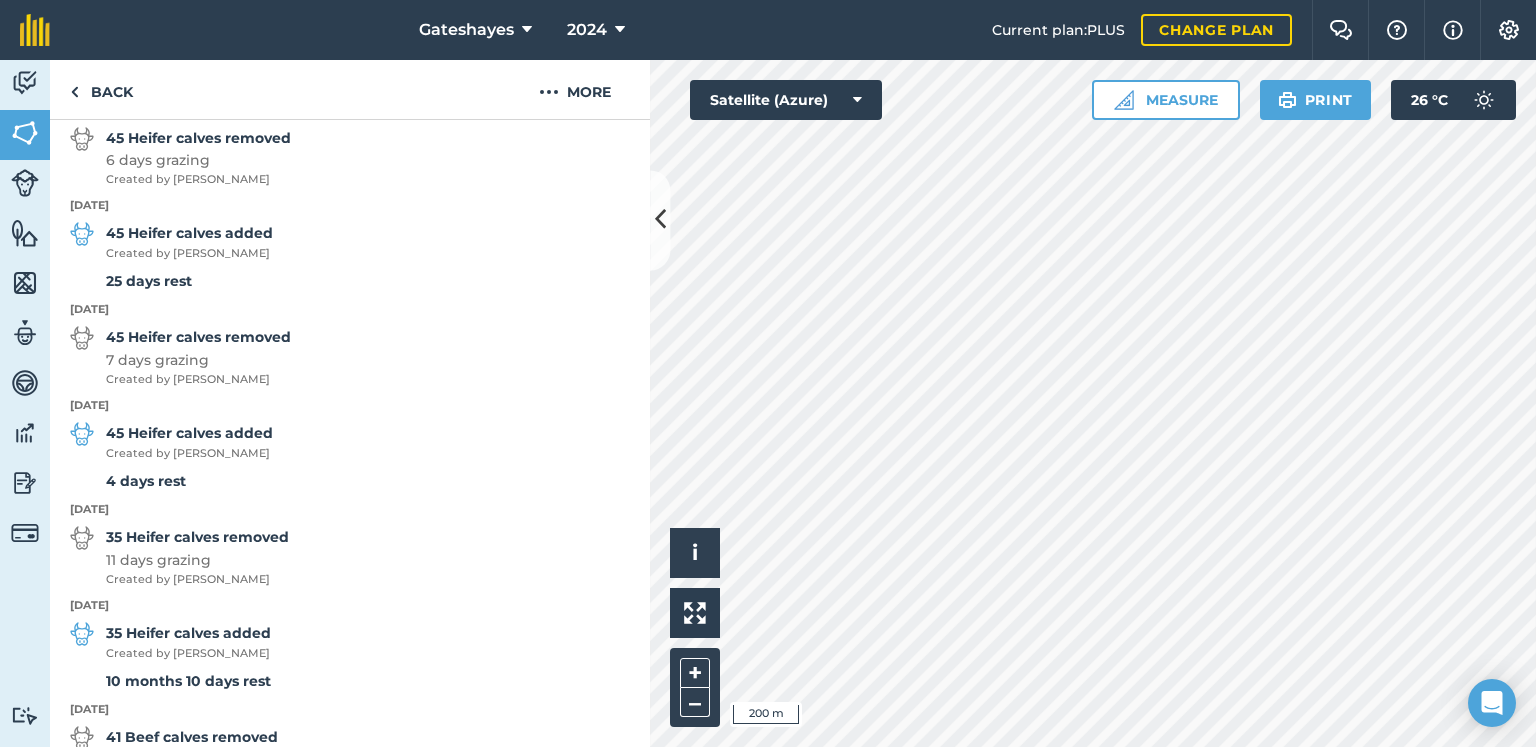 scroll, scrollTop: 926, scrollLeft: 0, axis: vertical 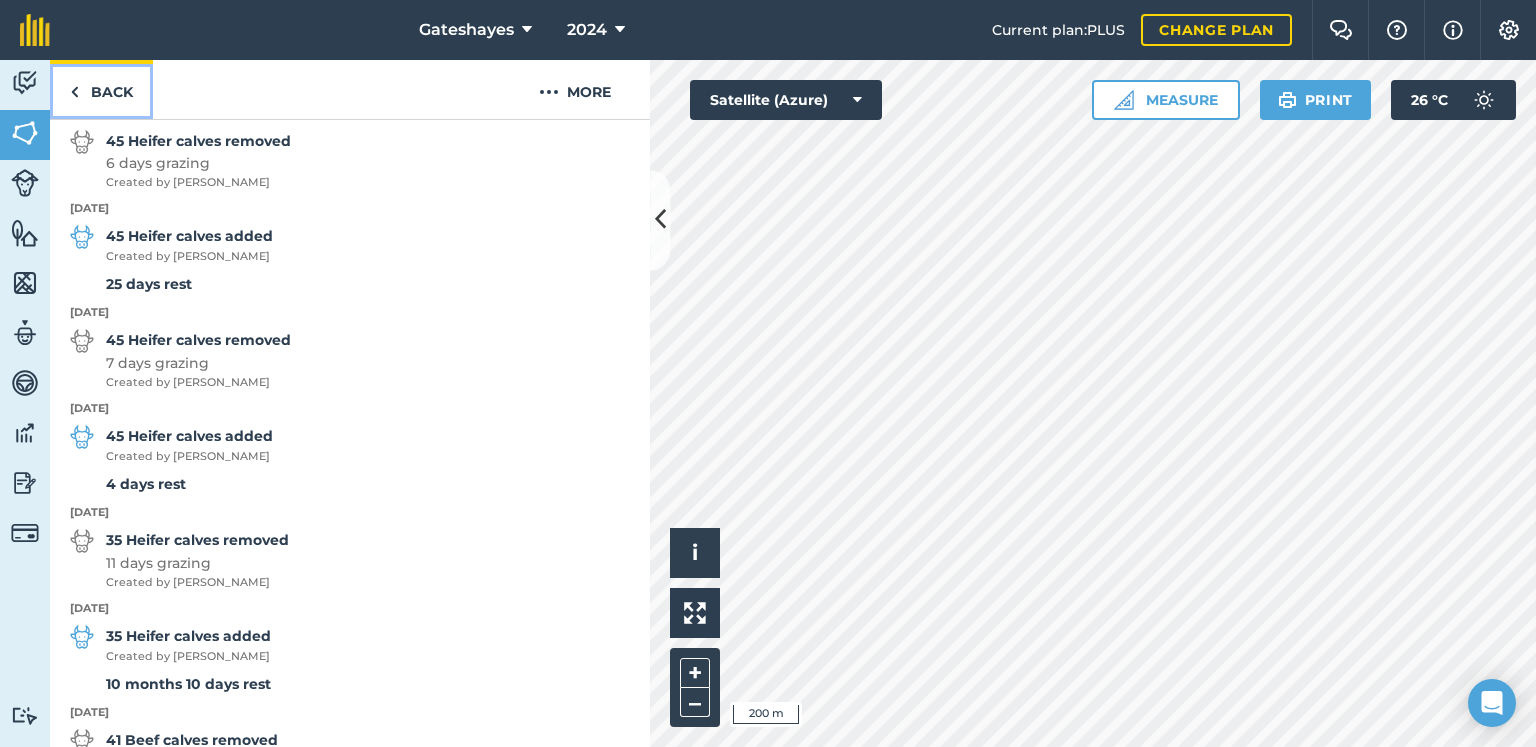 click on "Back" at bounding box center [101, 89] 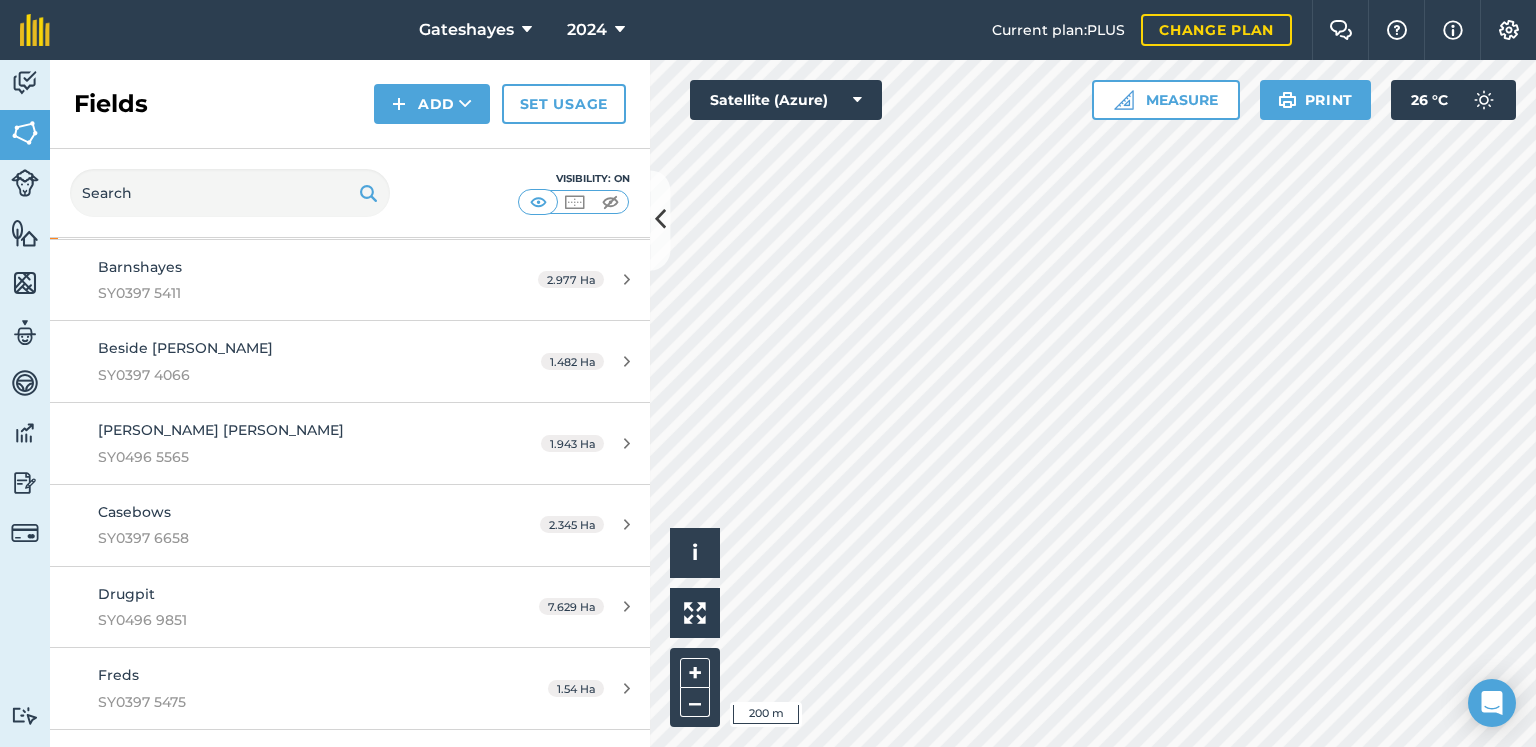 scroll, scrollTop: 1227, scrollLeft: 0, axis: vertical 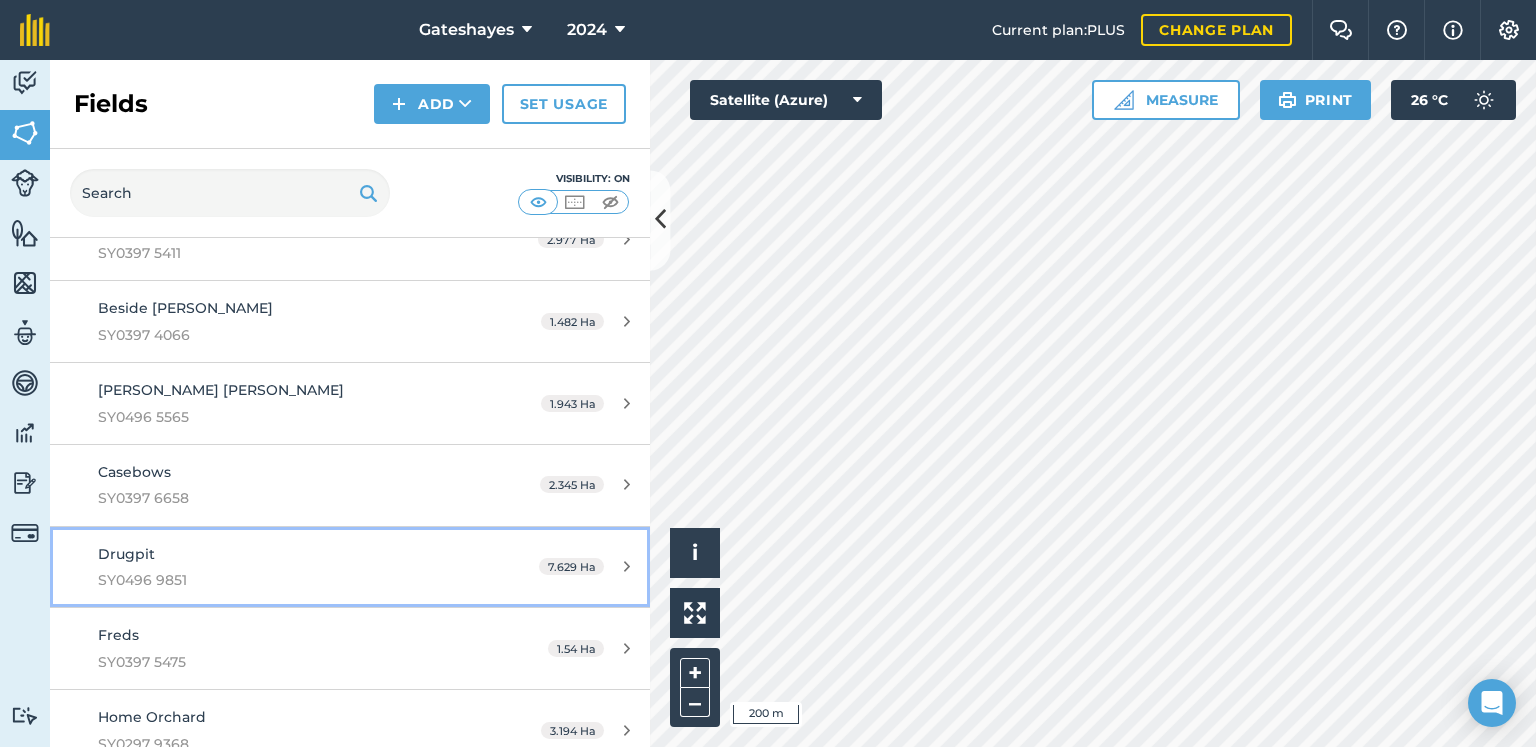 click on "Drugpit" at bounding box center (126, 554) 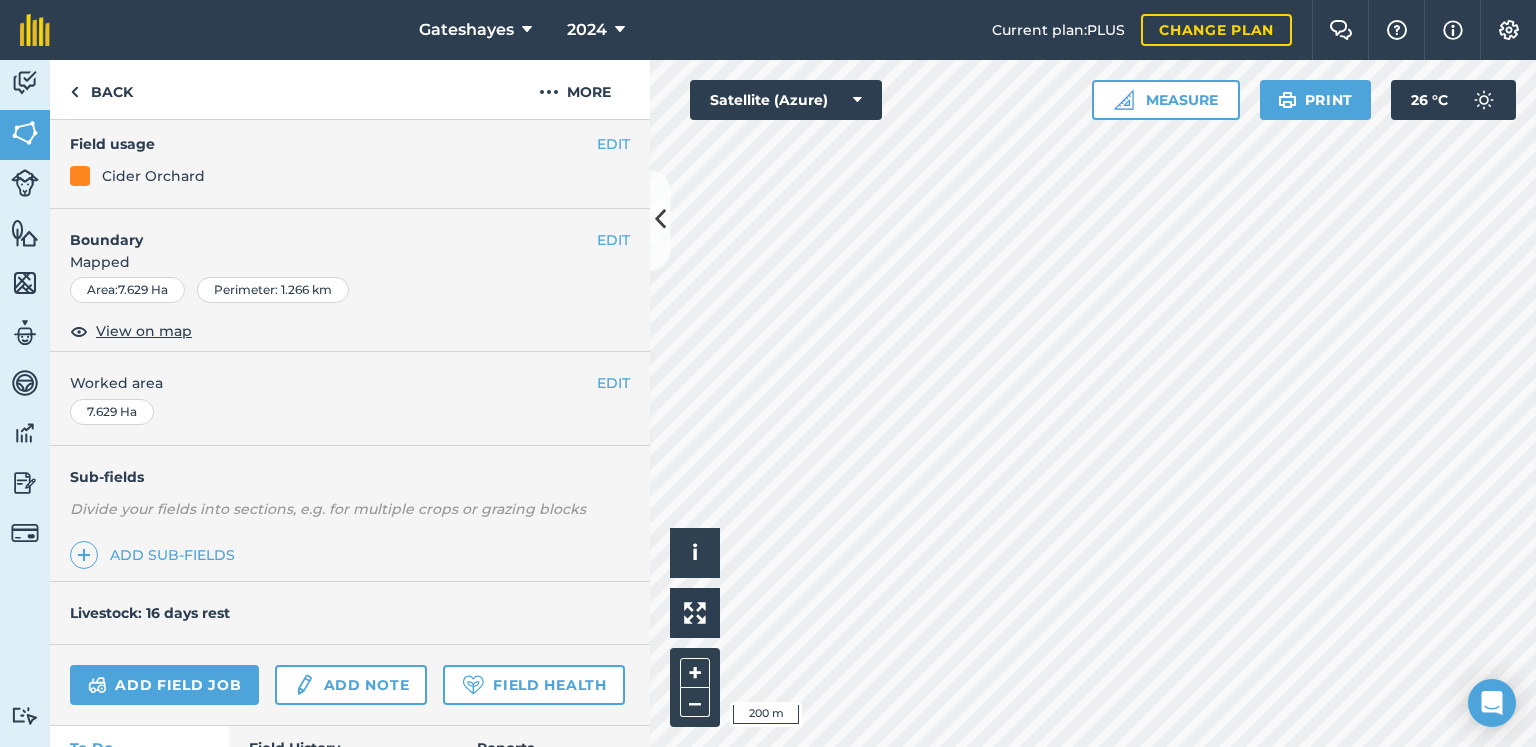 scroll, scrollTop: 334, scrollLeft: 0, axis: vertical 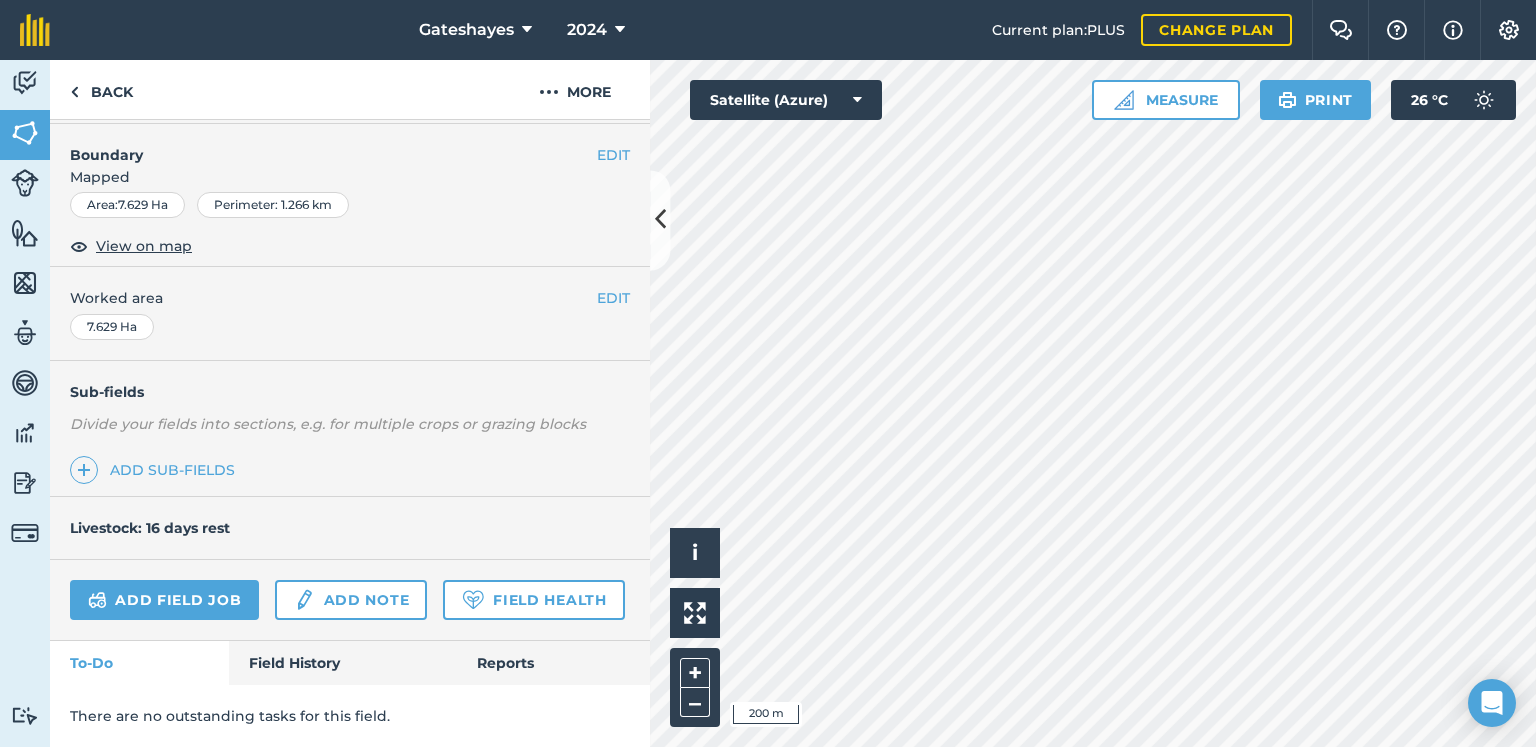 drag, startPoint x: 288, startPoint y: 665, endPoint x: 625, endPoint y: 647, distance: 337.48038 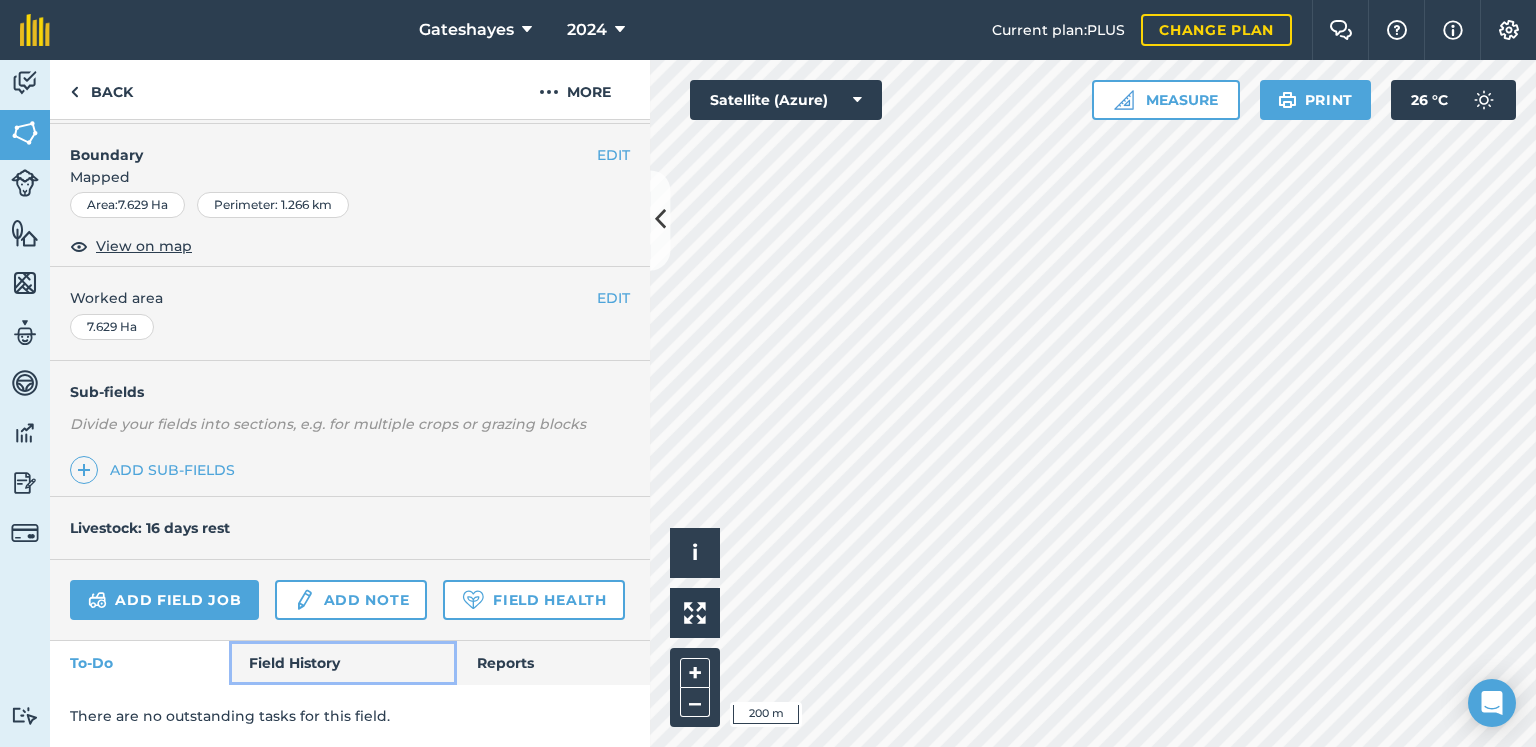 click on "Field History" at bounding box center (342, 663) 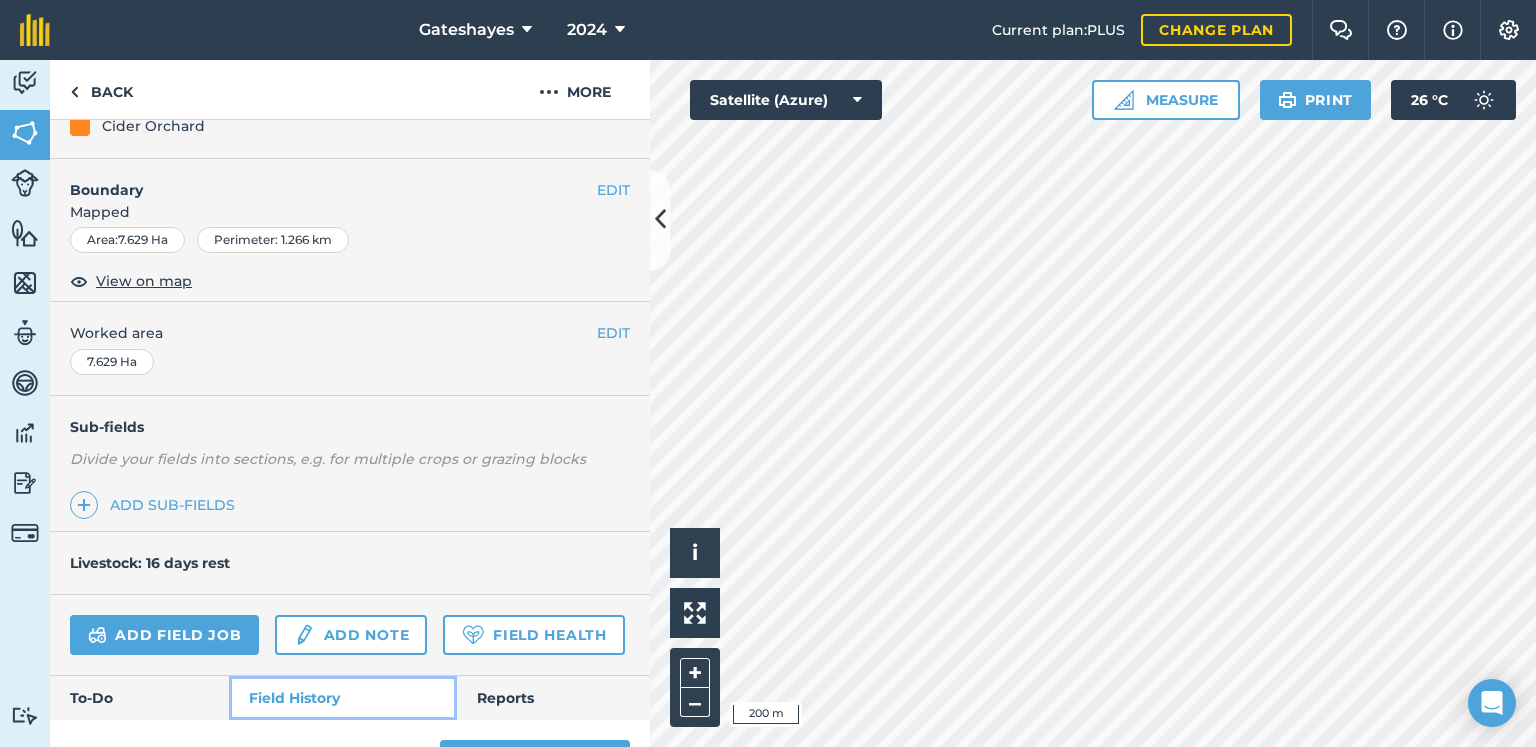 scroll, scrollTop: 0, scrollLeft: 0, axis: both 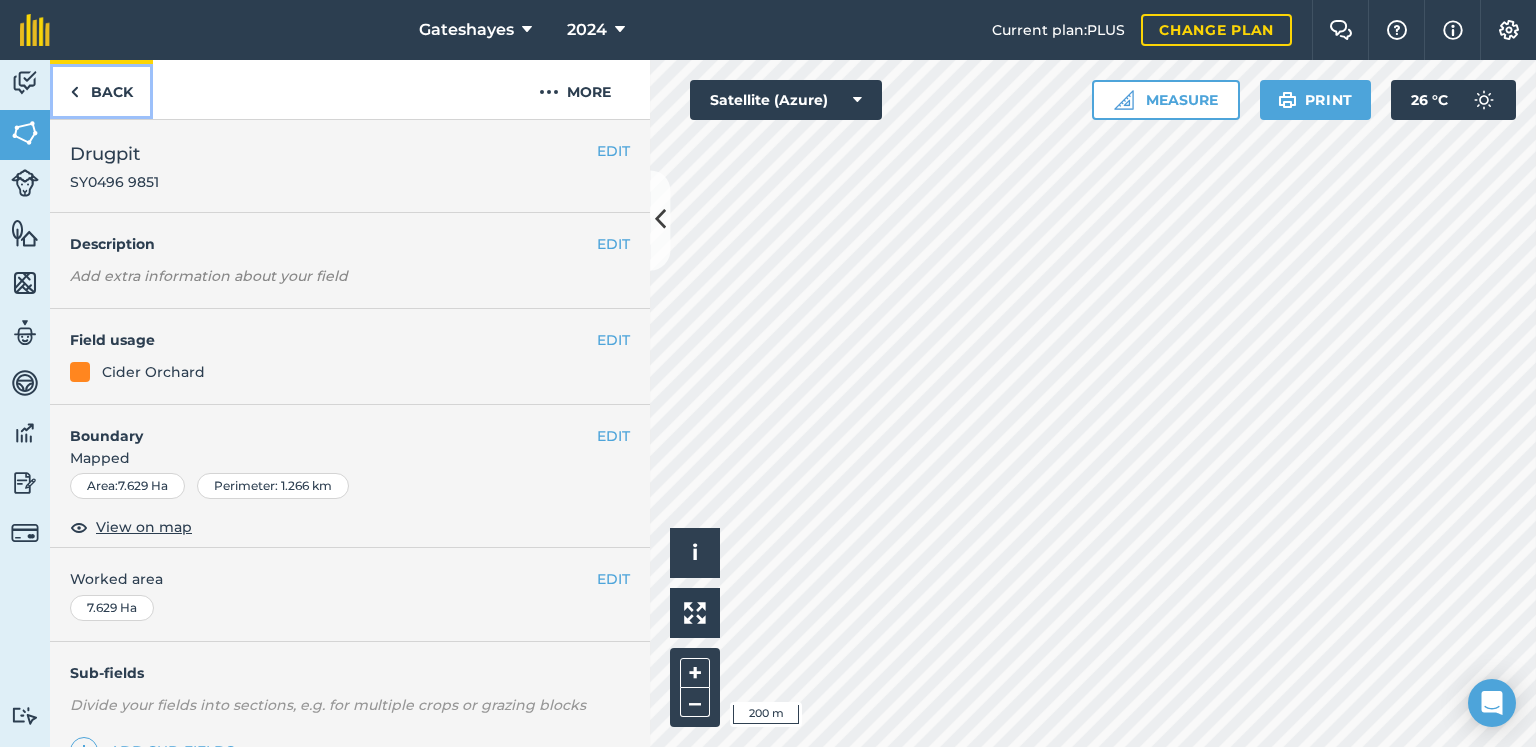click on "Back" at bounding box center (101, 89) 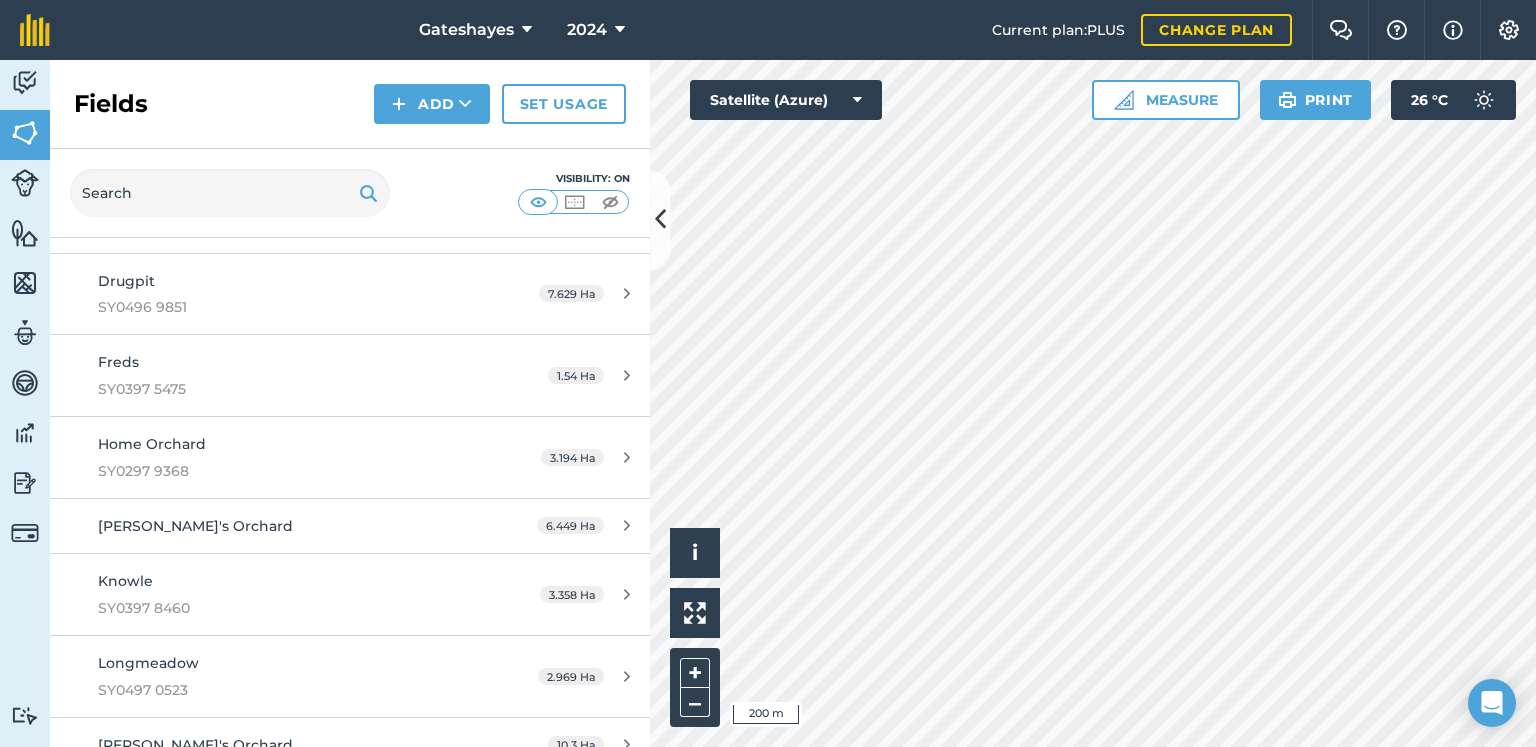 scroll, scrollTop: 1600, scrollLeft: 0, axis: vertical 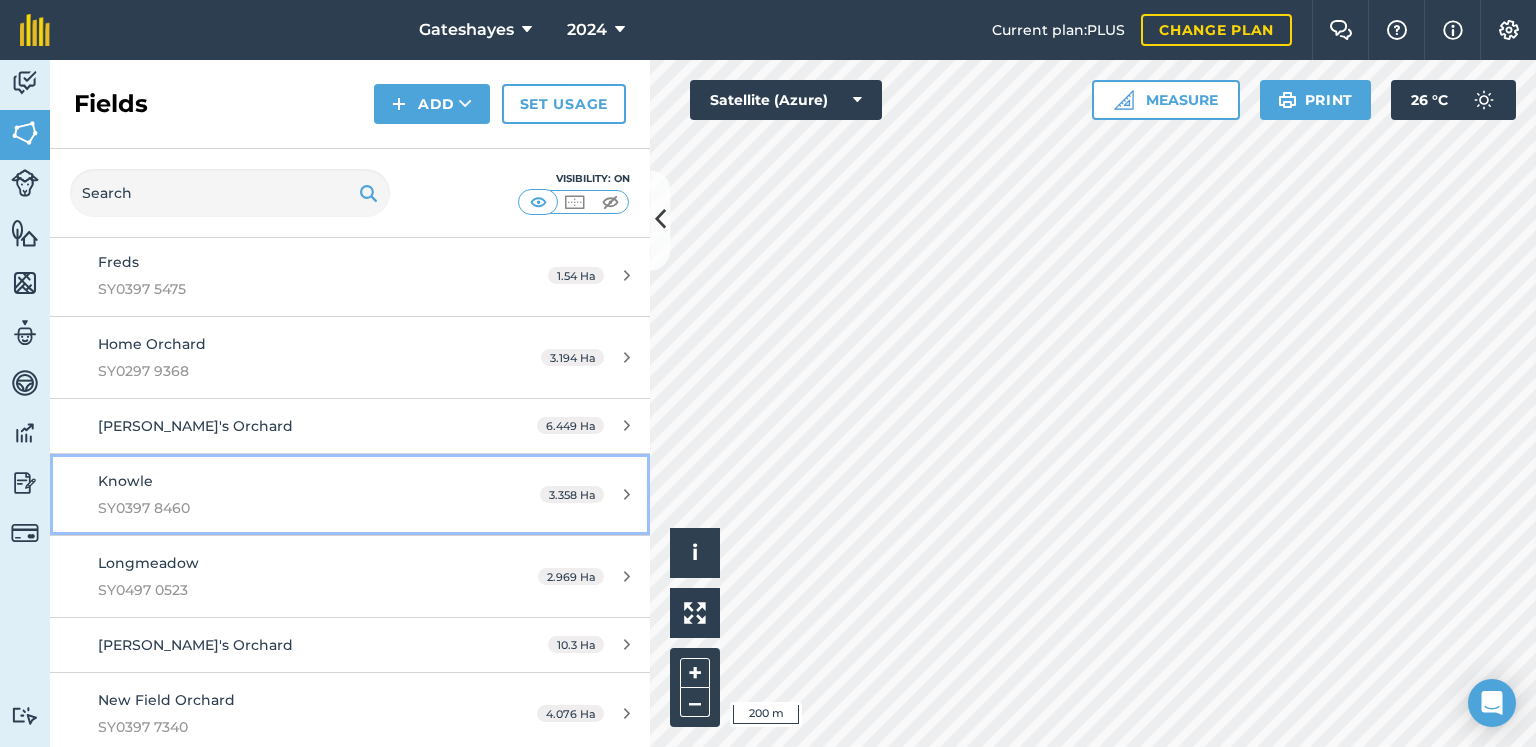 click on "Knowle  SY0397 8460" at bounding box center (286, 494) 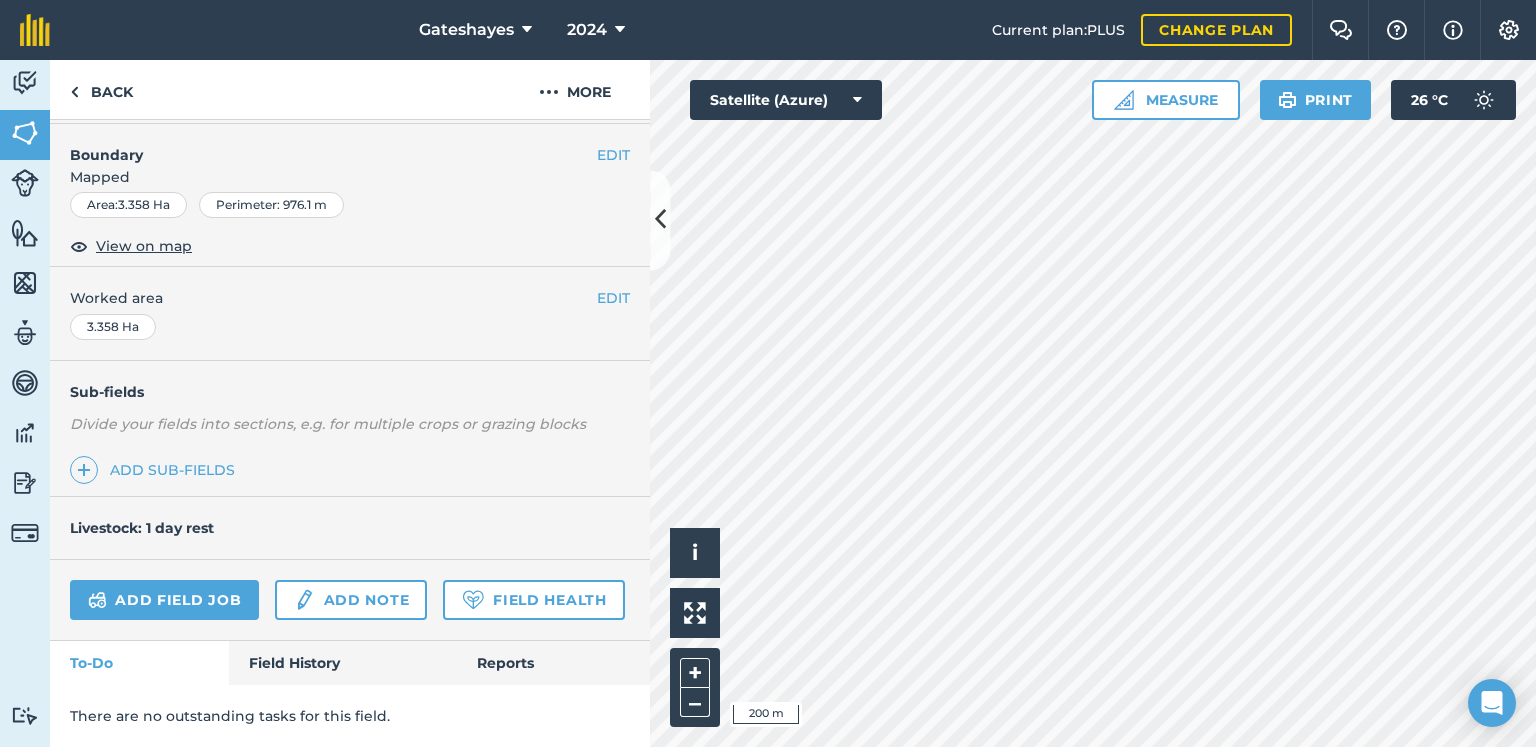scroll, scrollTop: 334, scrollLeft: 0, axis: vertical 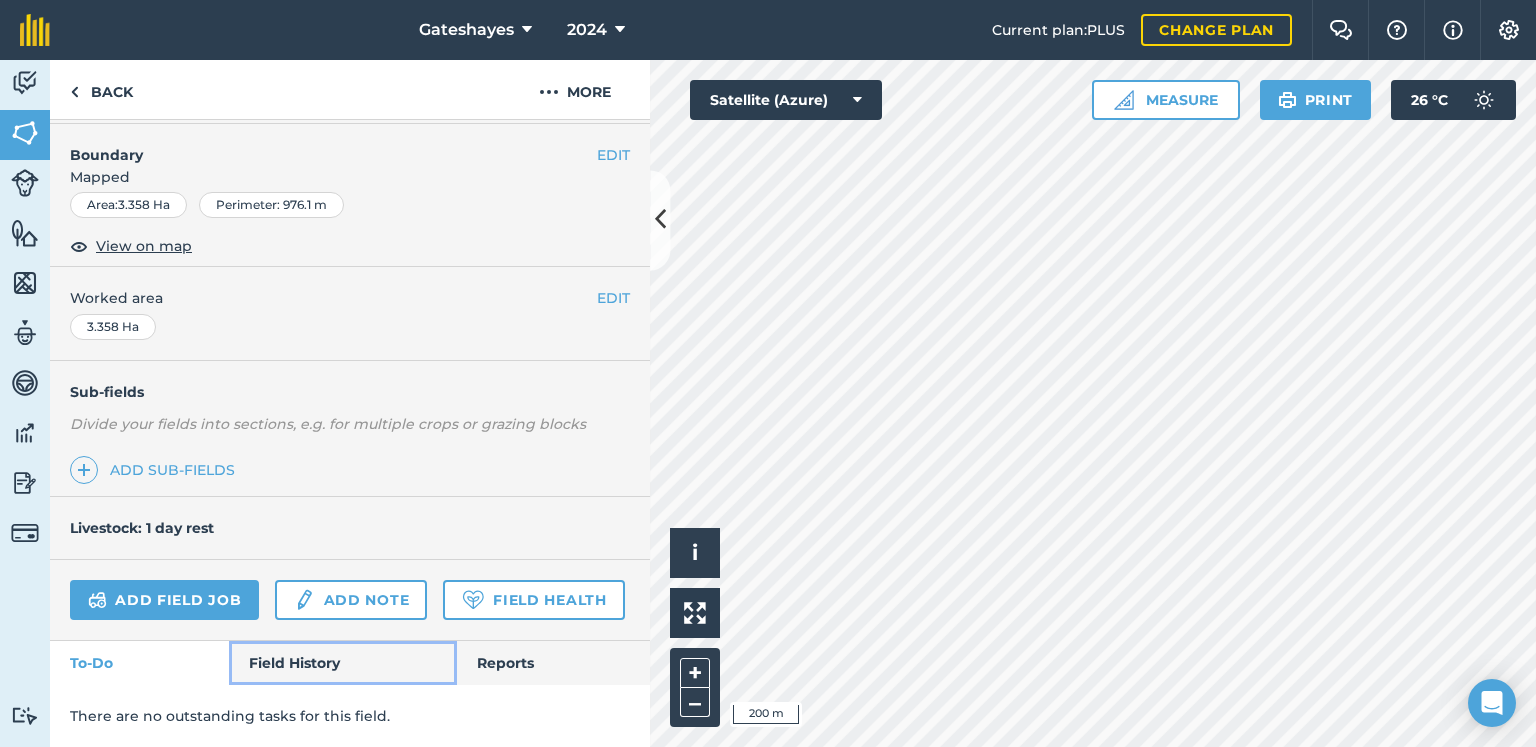 click on "Field History" at bounding box center (342, 663) 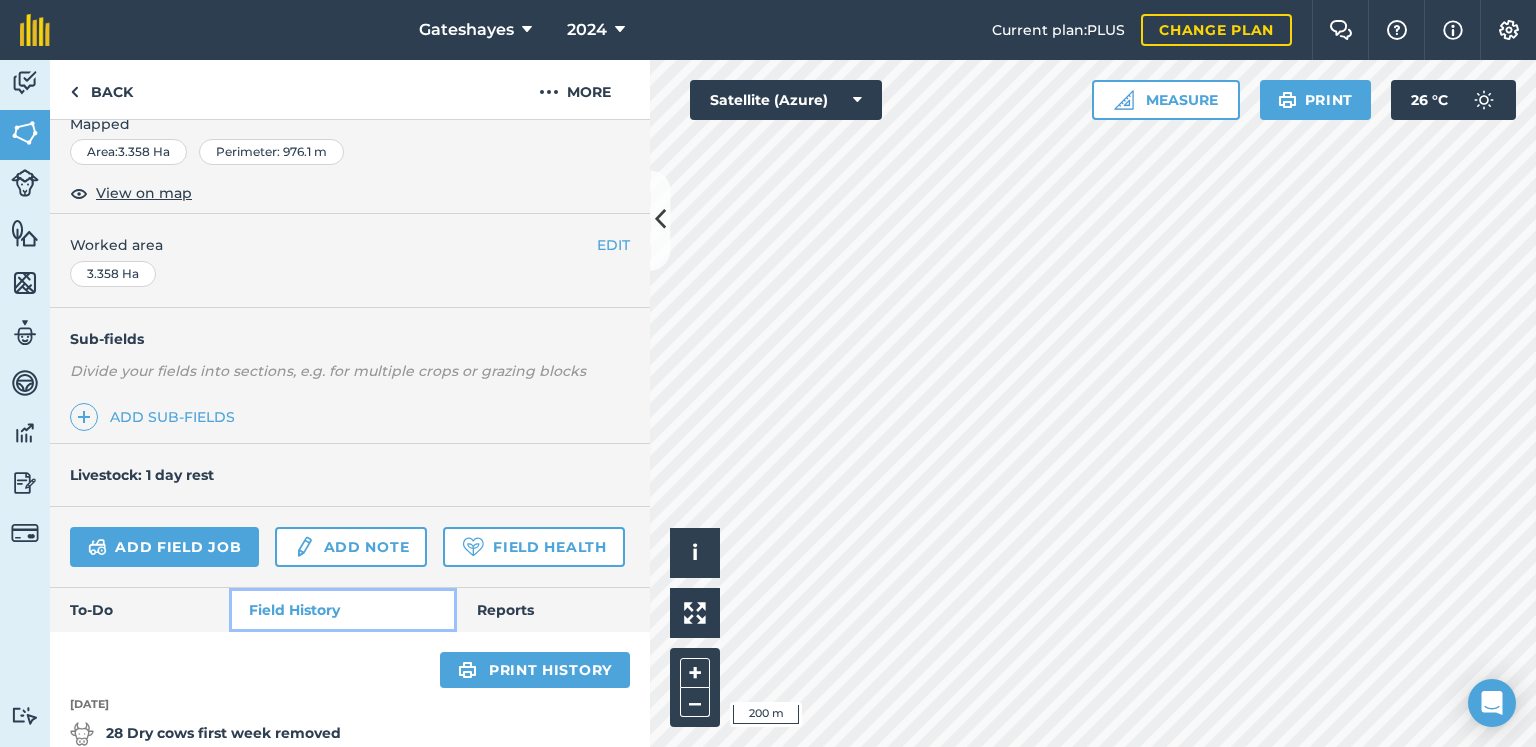 scroll, scrollTop: 434, scrollLeft: 0, axis: vertical 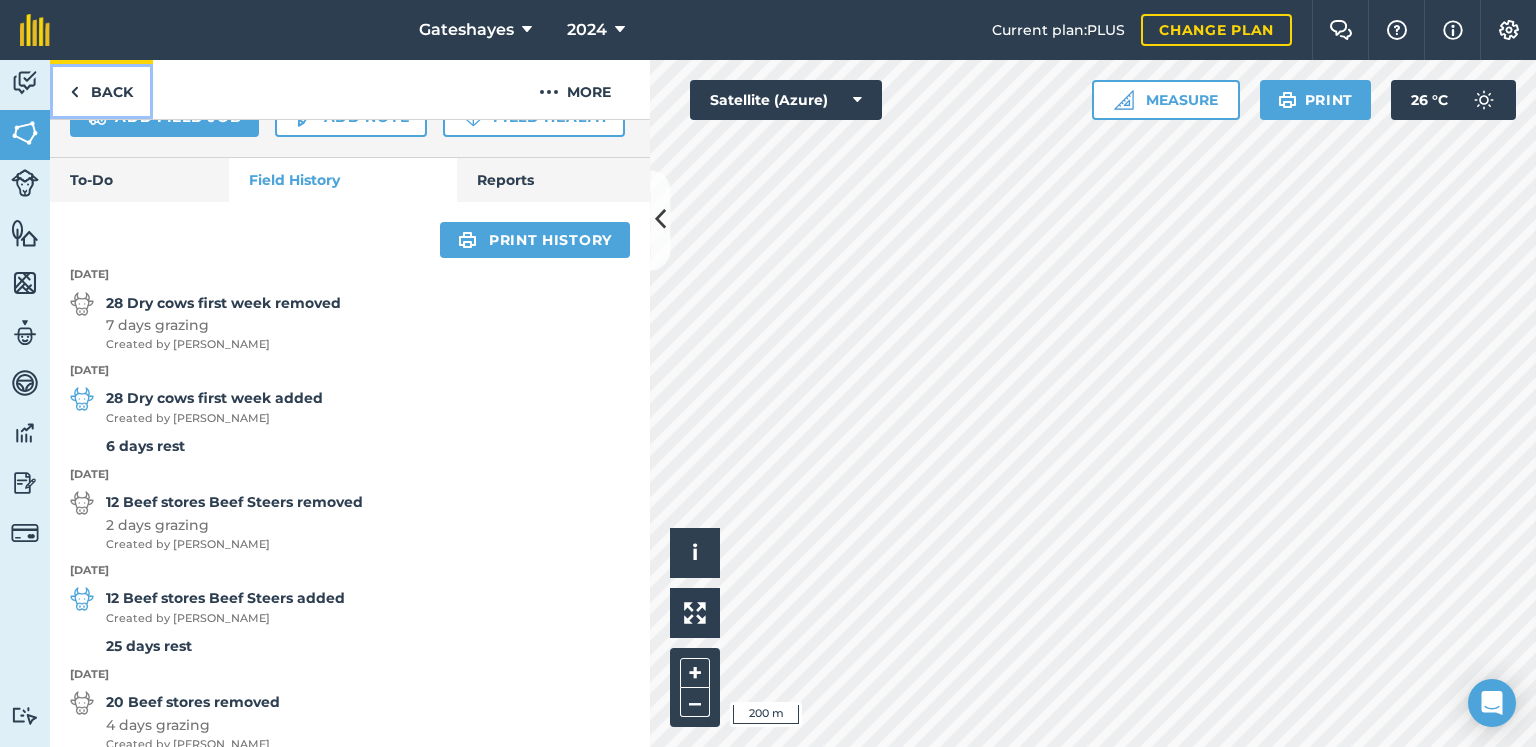 click on "Back" at bounding box center (101, 89) 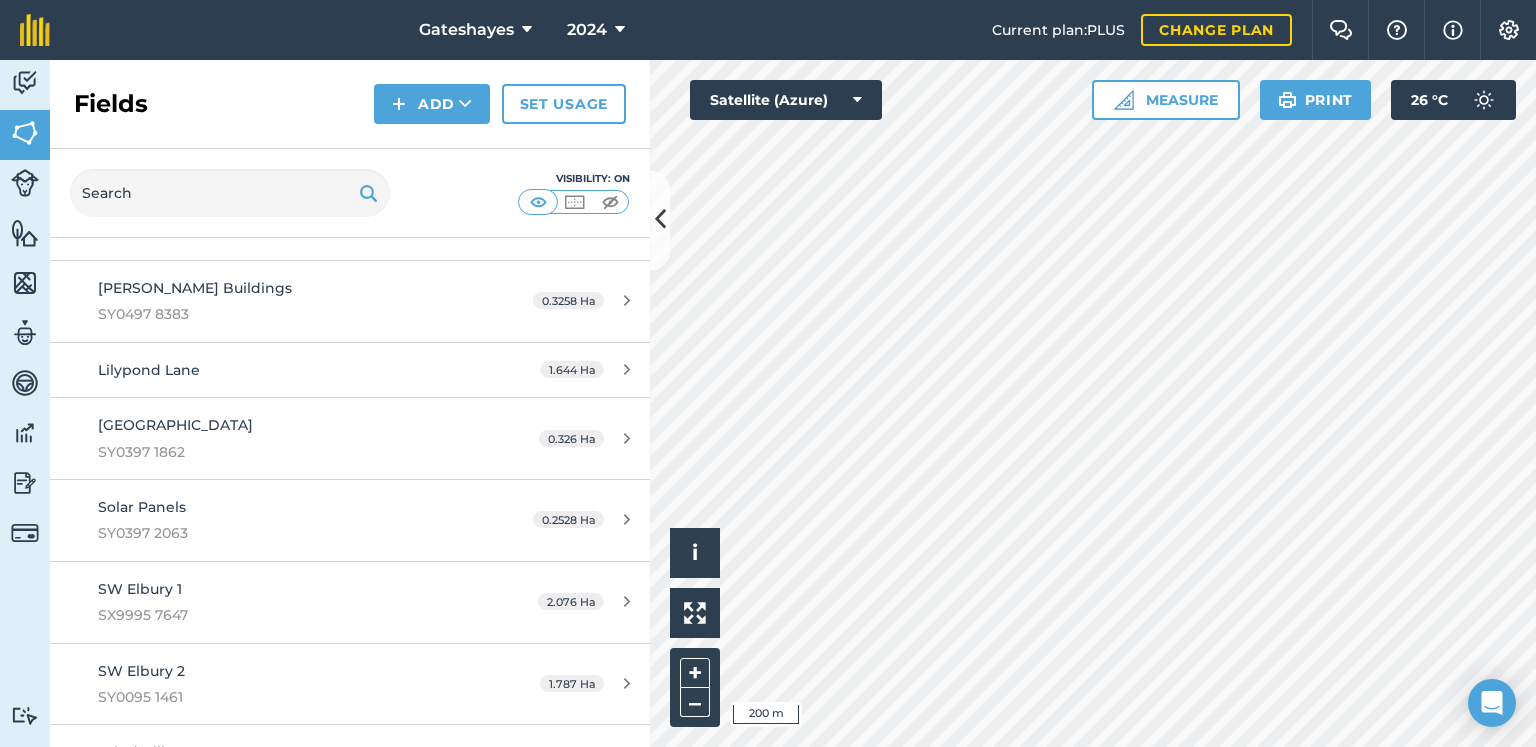 scroll, scrollTop: 600, scrollLeft: 0, axis: vertical 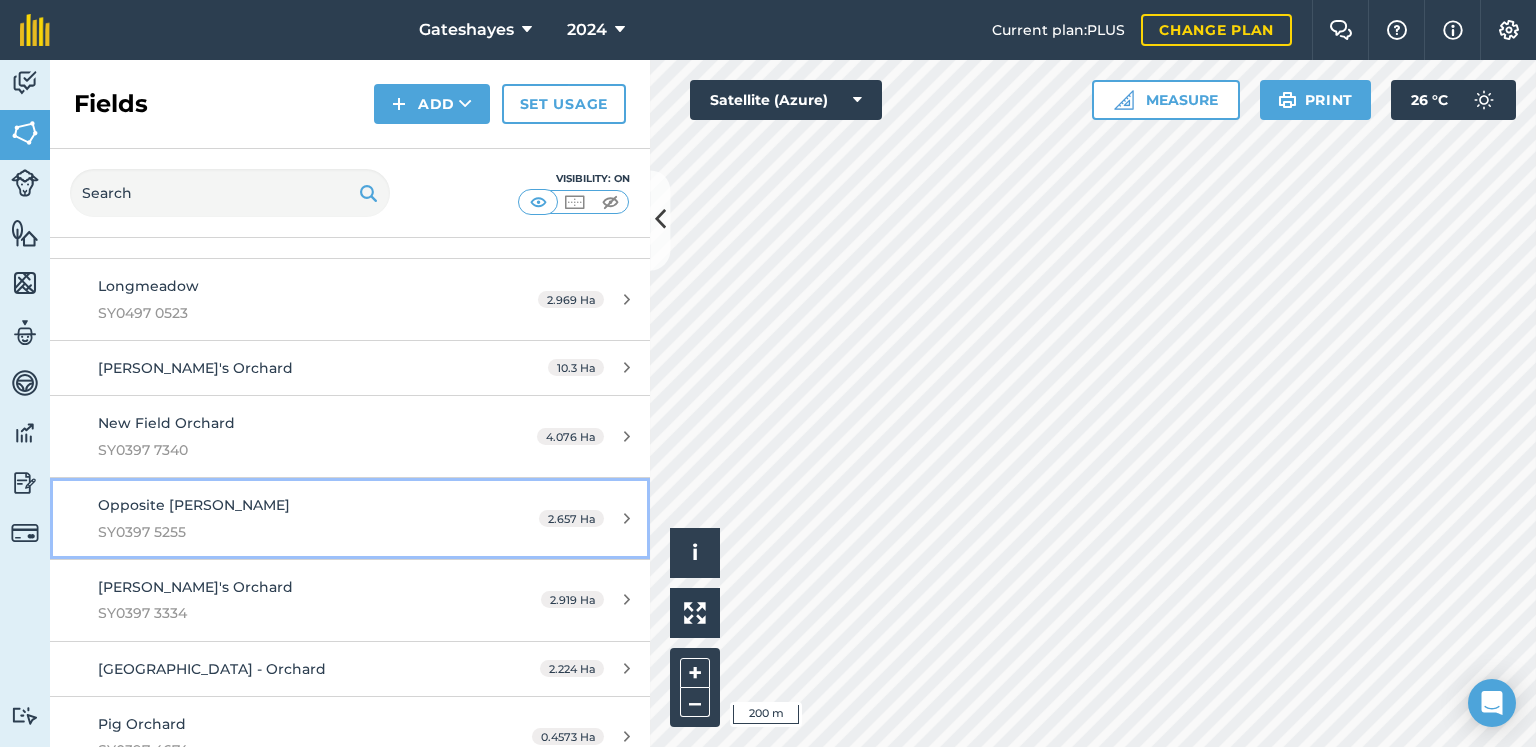 click on "SY0397 5255" at bounding box center [286, 532] 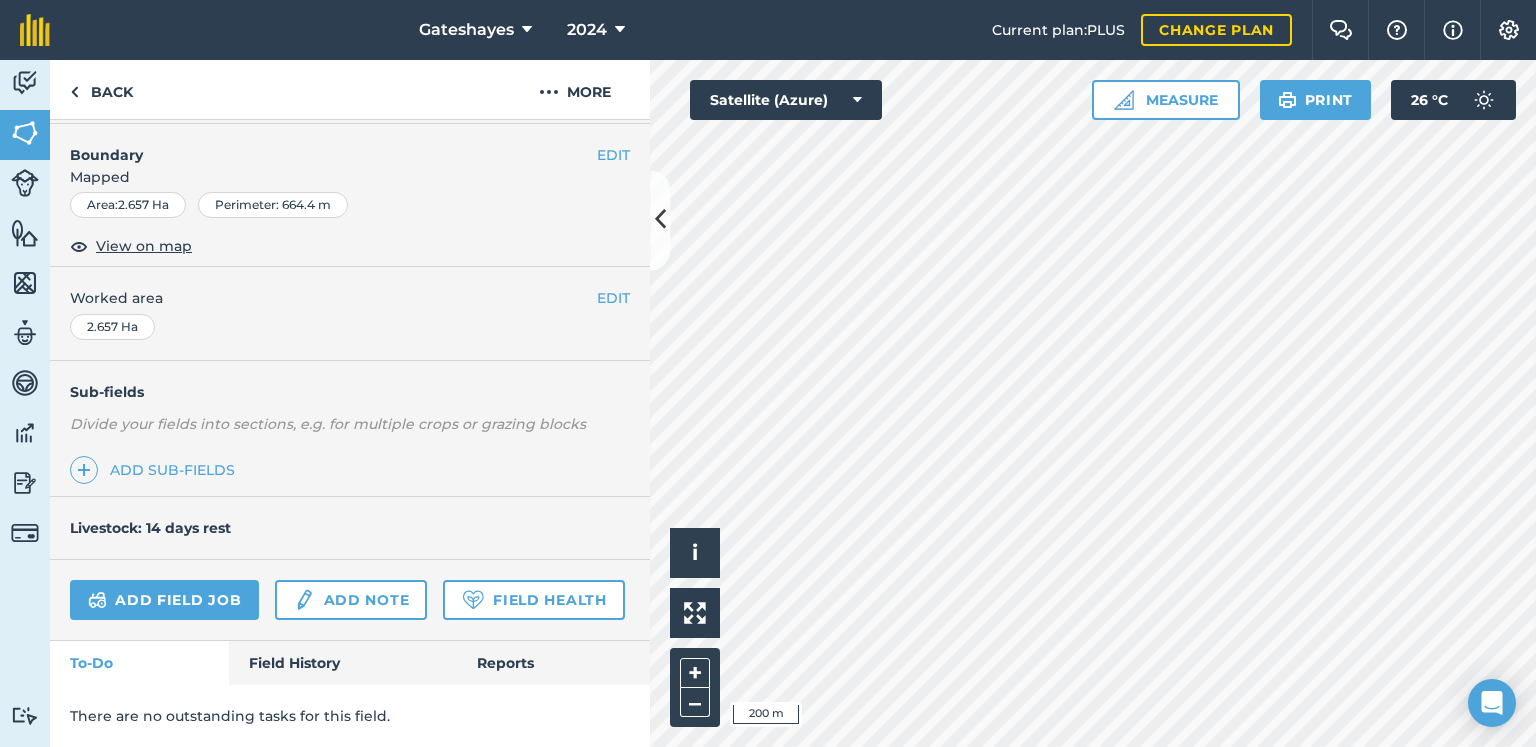 scroll, scrollTop: 334, scrollLeft: 0, axis: vertical 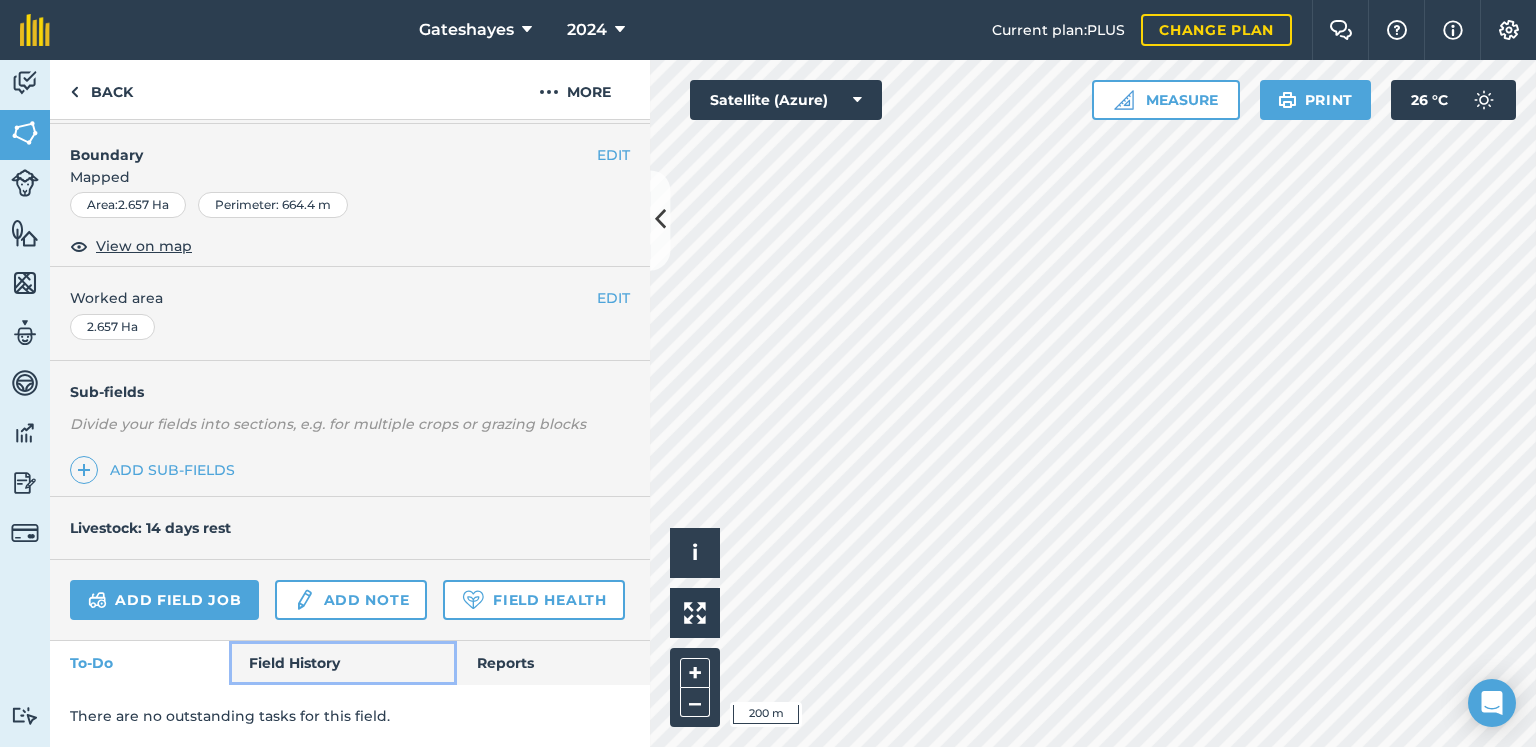 click on "Field History" at bounding box center [342, 663] 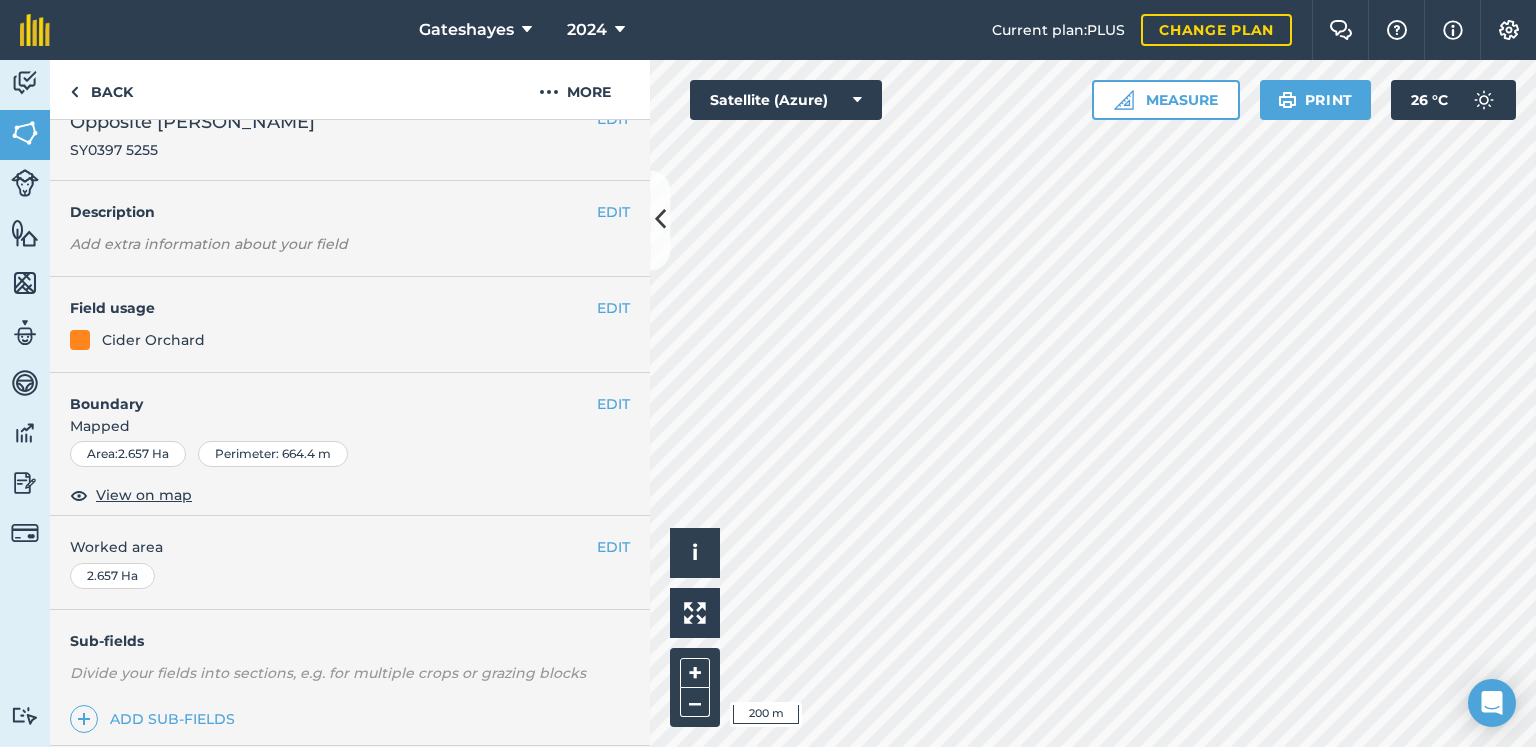 scroll, scrollTop: 0, scrollLeft: 0, axis: both 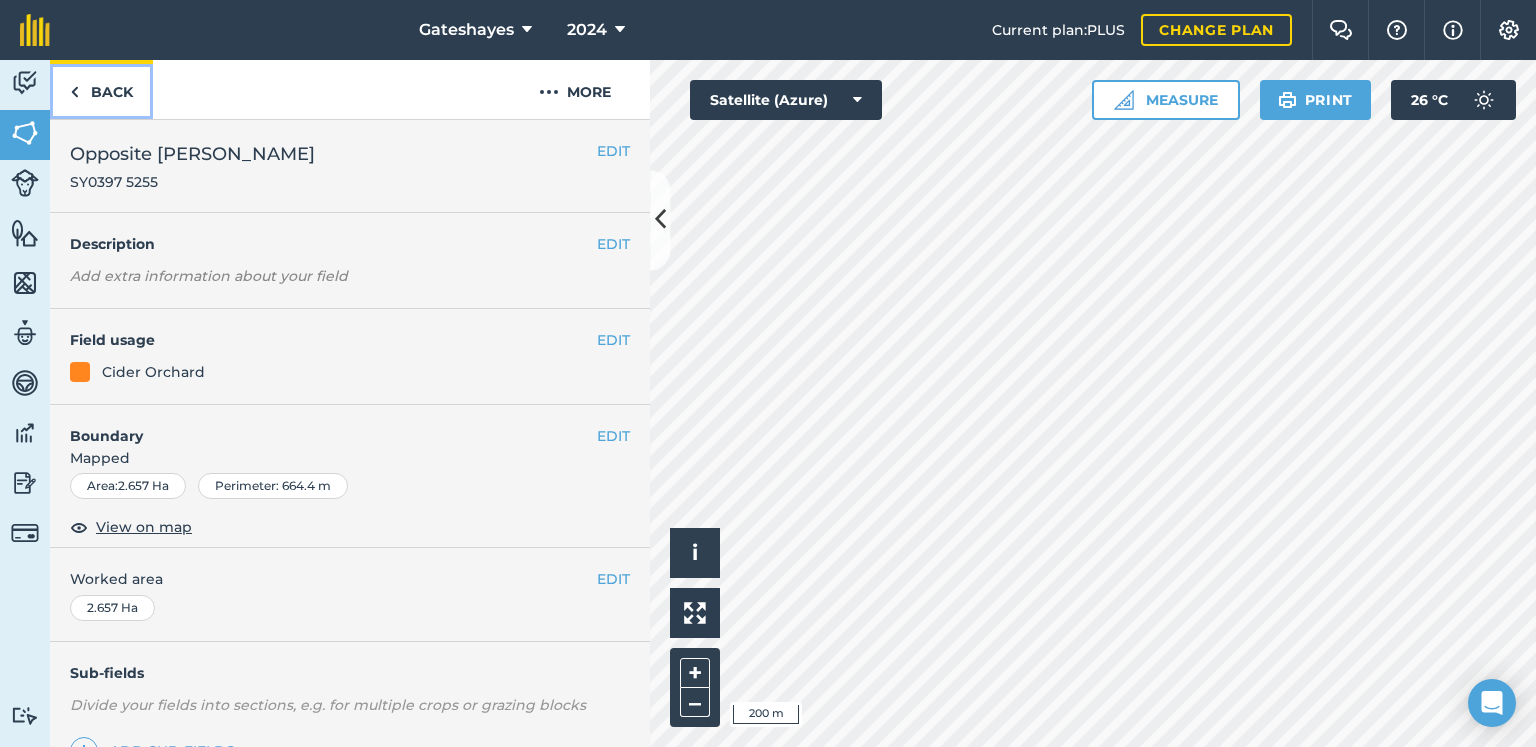 click on "Back" at bounding box center [101, 89] 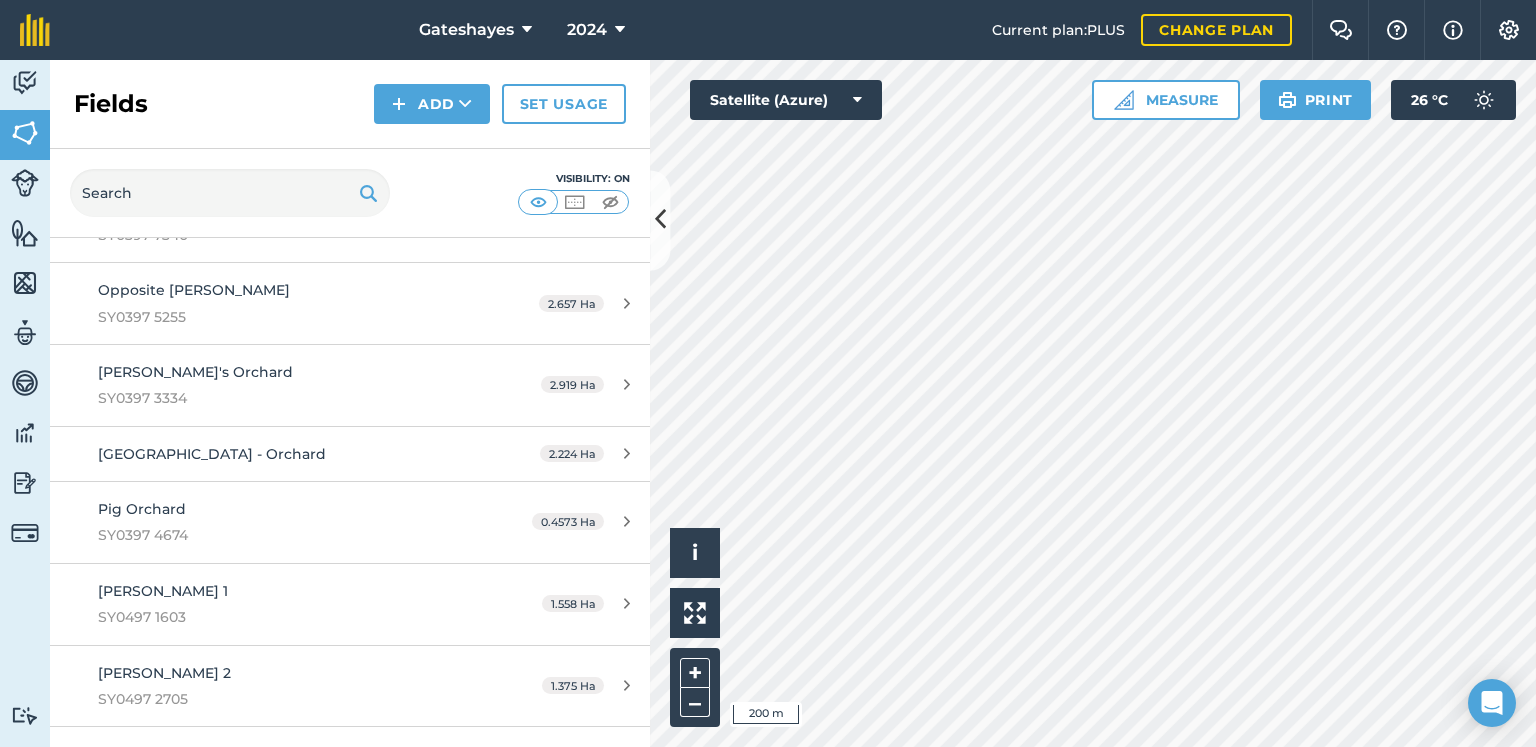 scroll, scrollTop: 2109, scrollLeft: 0, axis: vertical 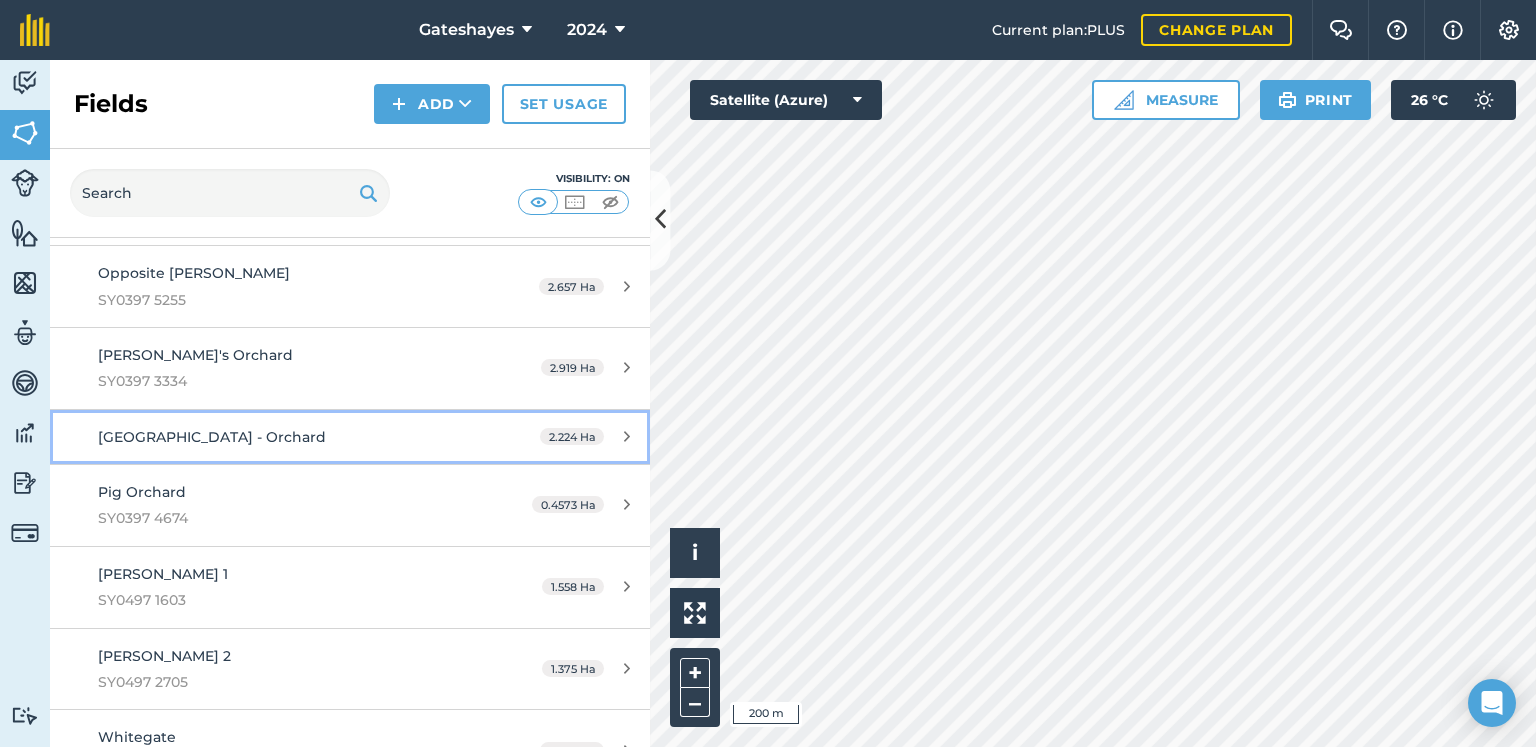 click on "2.224   Ha" at bounding box center [572, 436] 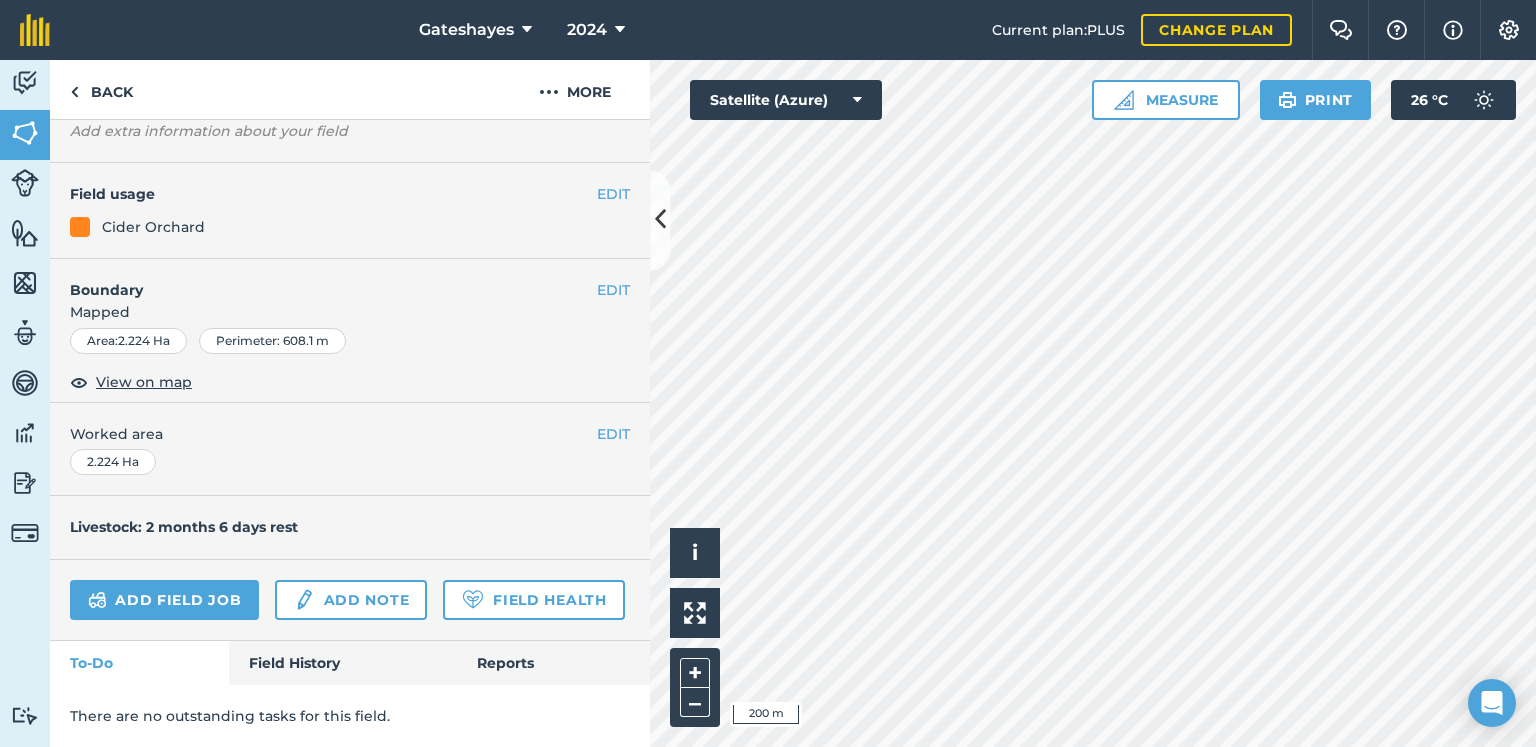 scroll, scrollTop: 216, scrollLeft: 0, axis: vertical 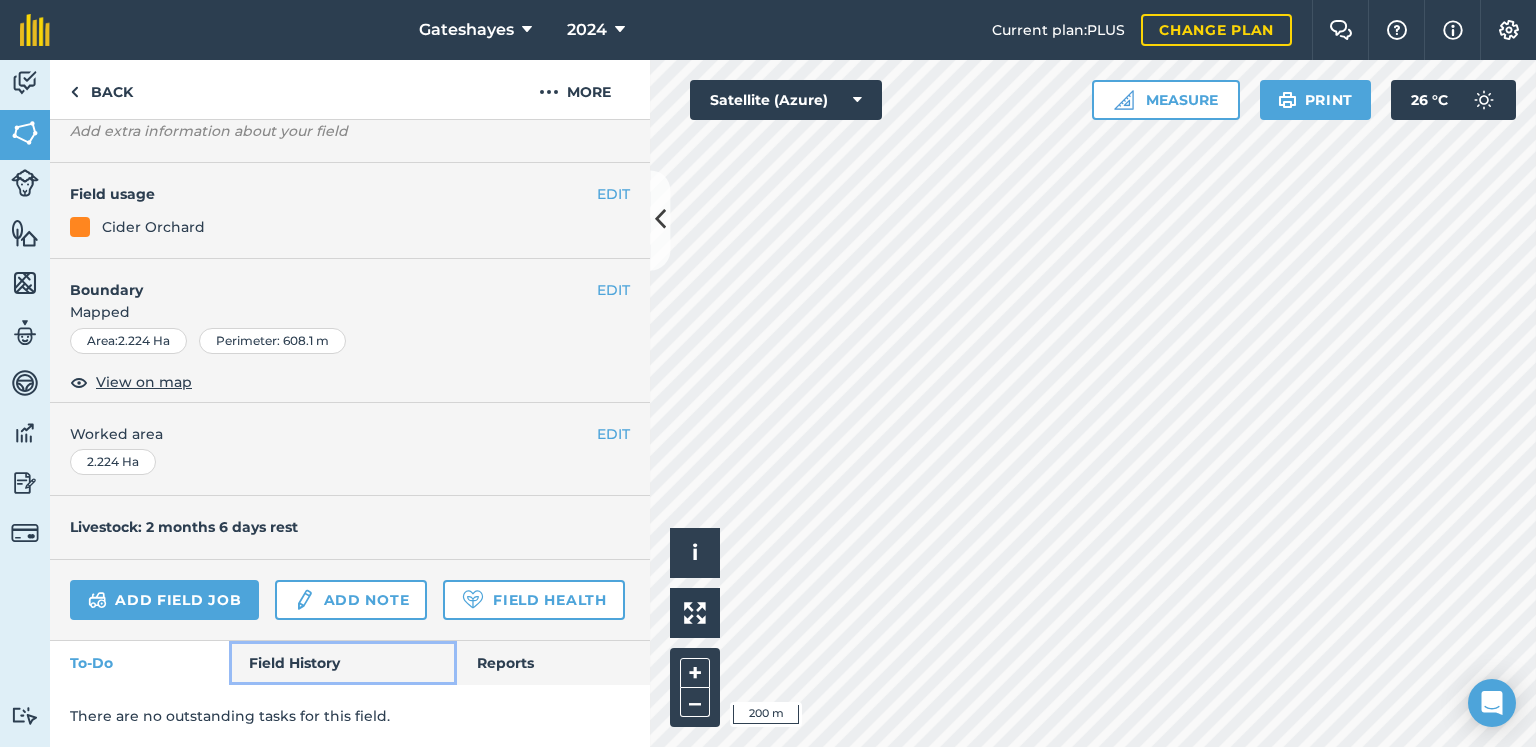 click on "Field History" at bounding box center [342, 663] 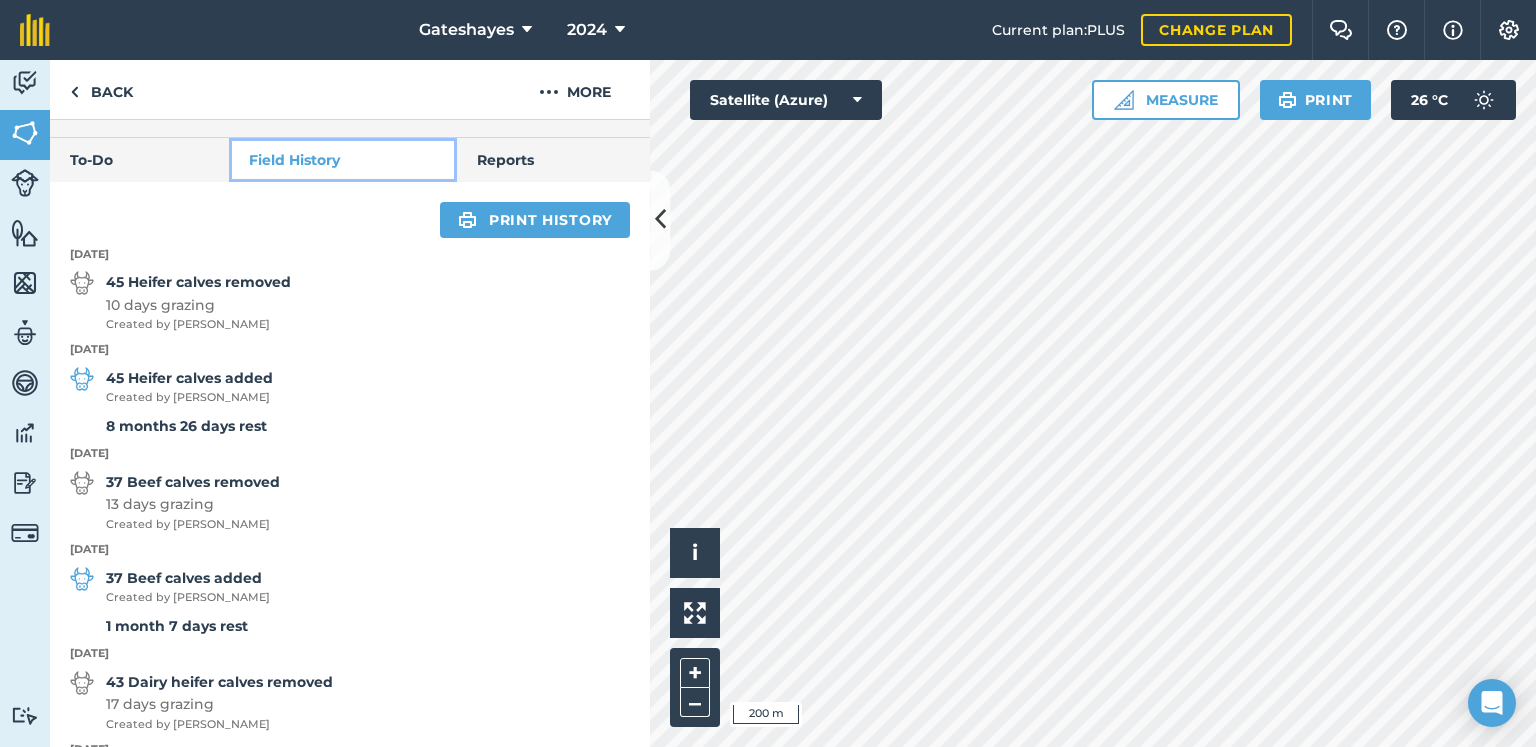 scroll, scrollTop: 665, scrollLeft: 0, axis: vertical 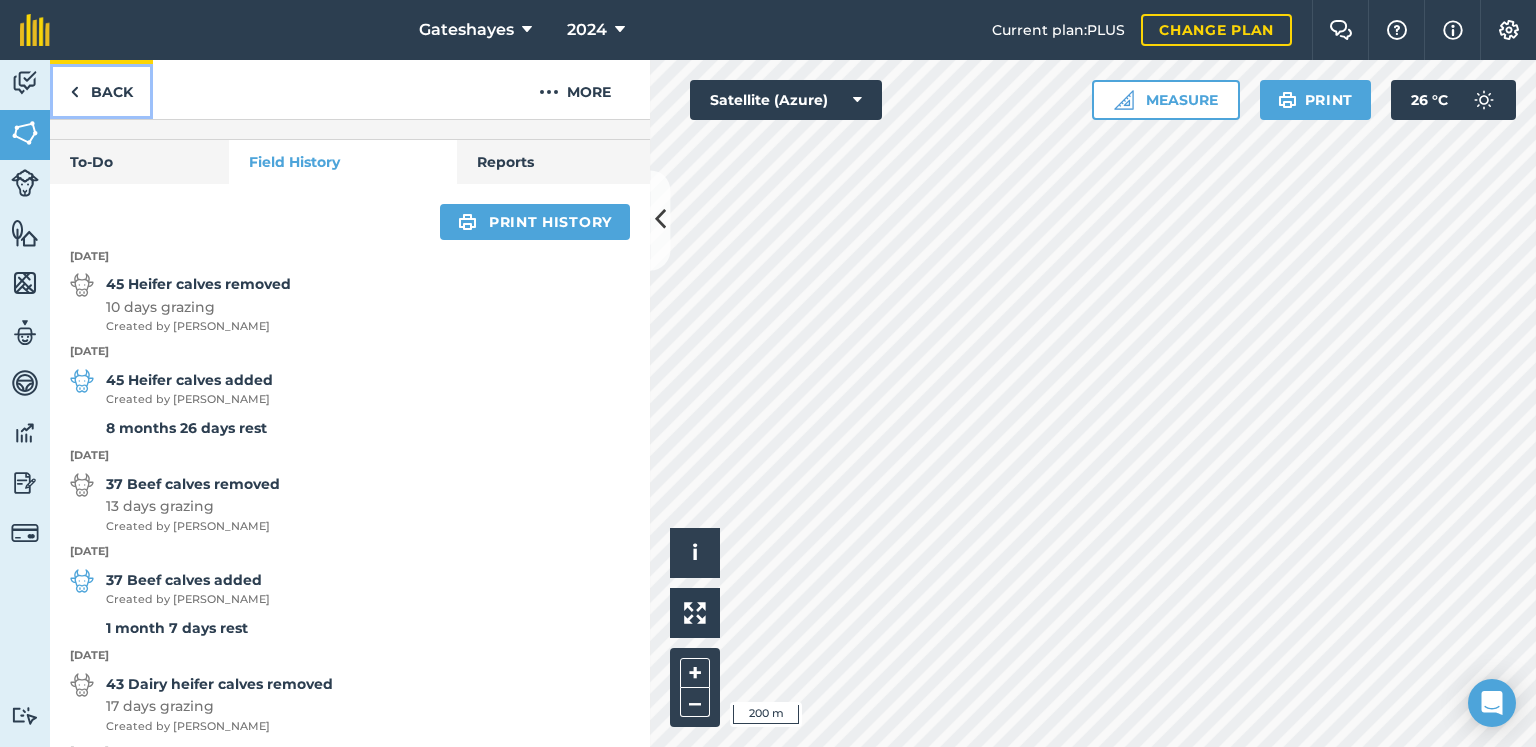 click at bounding box center [74, 92] 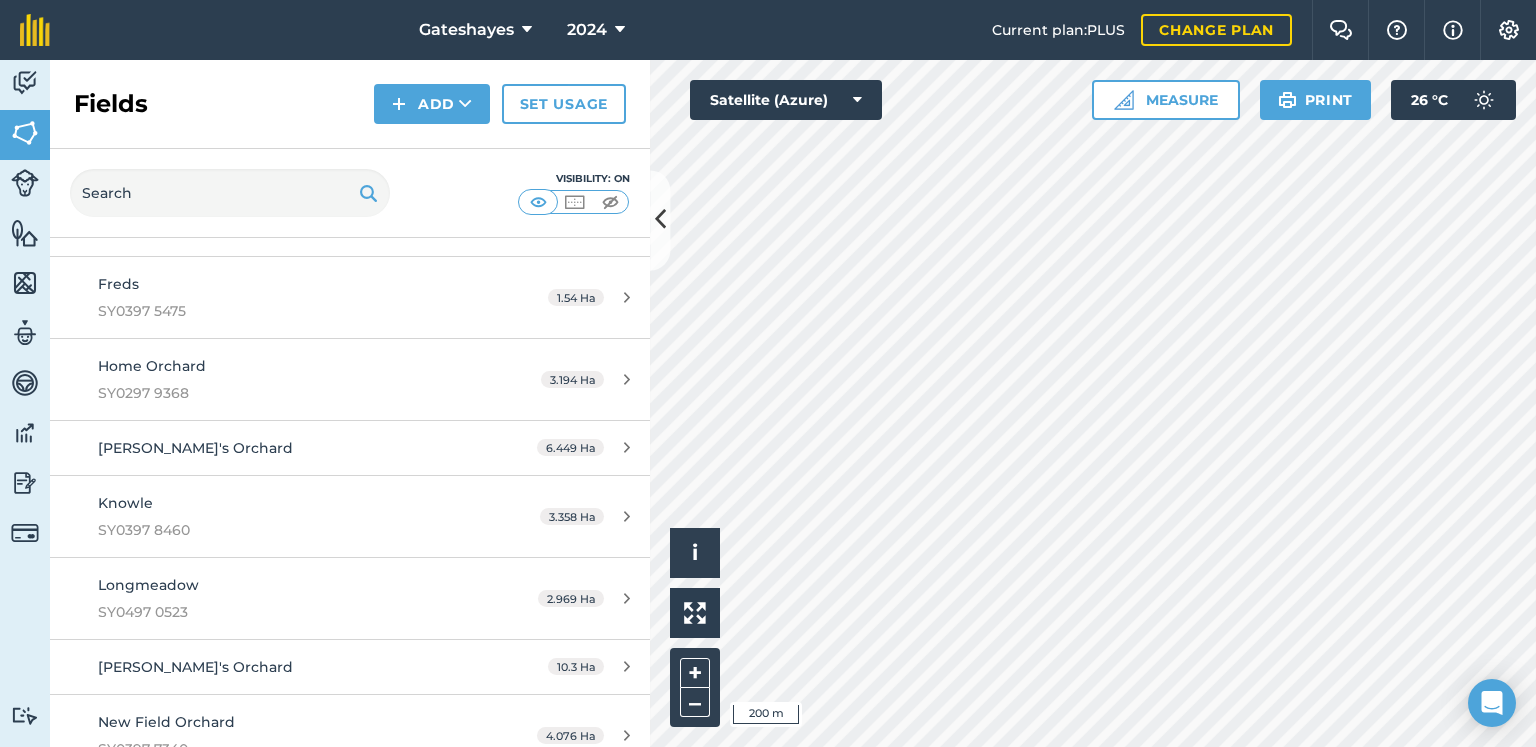 scroll, scrollTop: 1600, scrollLeft: 0, axis: vertical 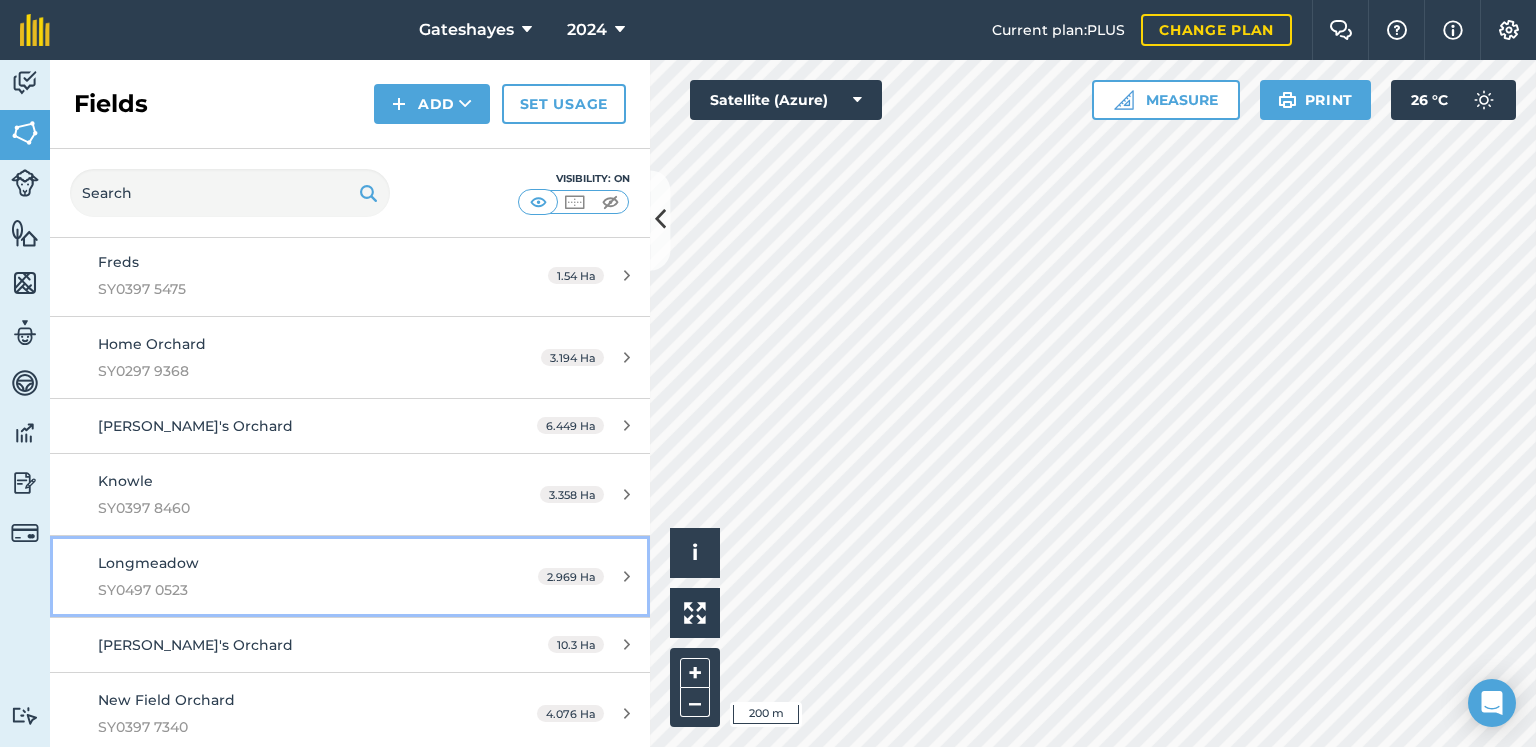click on "Longmeadow" at bounding box center (148, 563) 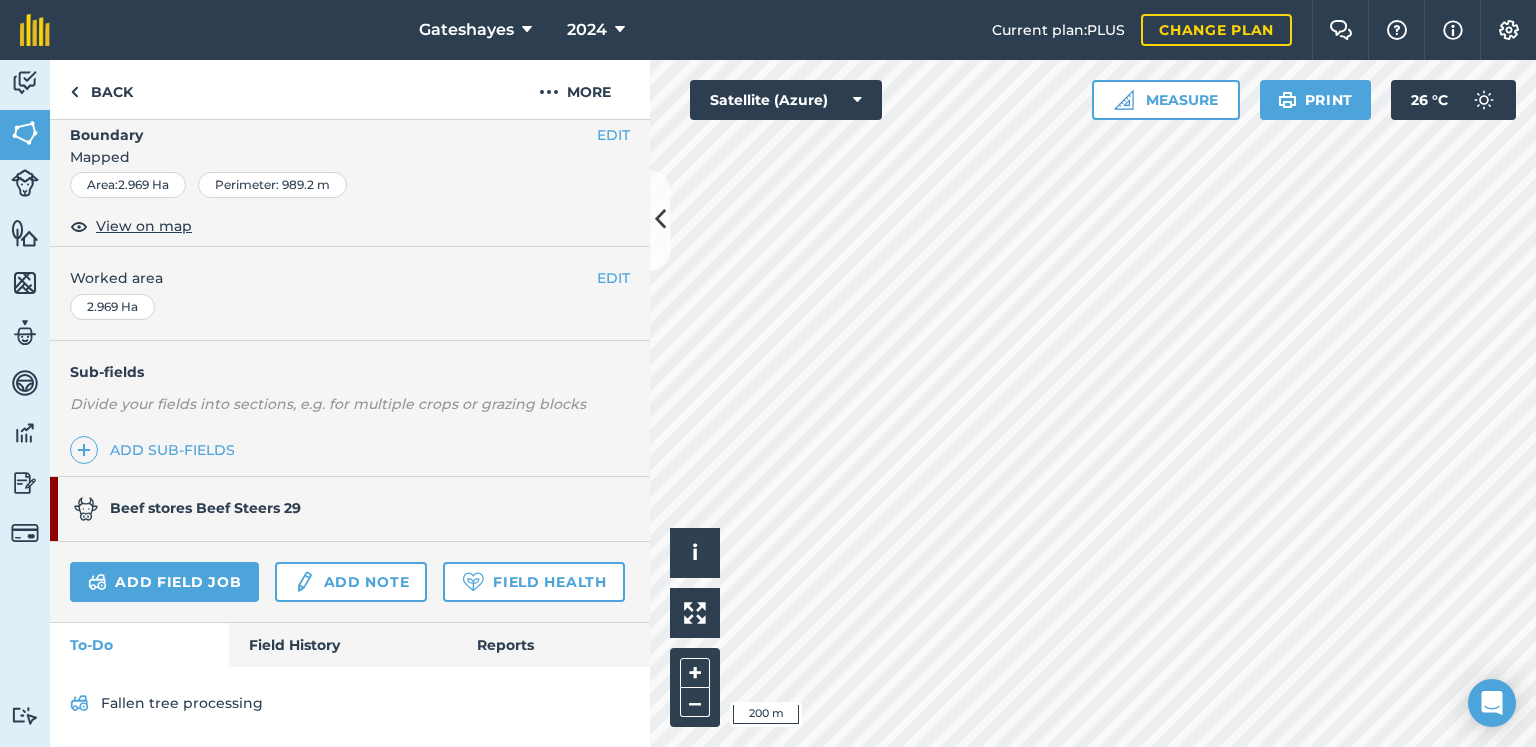 scroll, scrollTop: 353, scrollLeft: 0, axis: vertical 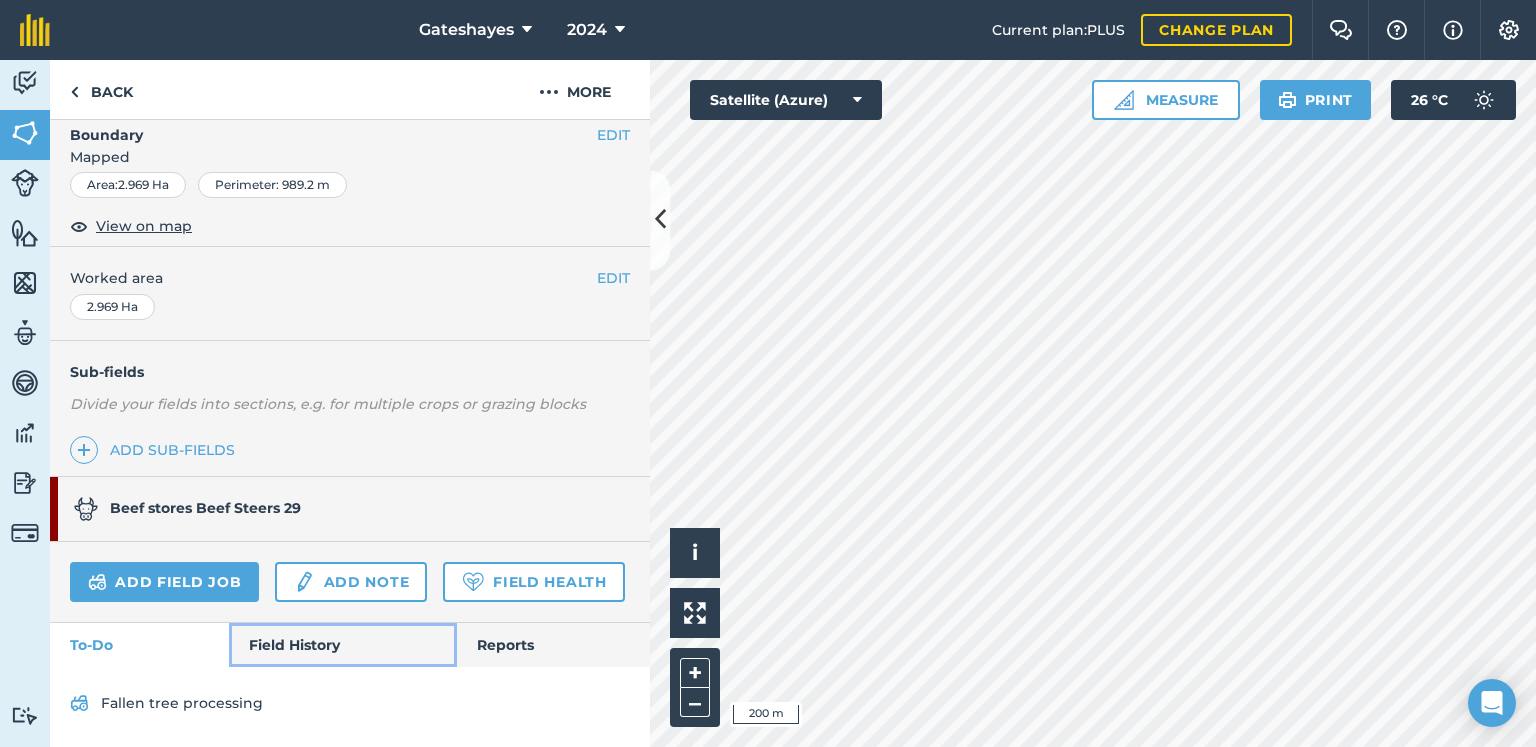 click on "Field History" at bounding box center (342, 645) 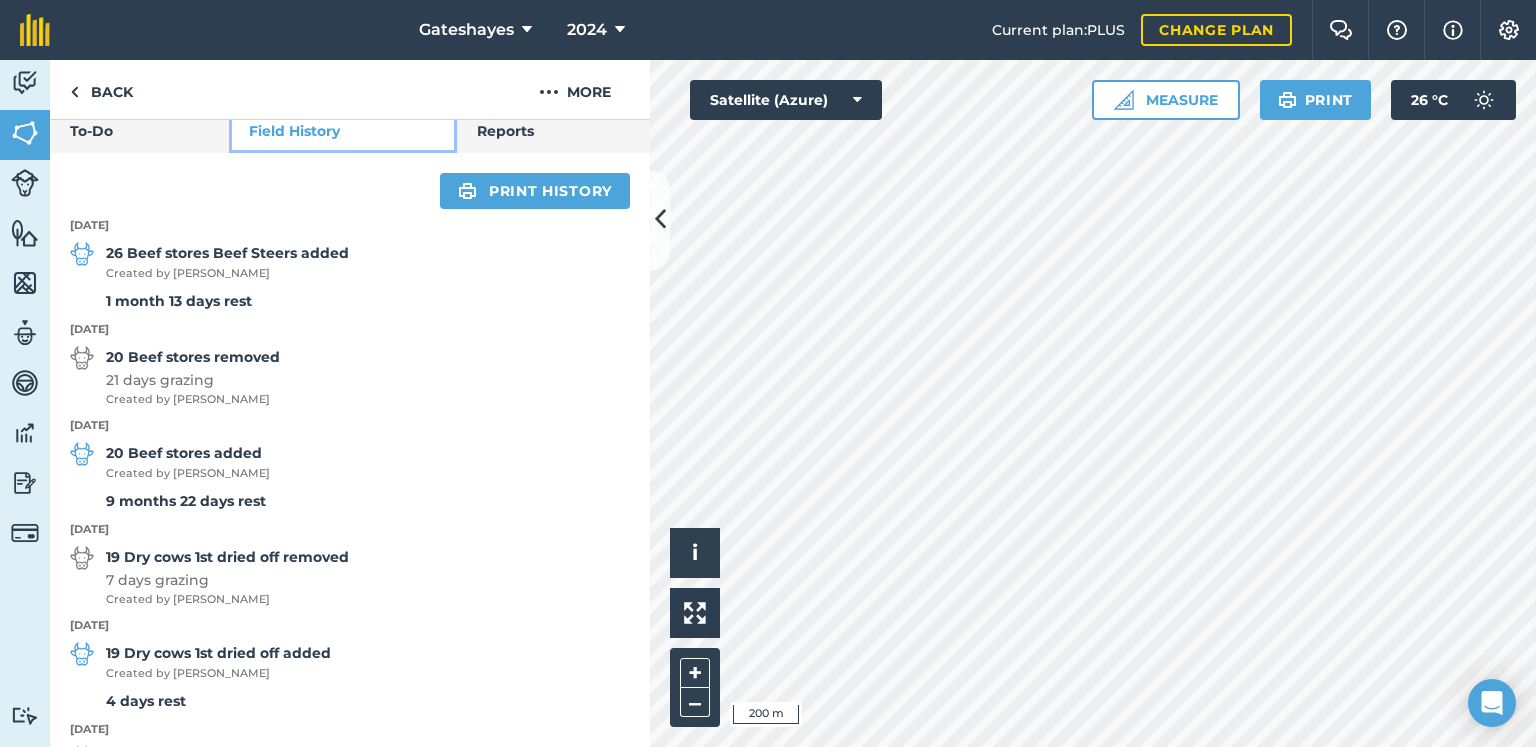 scroll, scrollTop: 812, scrollLeft: 0, axis: vertical 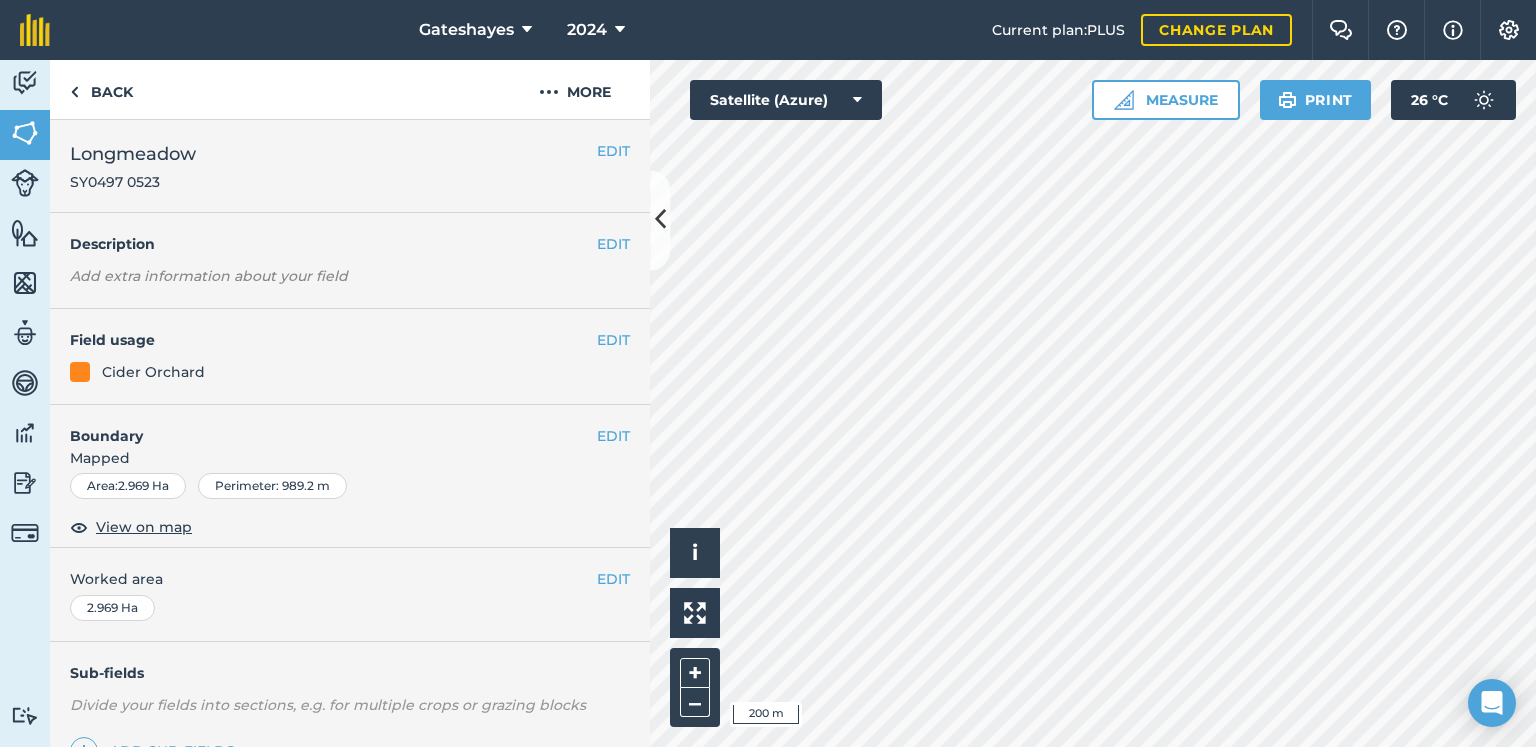 drag, startPoint x: 649, startPoint y: 542, endPoint x: 660, endPoint y: 225, distance: 317.1908 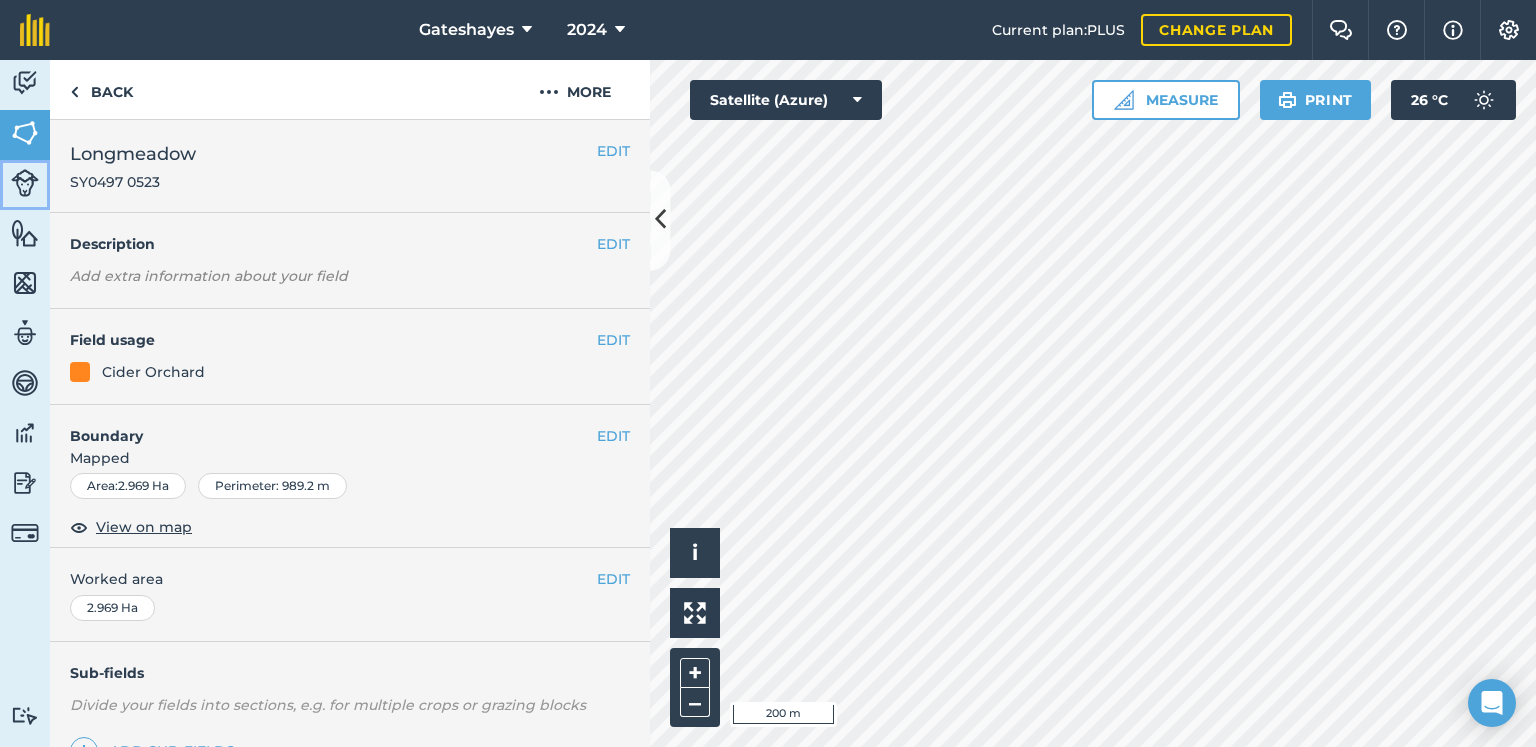 click at bounding box center [25, 183] 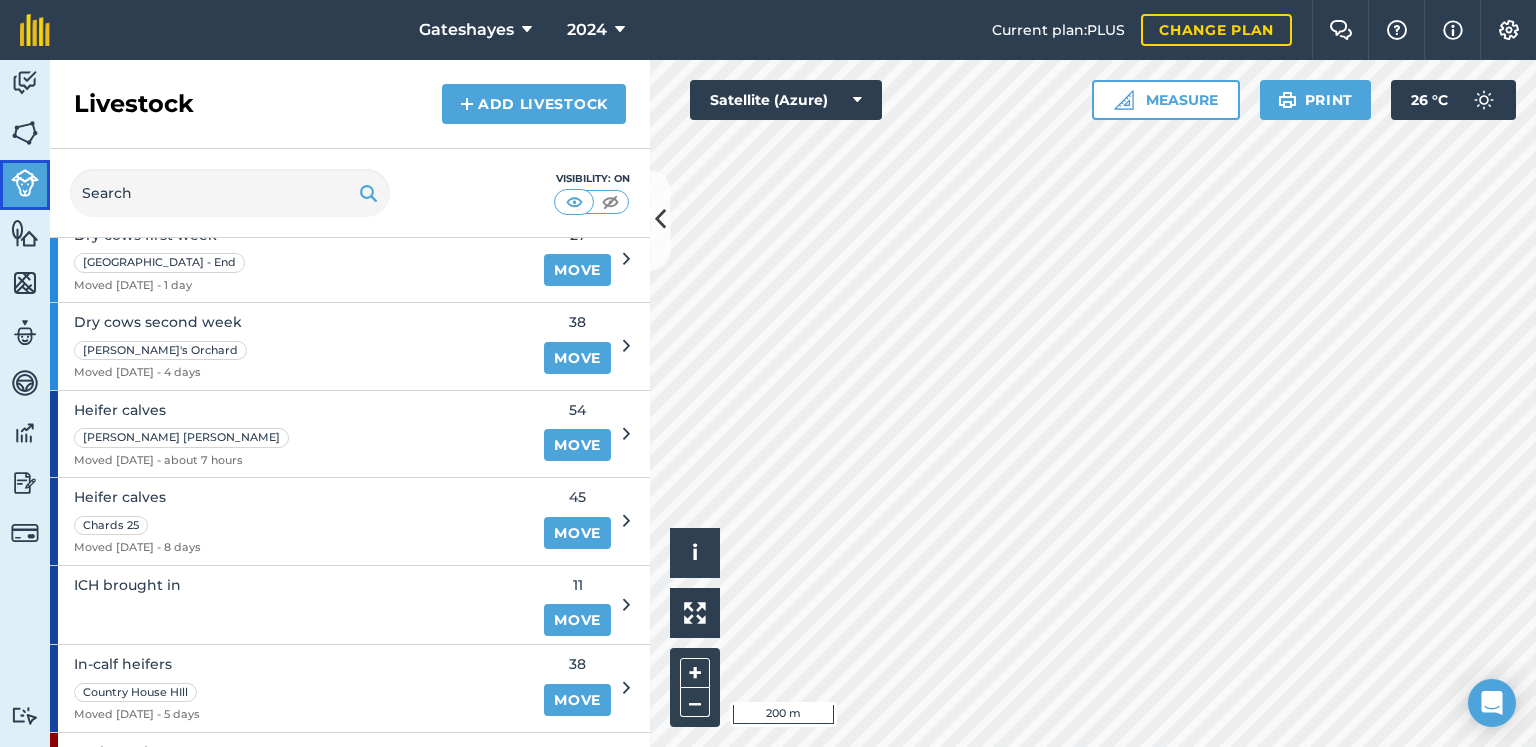 scroll, scrollTop: 600, scrollLeft: 0, axis: vertical 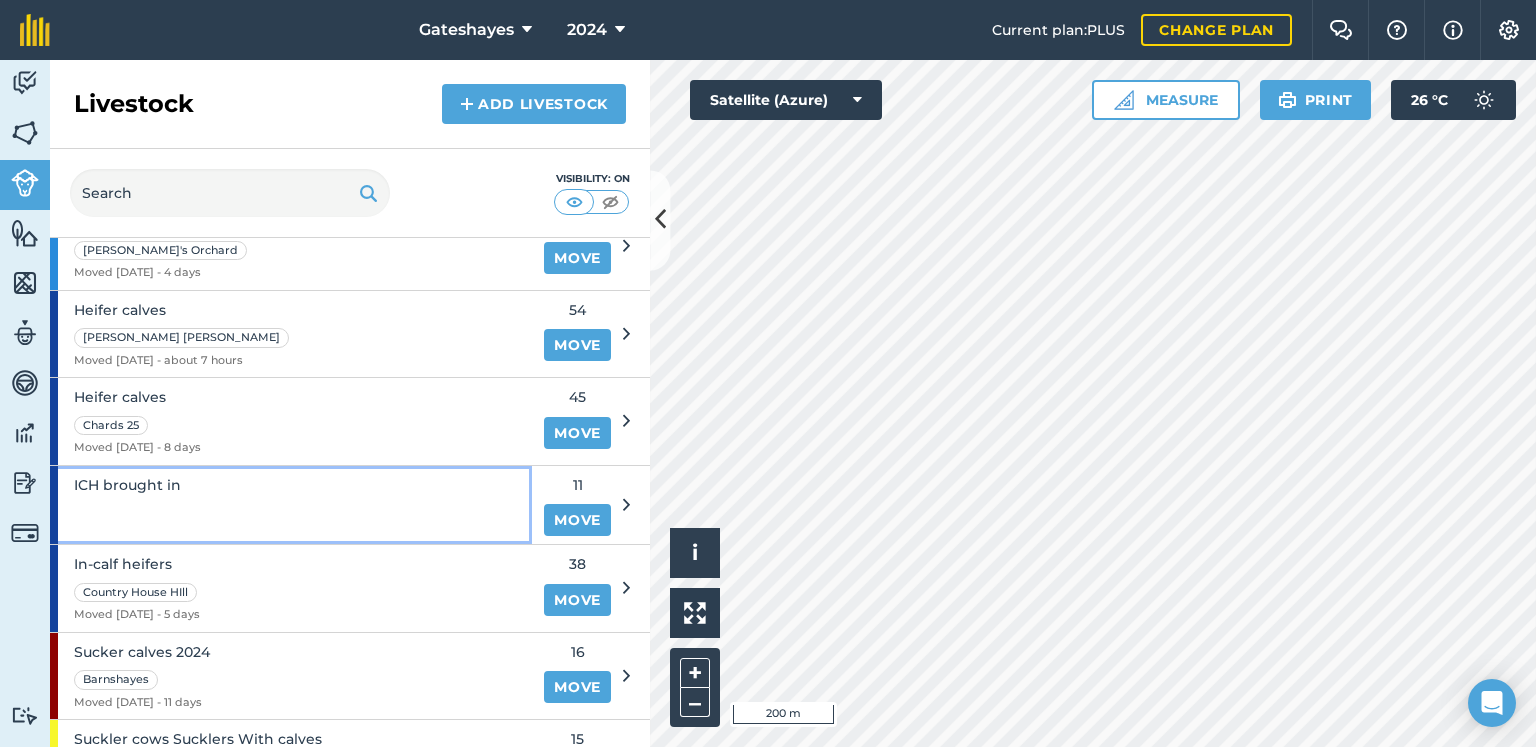 click on "ICH brought in" at bounding box center [127, 485] 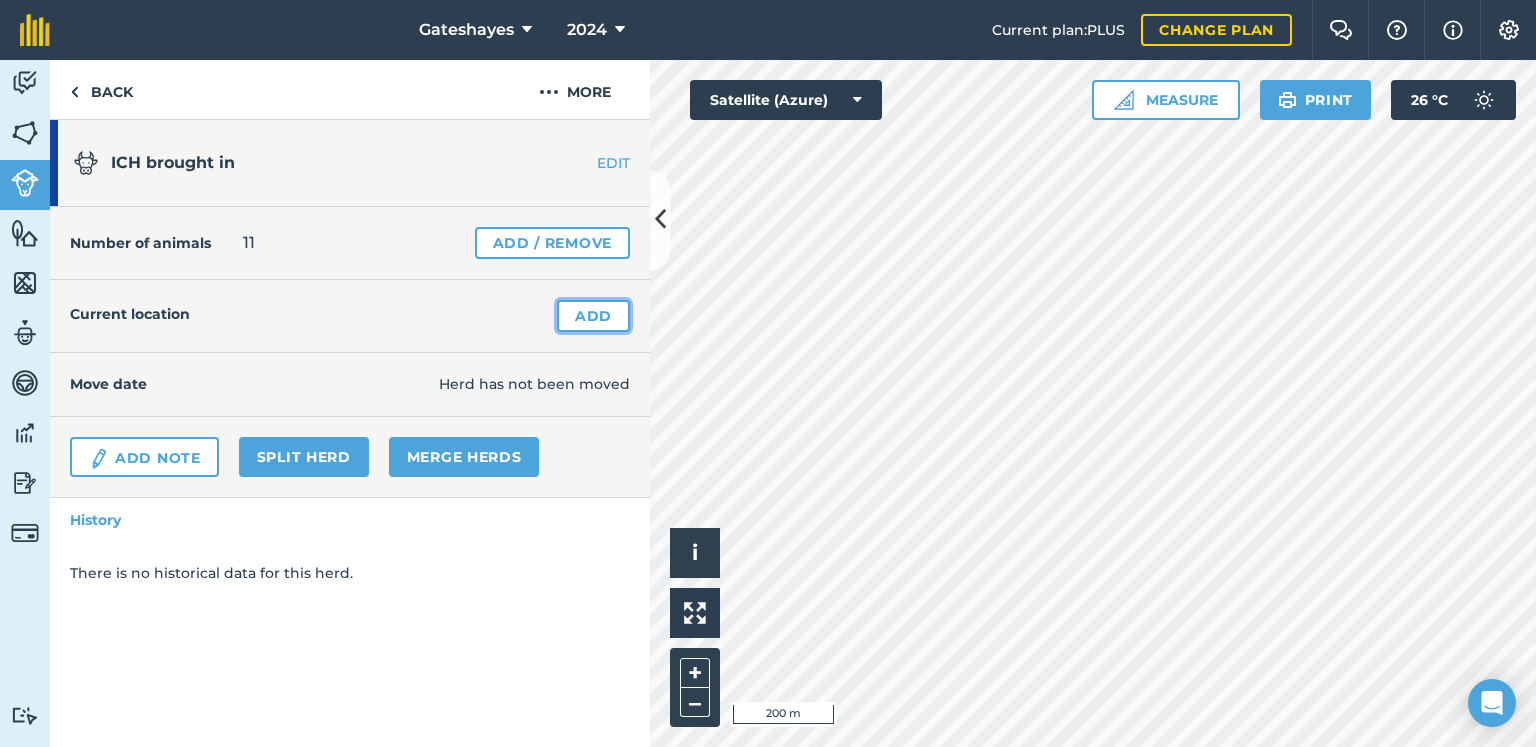 click on "Add" at bounding box center [593, 316] 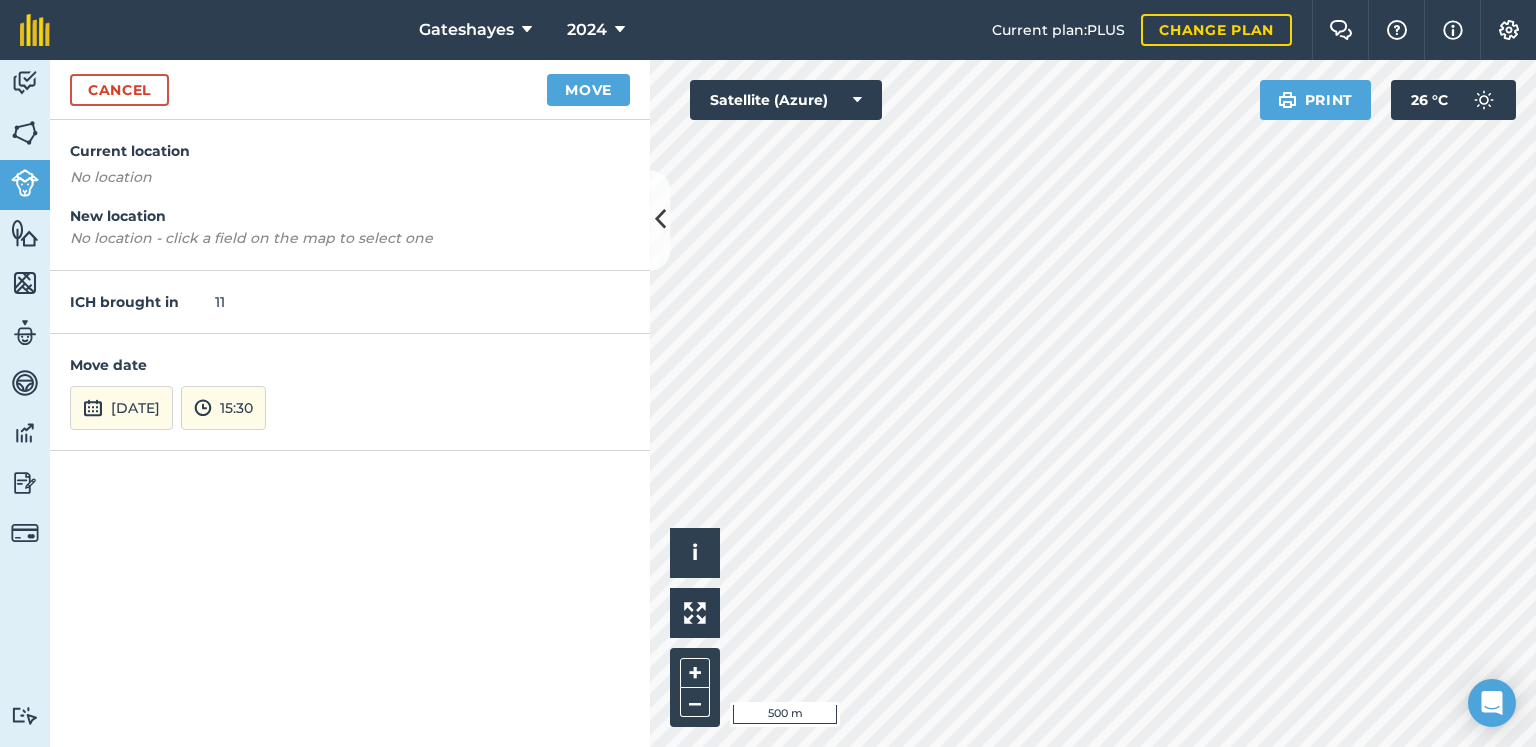 click on "Gateshayes  2024 Current plan :  PLUS   Change plan Farm Chat Help Info Settings Gateshayes   -  2024 Reproduced with the permission of  Microsoft Printed on  [DATE] Field usages No usage set Buildings Cider Orchard GRASS Grass dairy Herbal Ley Maize MEADOW-GRASS-NARROW-LEAVED Permanent Grass Temporary Grass TREES-CHRISTMAS: OTHERS WHEAT Wood Feature types Clover Country House Drainage Field margins 4-6m [PERSON_NAME] Muck Heap Trees Water water troughs Activity Fields Livestock Features Maps Team Vehicles Data Reporting Billing Tutorials Tutorials Cancel Move Current location No location New location No location - click a field on the map to select one ICH brought in    11 Move date   [DATE]   15:30 Hello i © 2025 TomTom, Microsoft 500 m + – Satellite (Azure) Print 26   ° C" at bounding box center (768, 373) 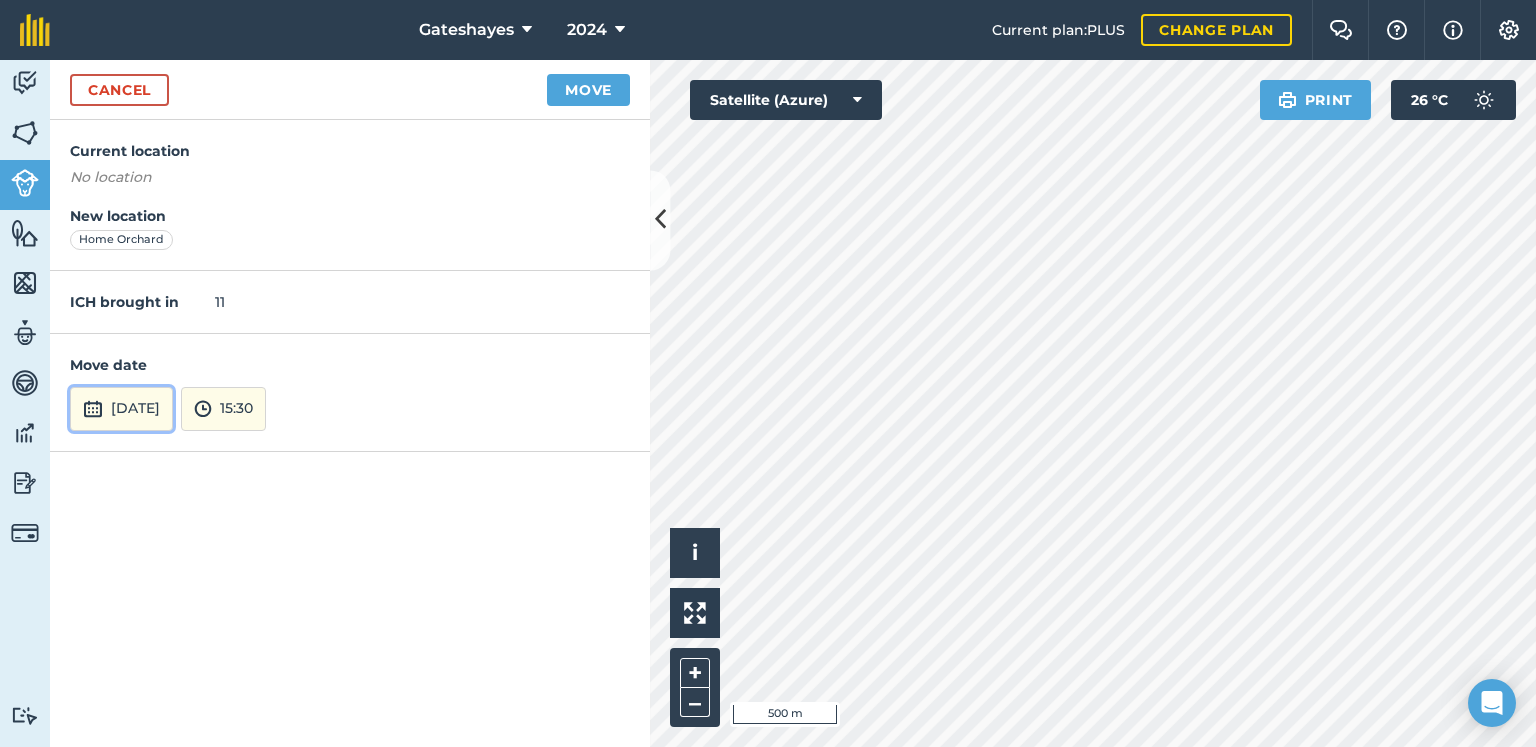 click on "[DATE]" at bounding box center (121, 409) 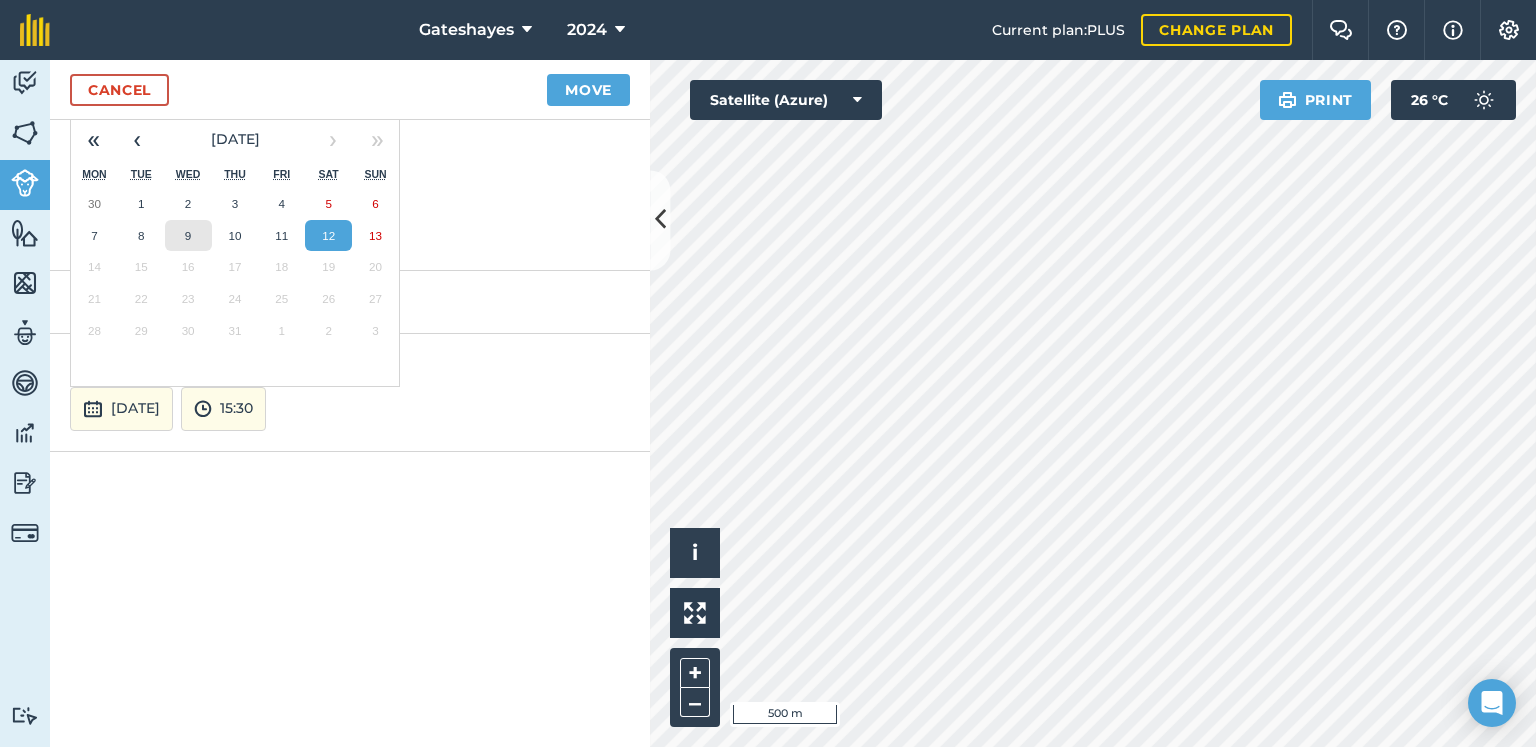 click on "9" at bounding box center [188, 236] 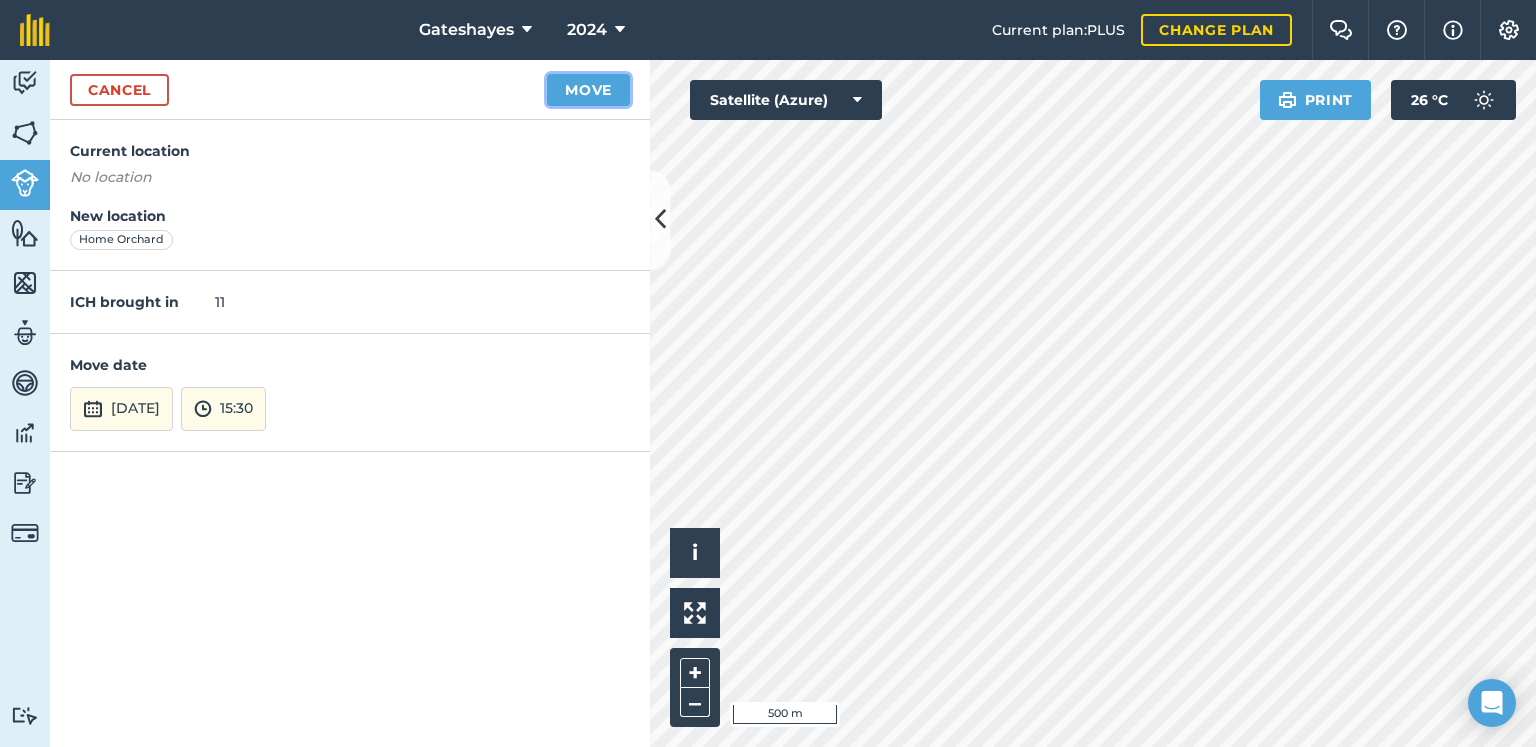 click on "Move" at bounding box center (588, 90) 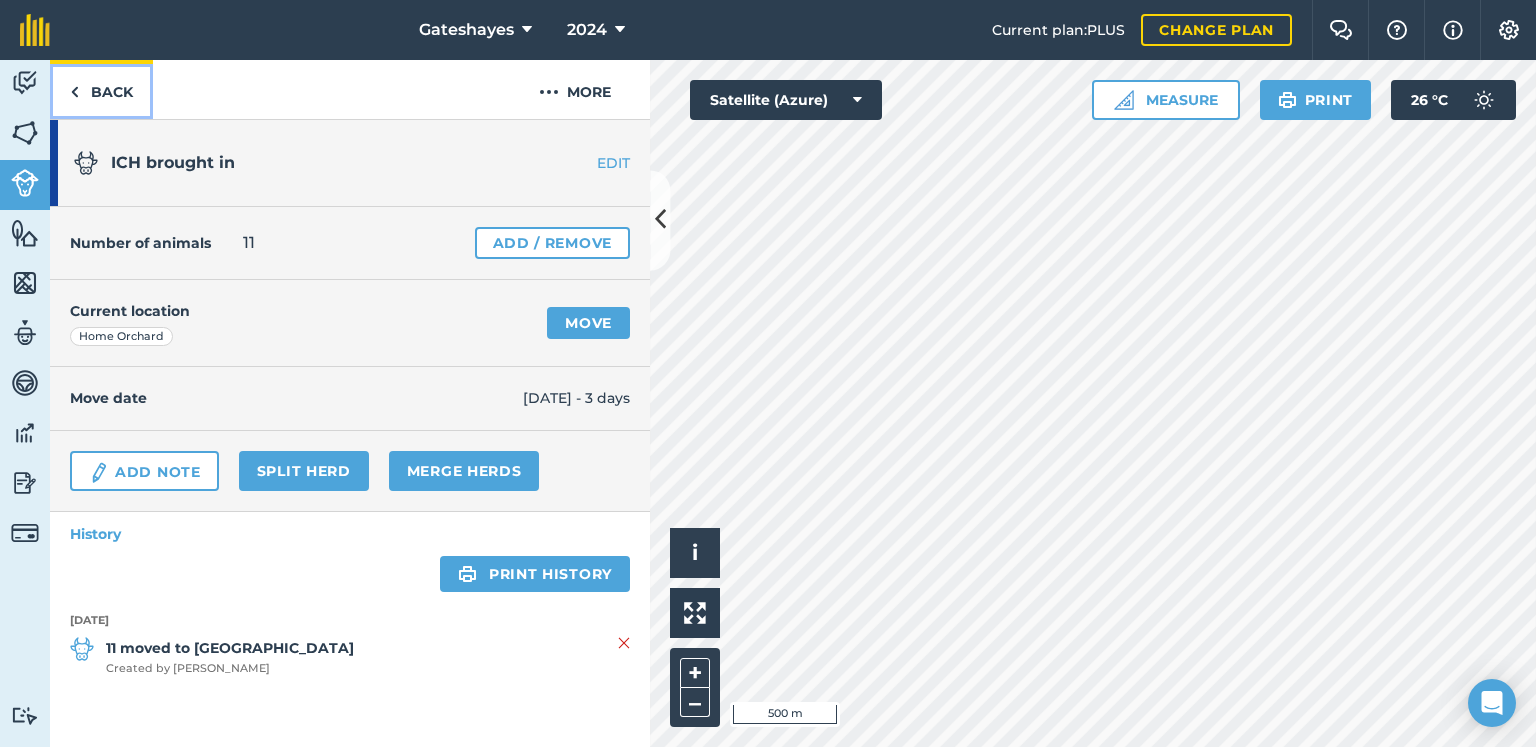 click on "Back" at bounding box center [101, 89] 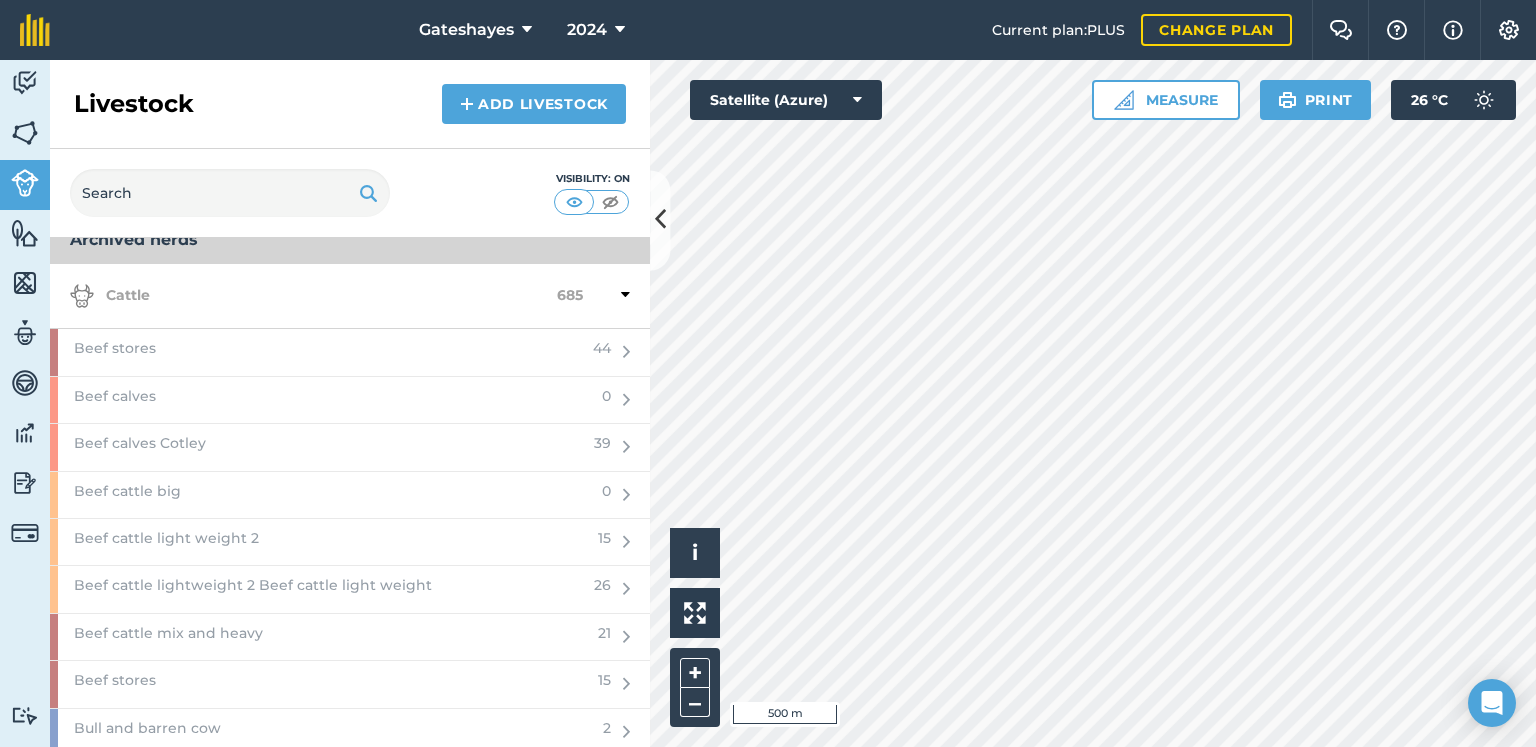 scroll, scrollTop: 1100, scrollLeft: 0, axis: vertical 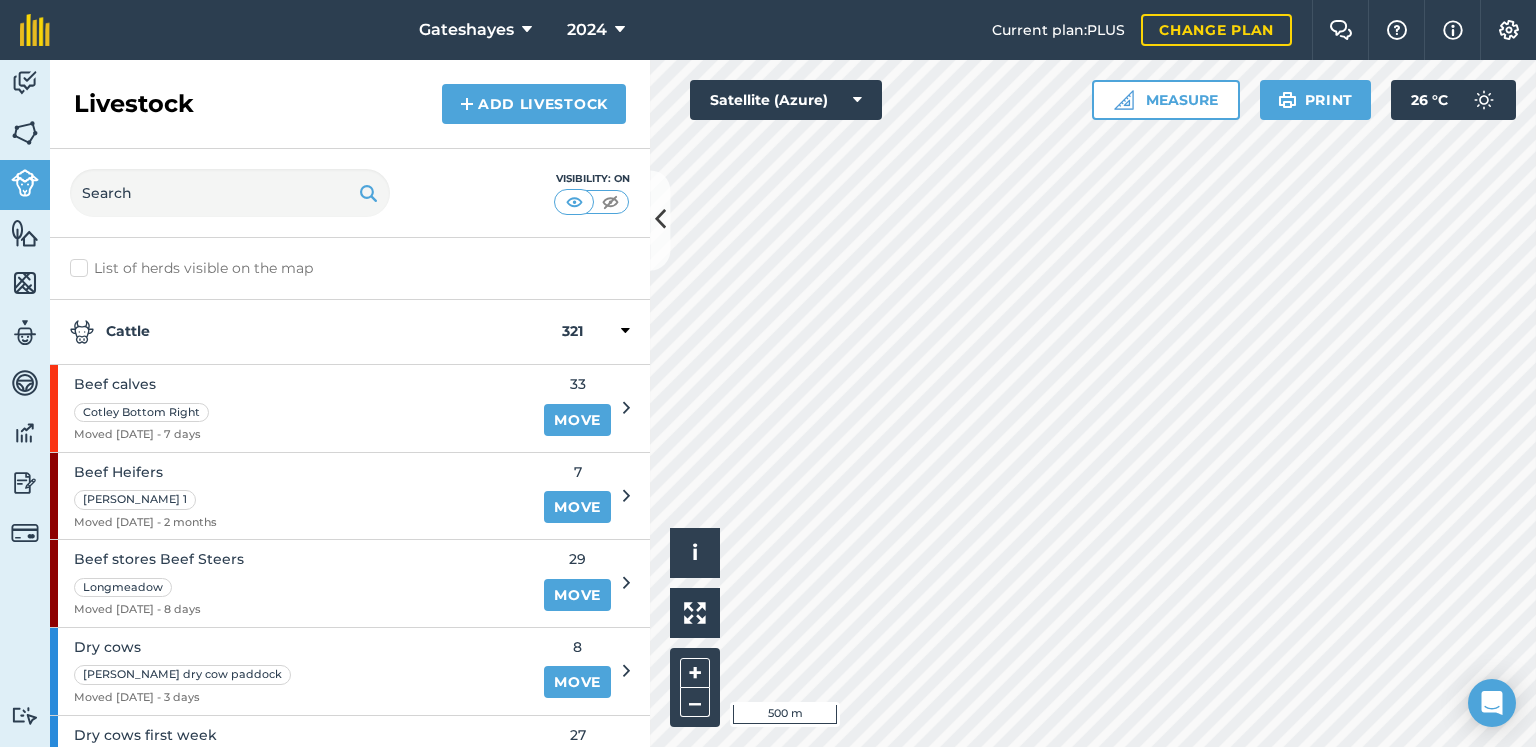click on "List of herds visible on the map" at bounding box center [350, 268] 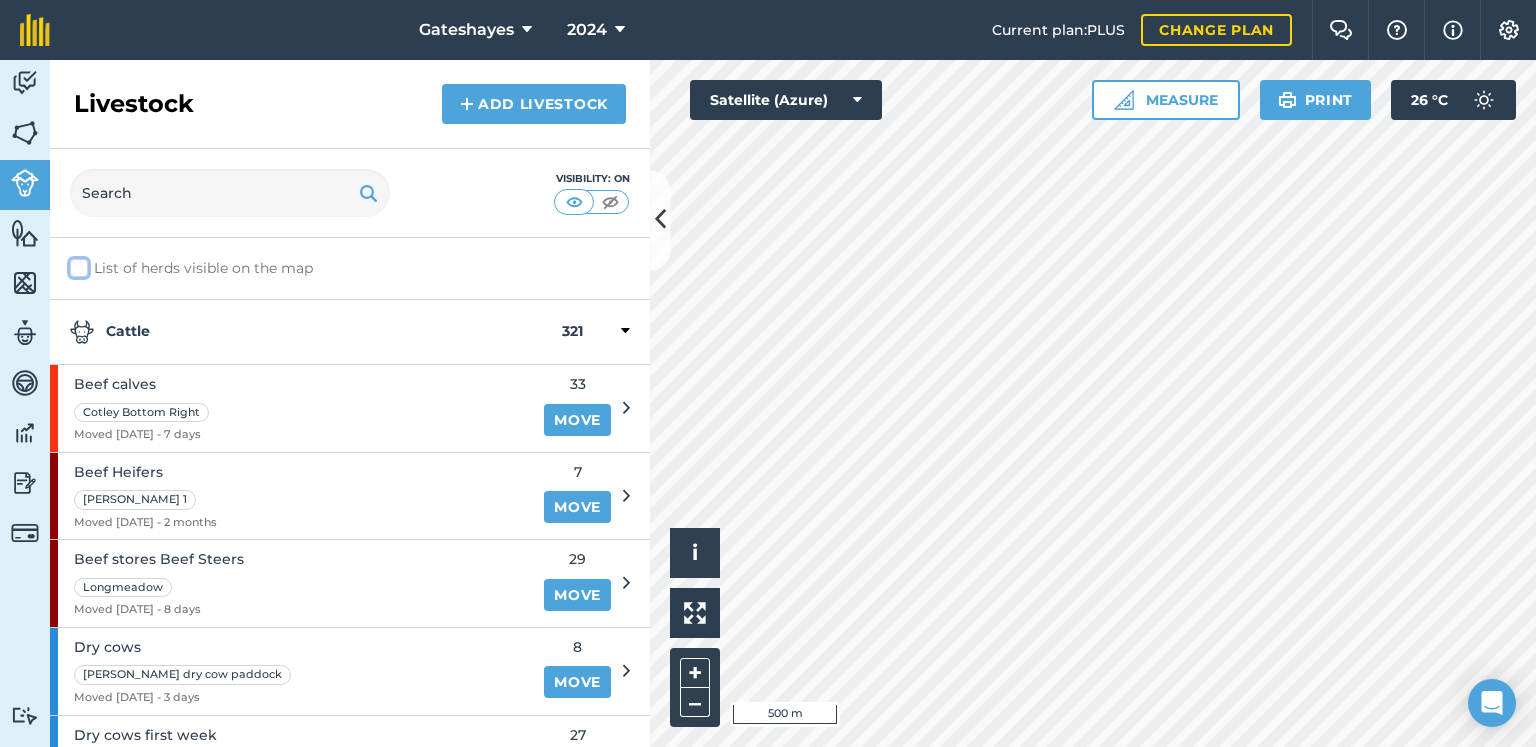click on "List of herds visible on the map" at bounding box center [76, 264] 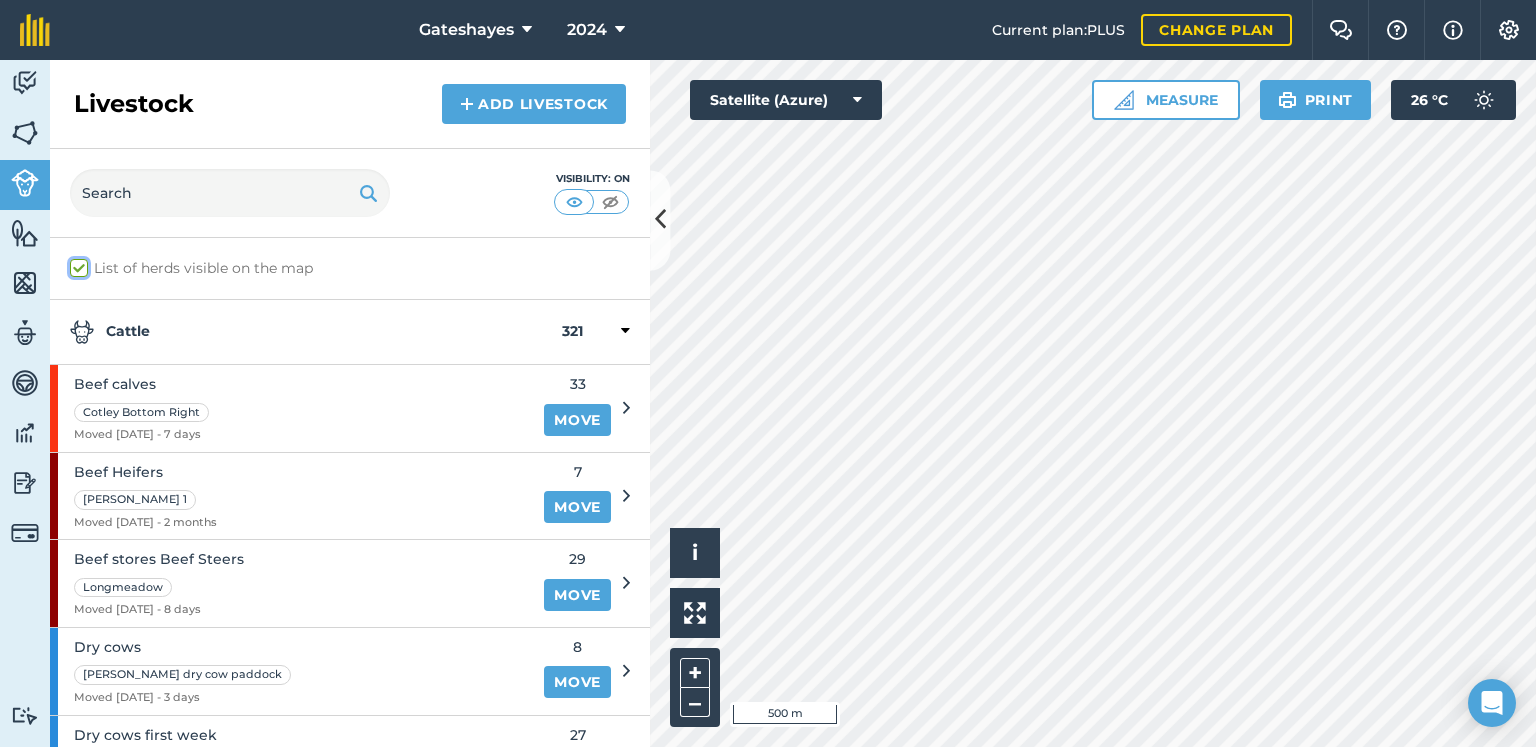 checkbox on "true" 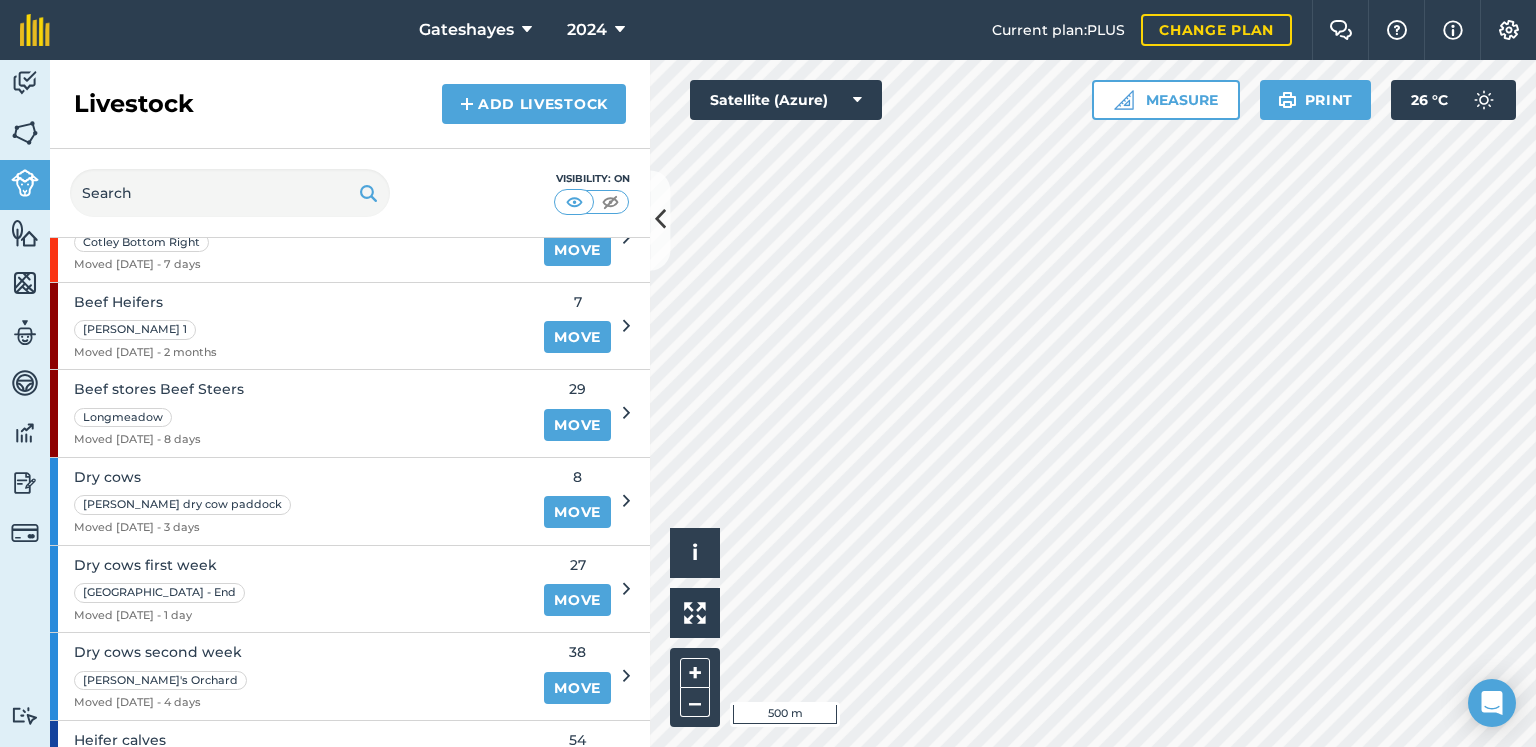 scroll, scrollTop: 188, scrollLeft: 0, axis: vertical 